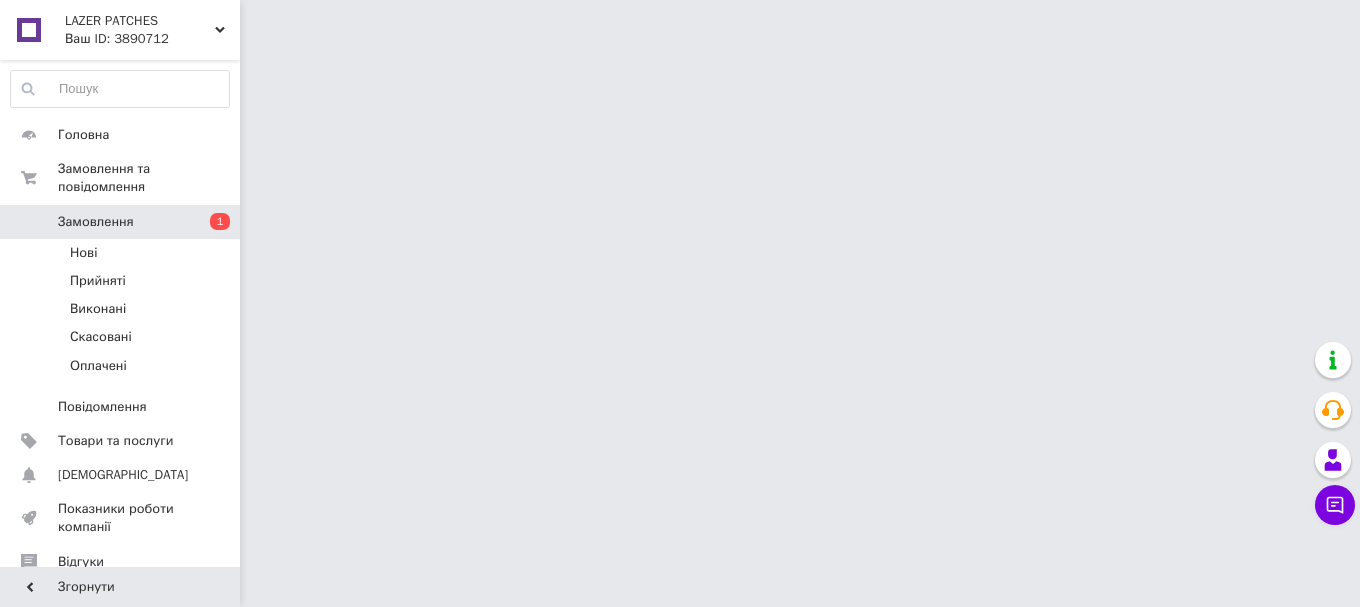 scroll, scrollTop: 0, scrollLeft: 0, axis: both 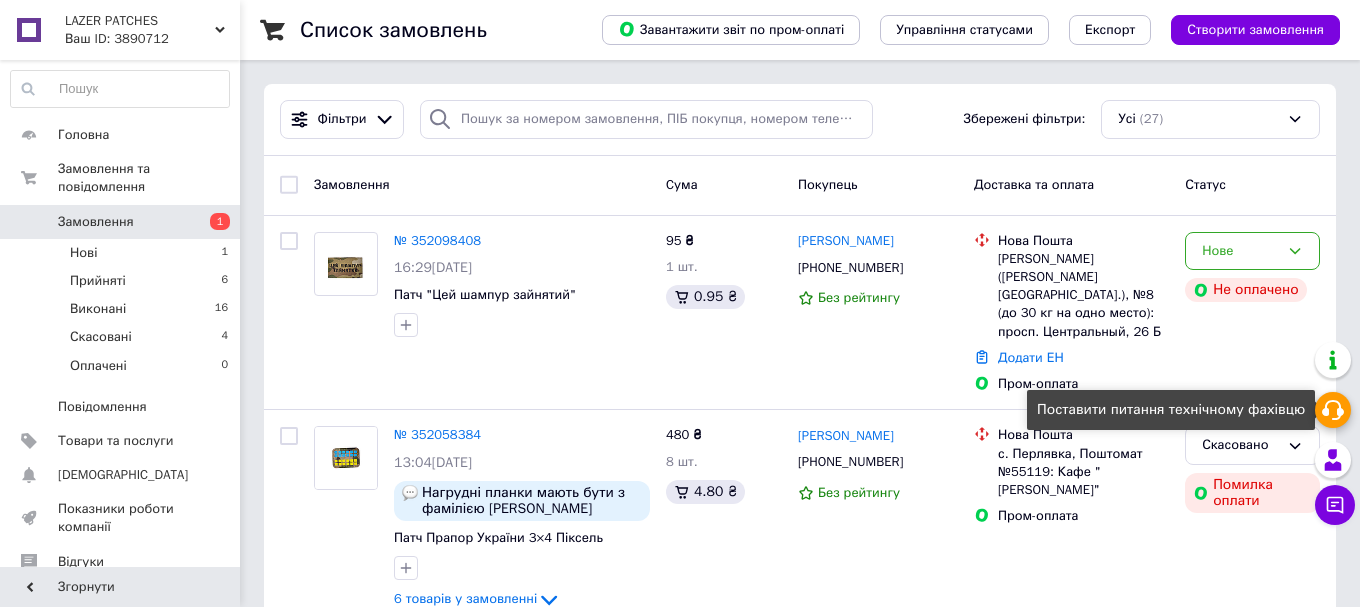 click 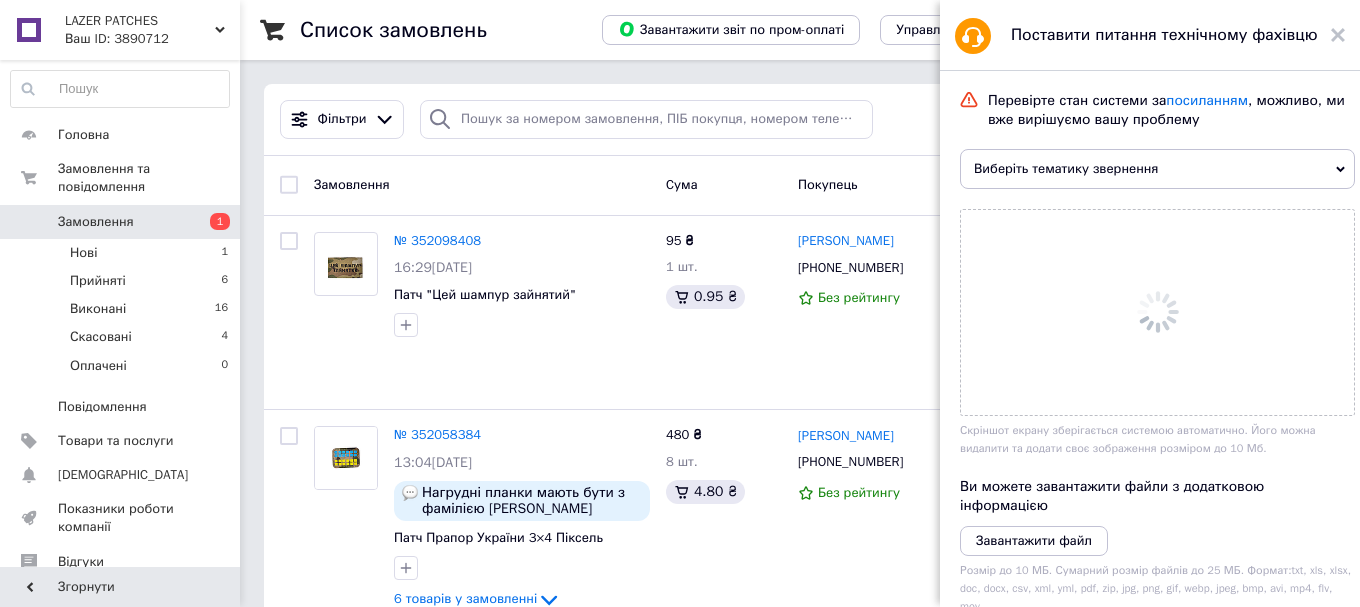 click on "Виберіть тематику звернення" at bounding box center (1157, 169) 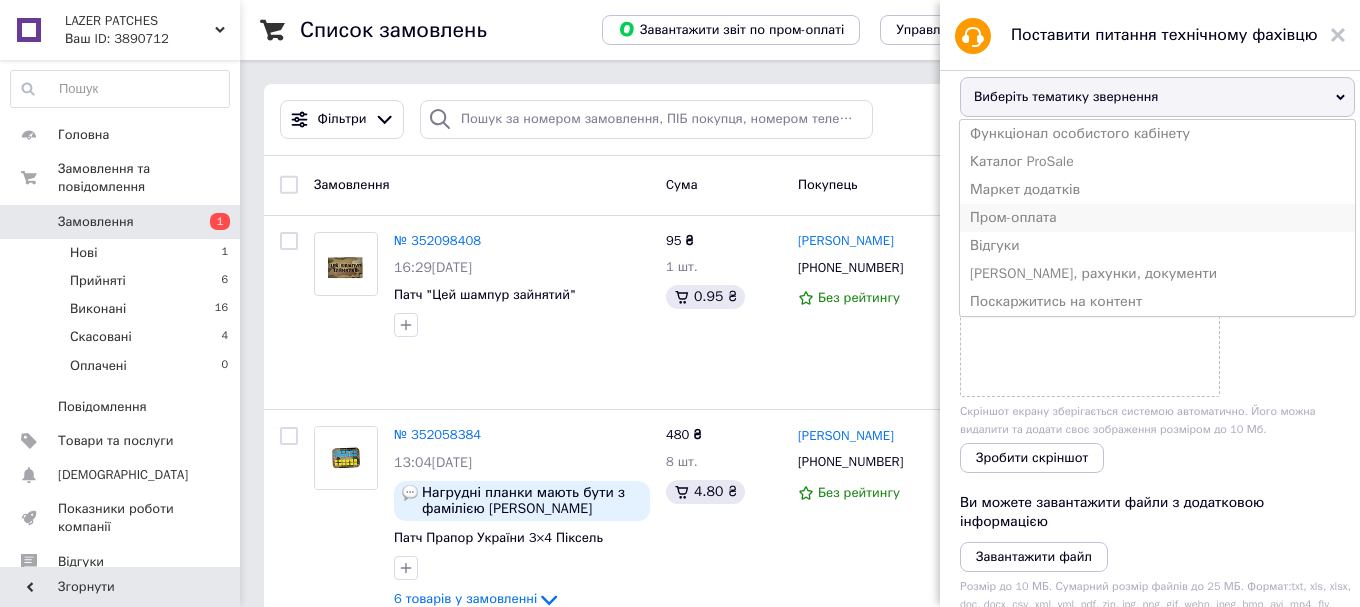 scroll, scrollTop: 114, scrollLeft: 0, axis: vertical 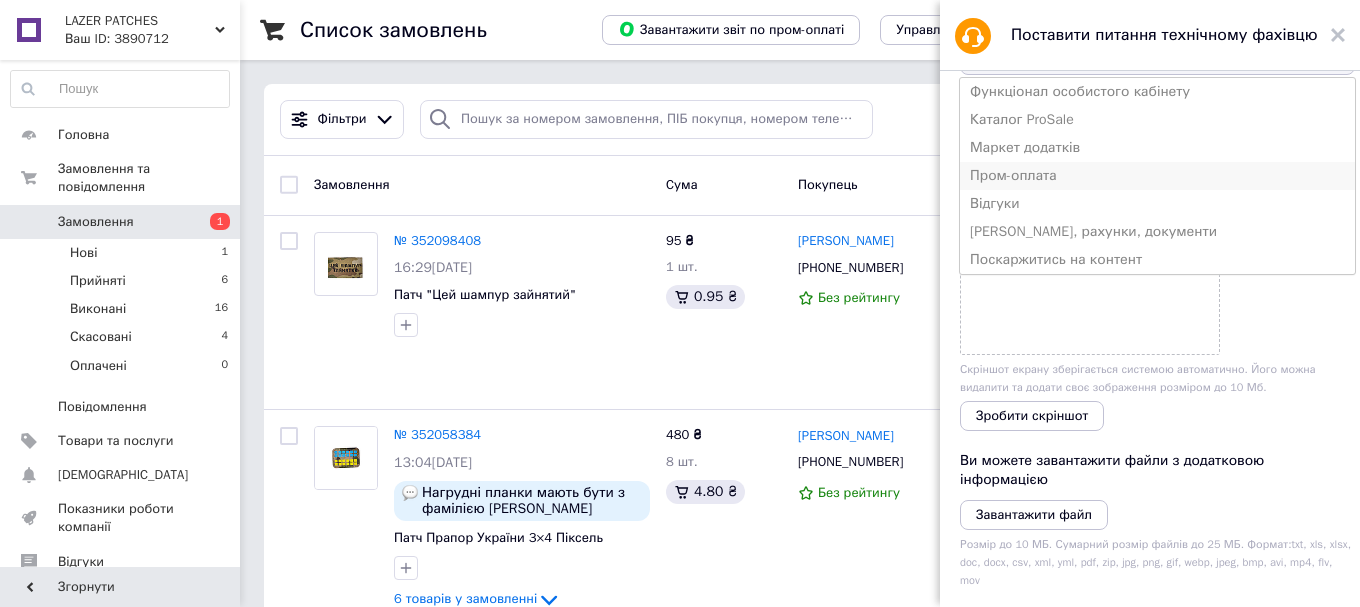 click on "Пром-оплата" at bounding box center (1157, 176) 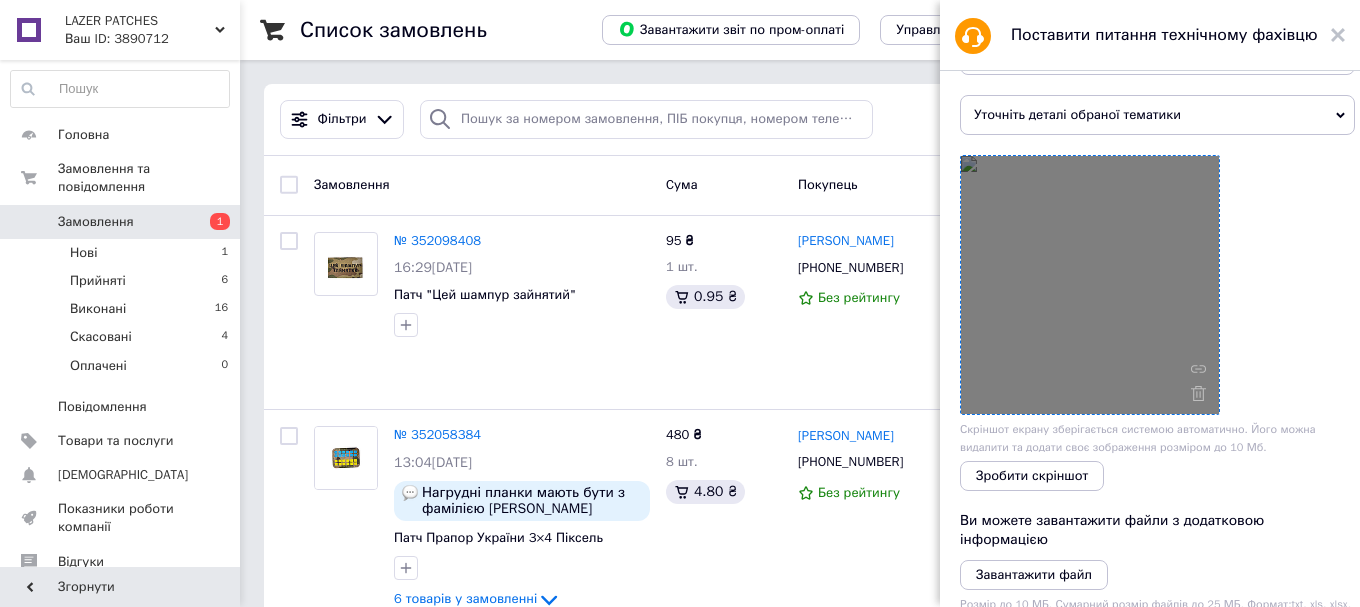 click at bounding box center [1090, 285] 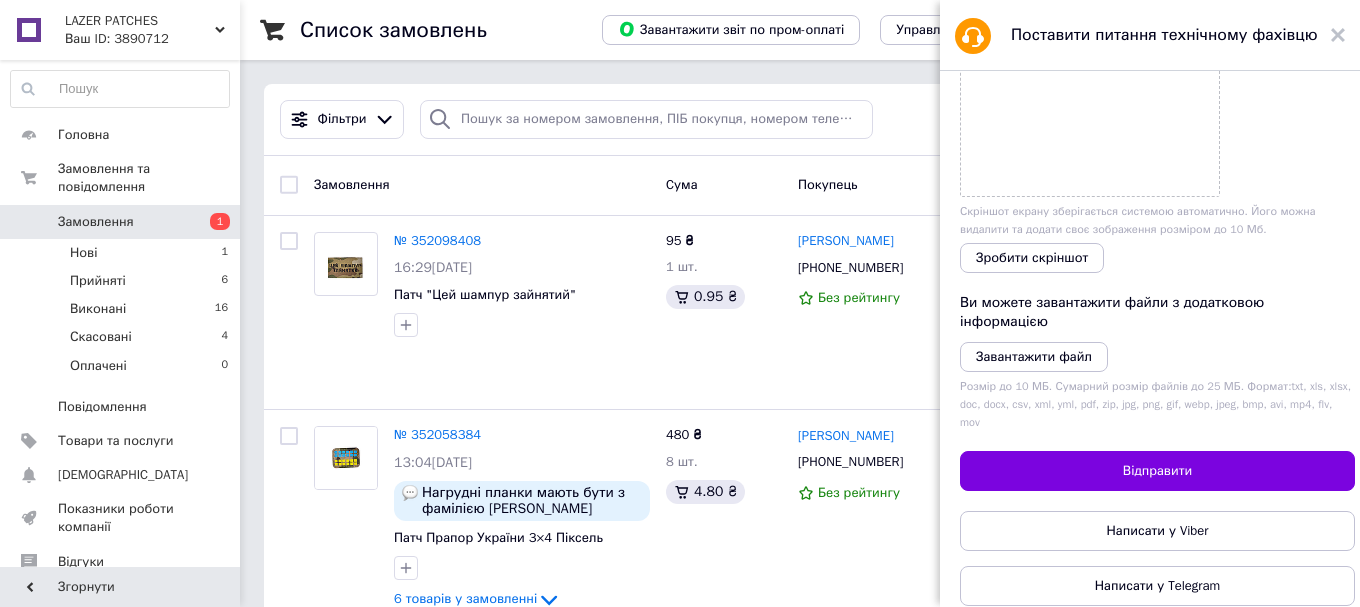 scroll, scrollTop: 336, scrollLeft: 0, axis: vertical 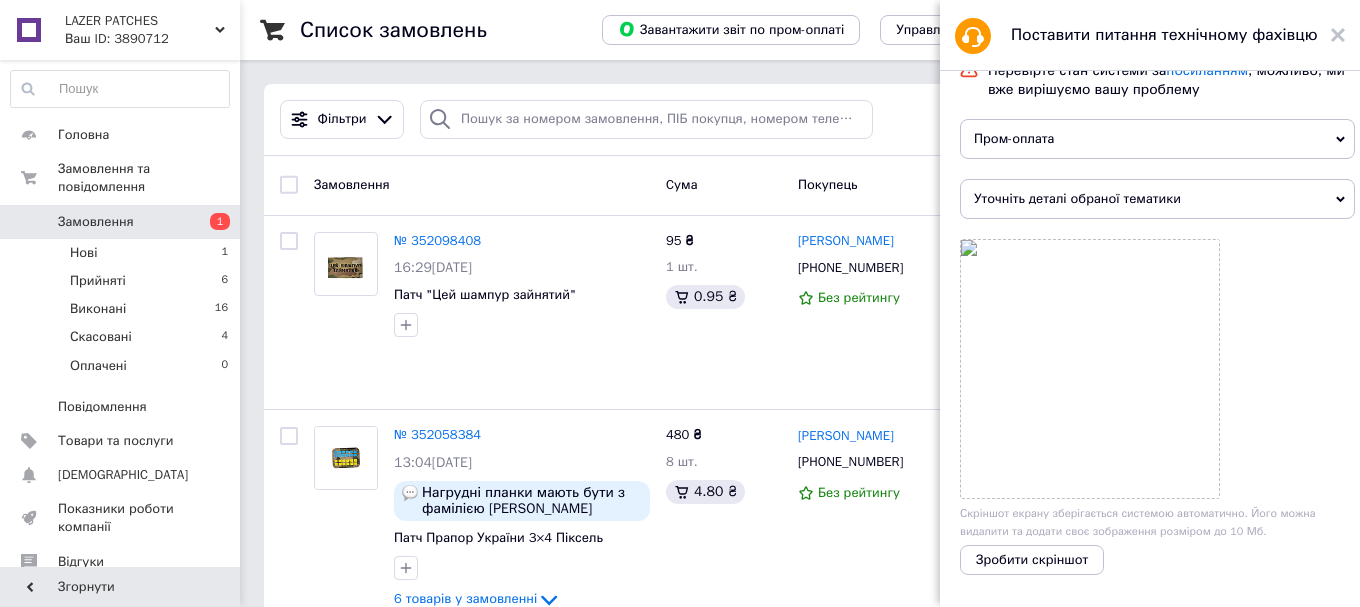 click 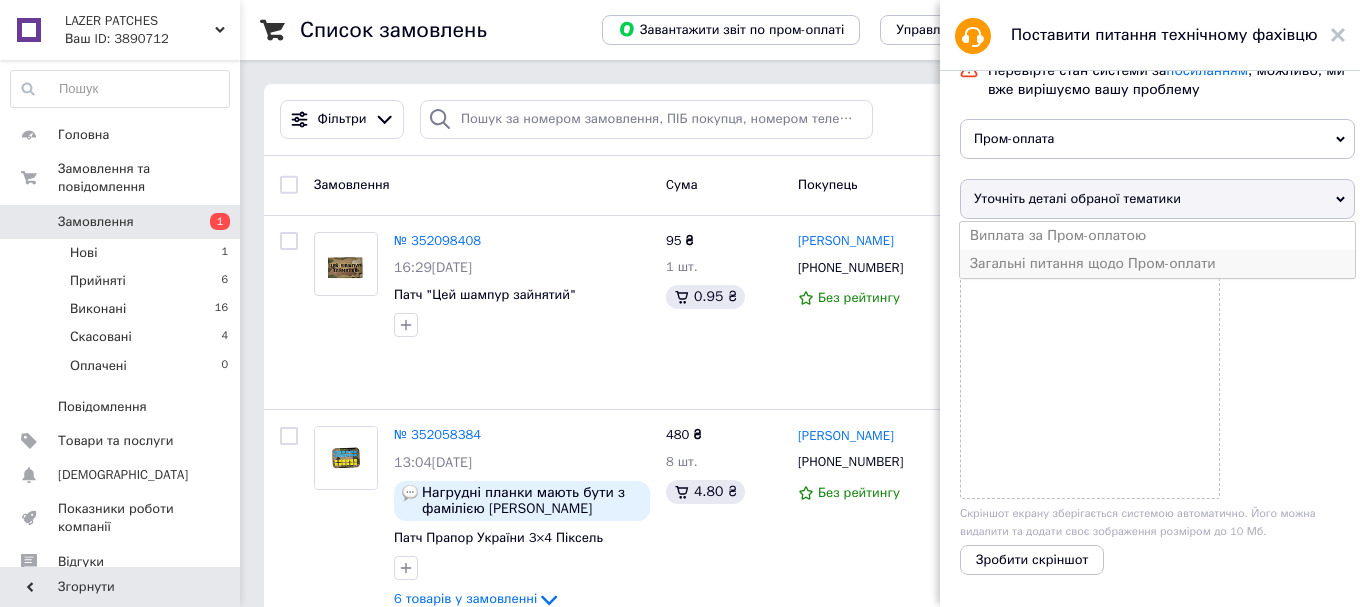 click on "Загальні питання щодо Пром-оплати" at bounding box center (1157, 264) 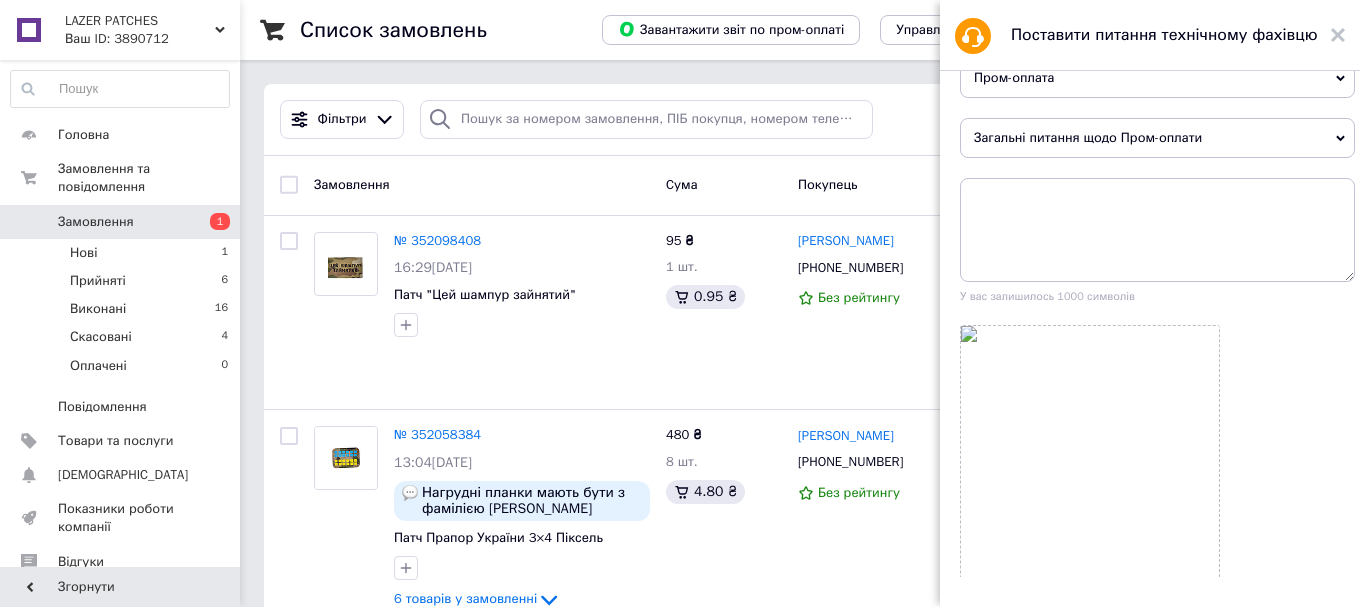 scroll, scrollTop: 0, scrollLeft: 0, axis: both 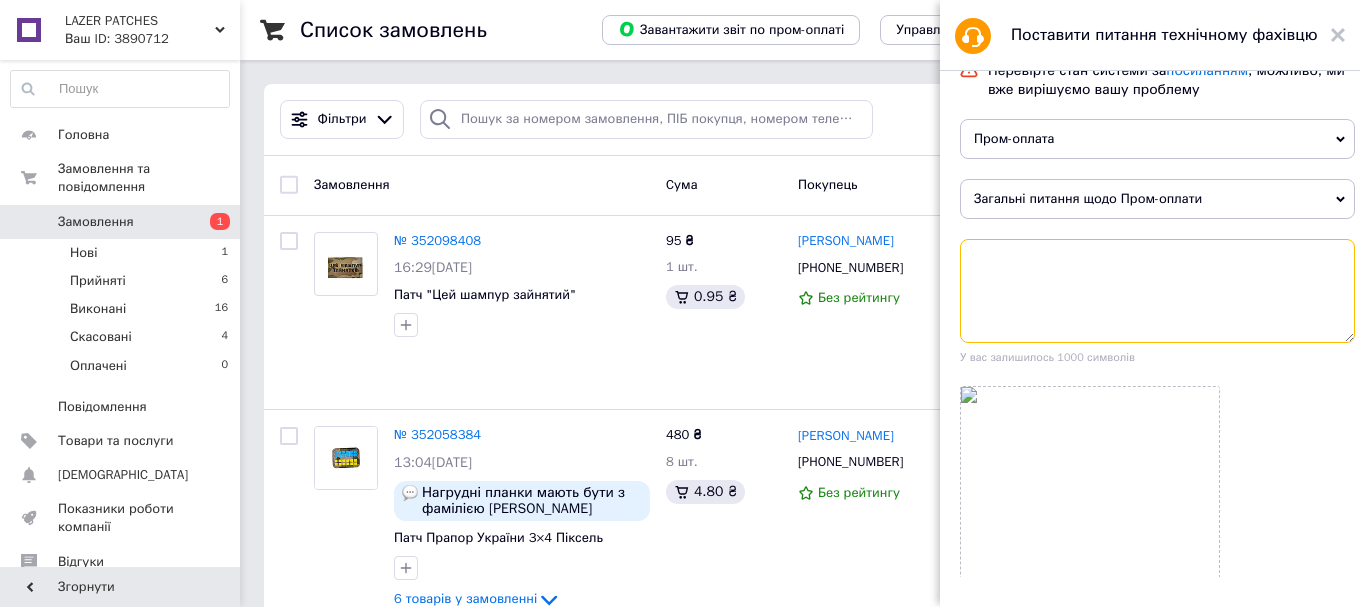 click at bounding box center (1157, 291) 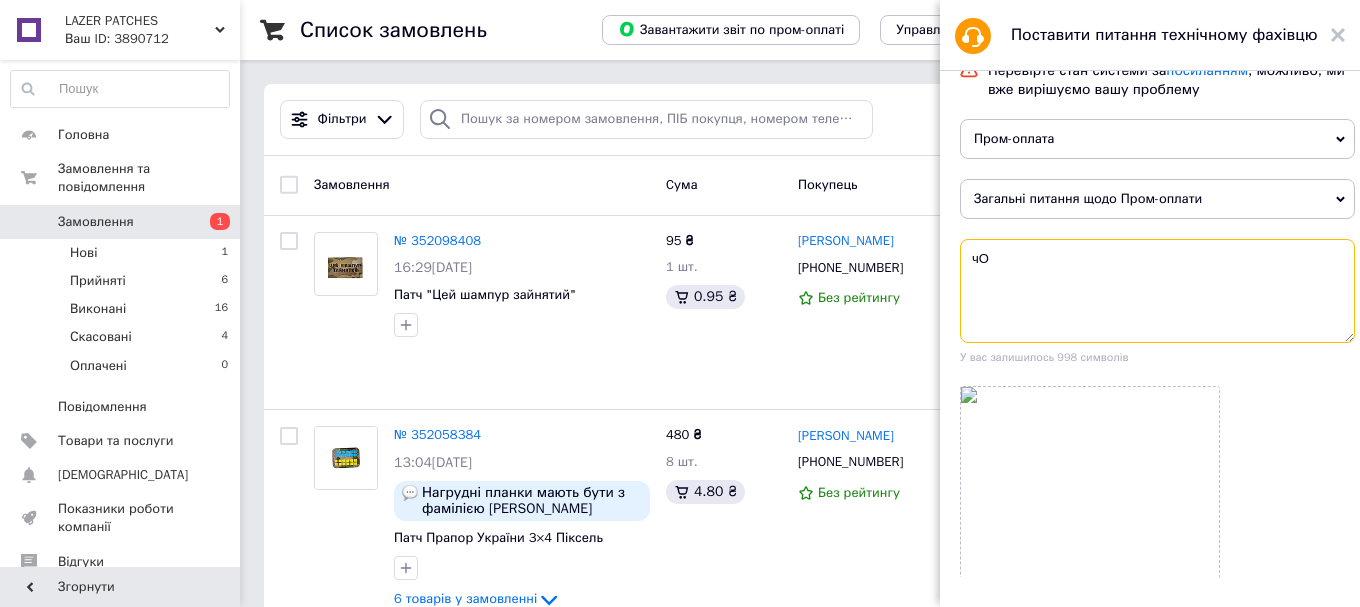 type on "ч" 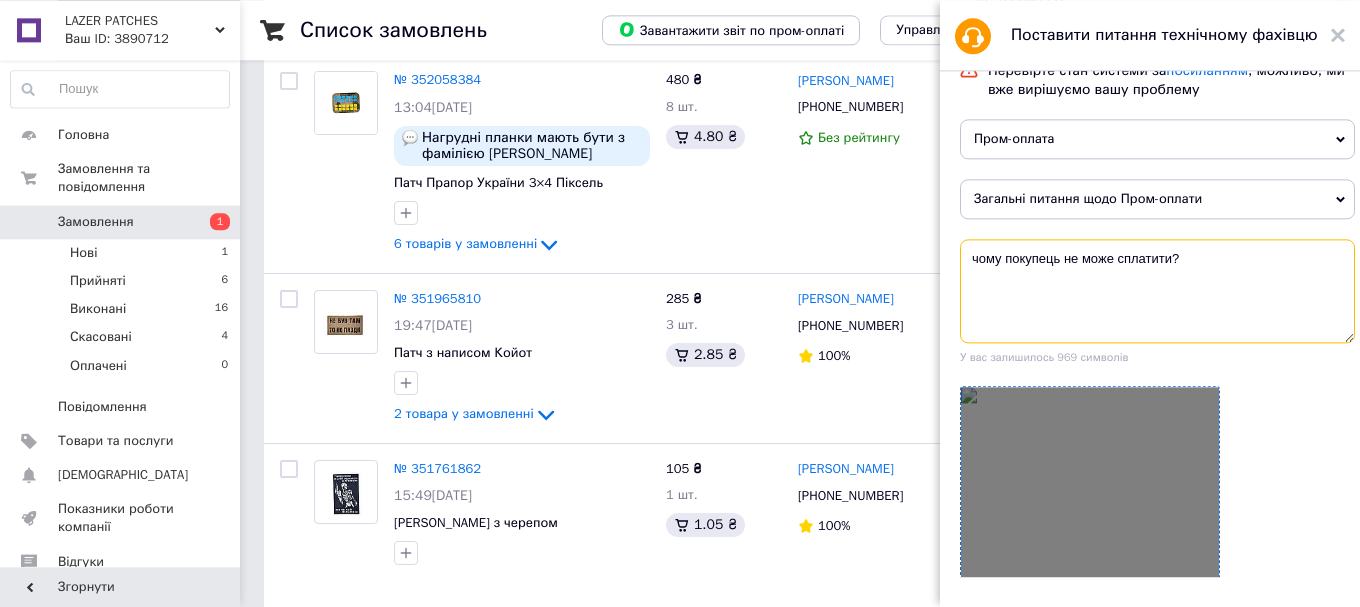 scroll, scrollTop: 408, scrollLeft: 0, axis: vertical 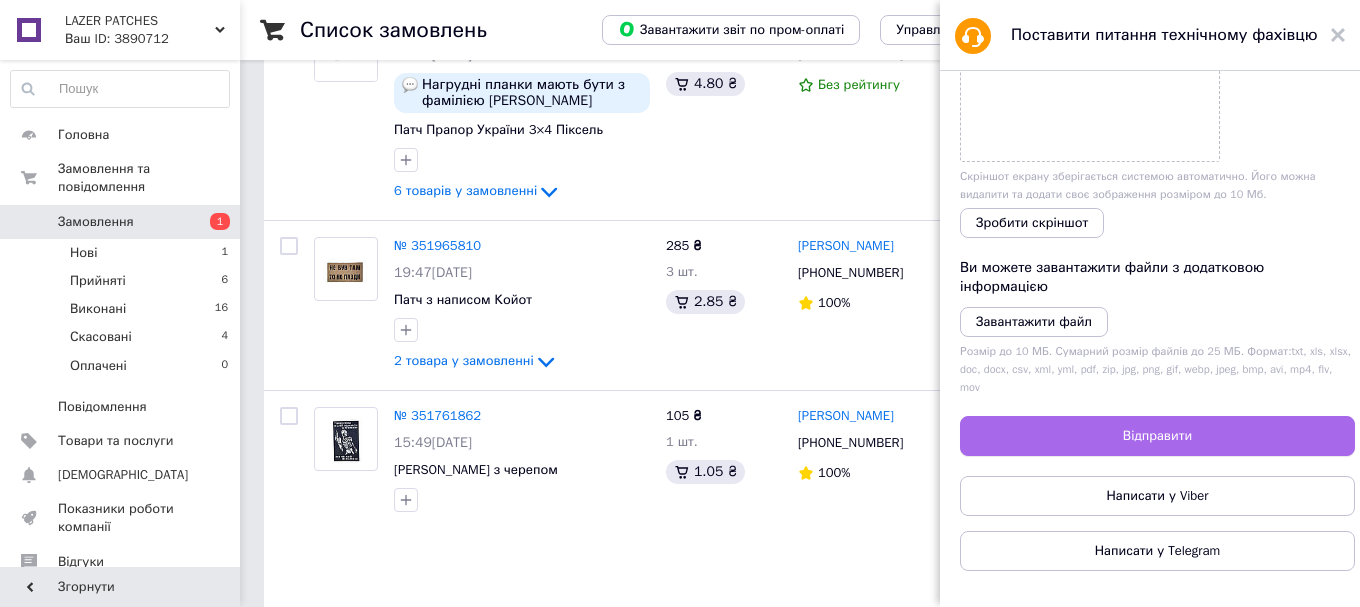 type on "чому покупець не може сплатити?" 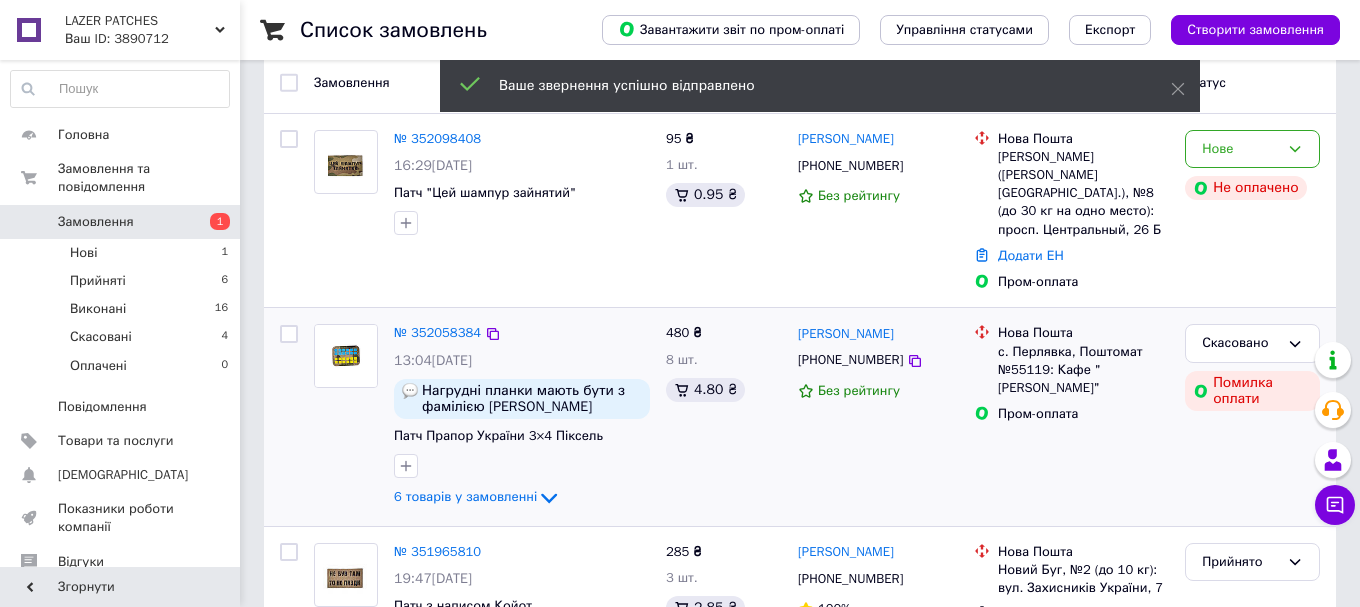 scroll, scrollTop: 0, scrollLeft: 0, axis: both 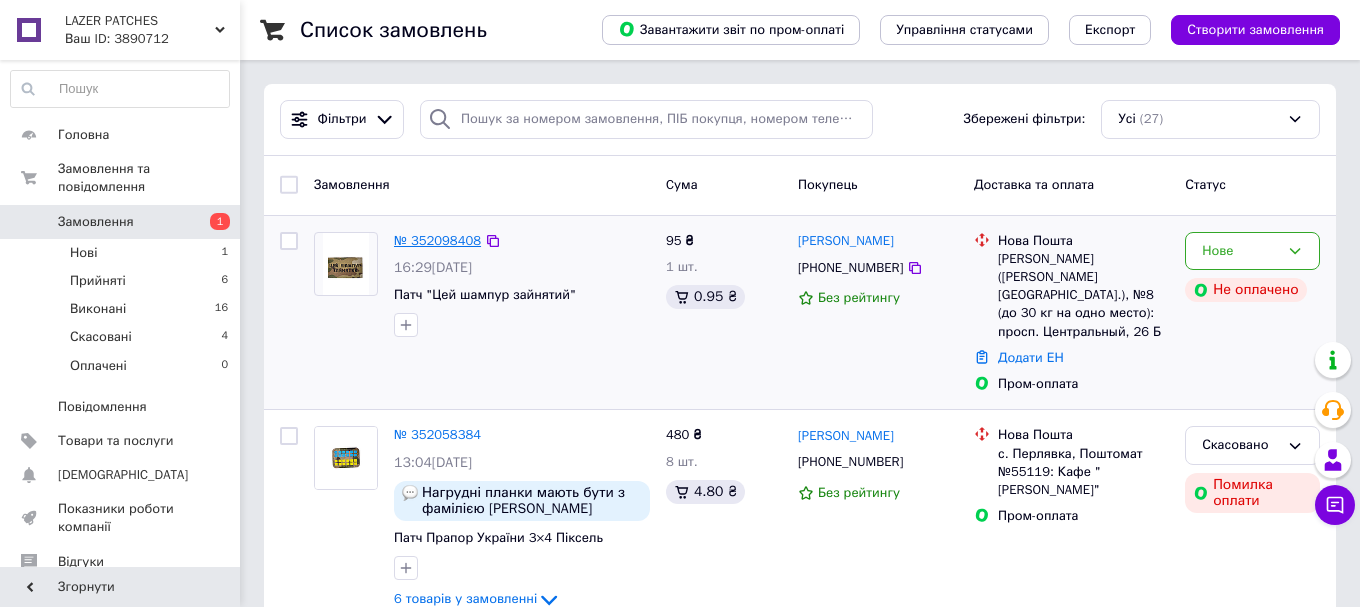 click on "№ 352098408" at bounding box center (437, 240) 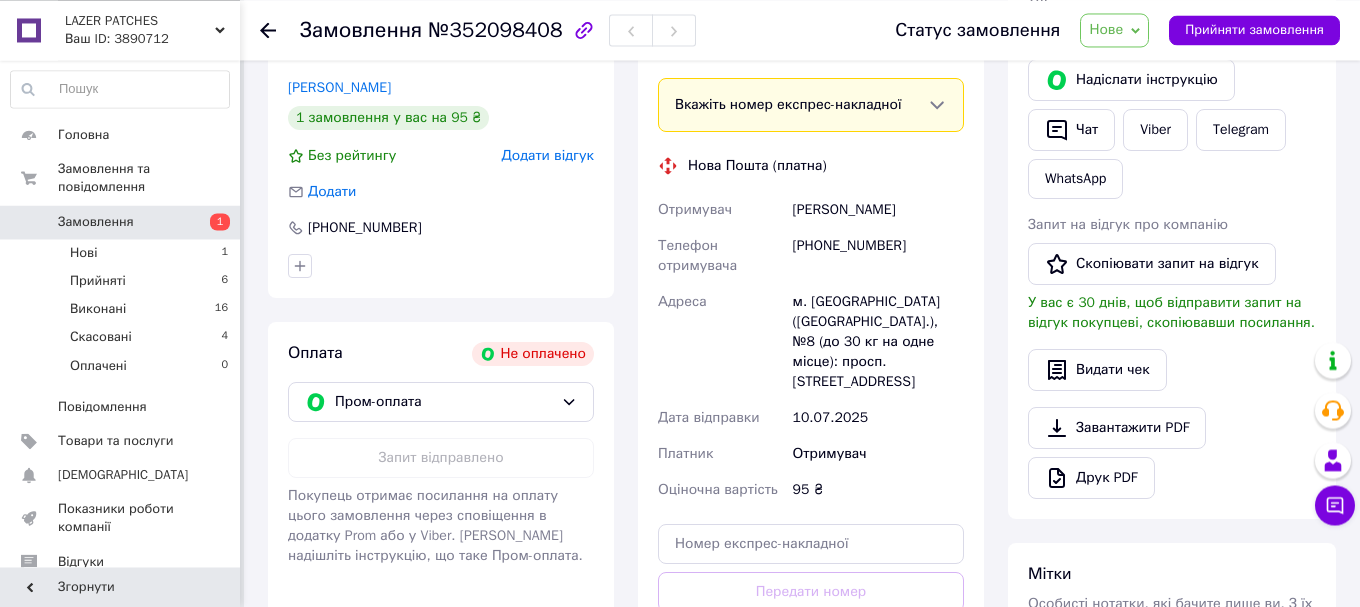 scroll, scrollTop: 510, scrollLeft: 0, axis: vertical 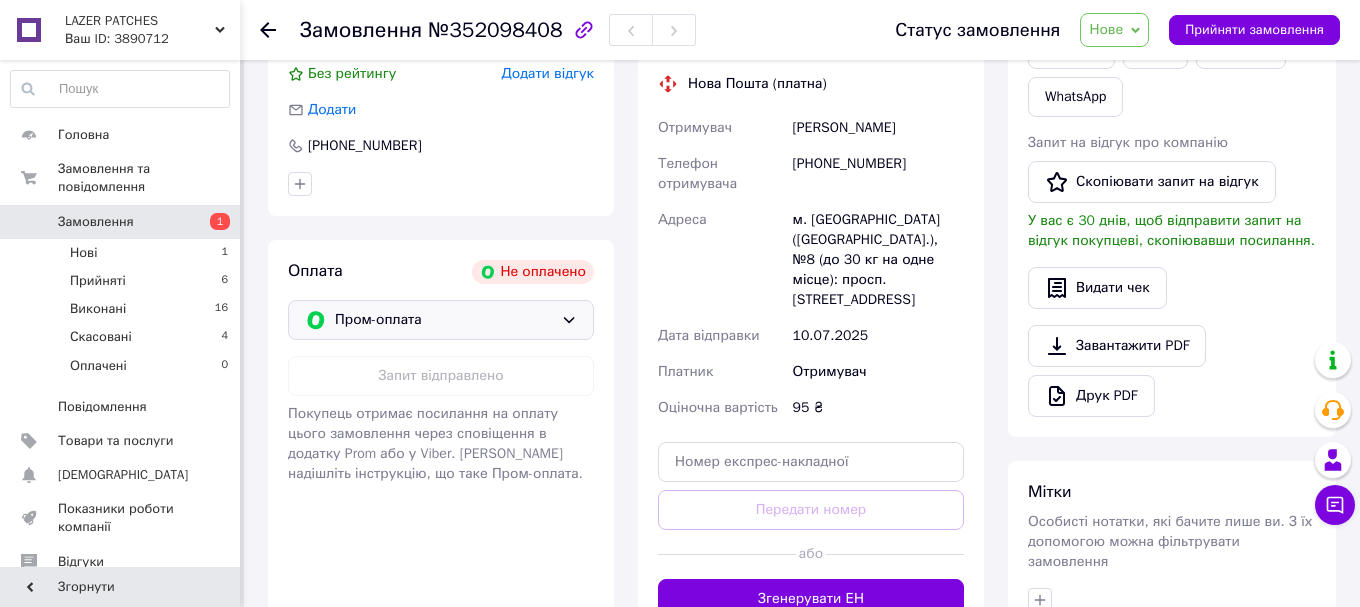 click 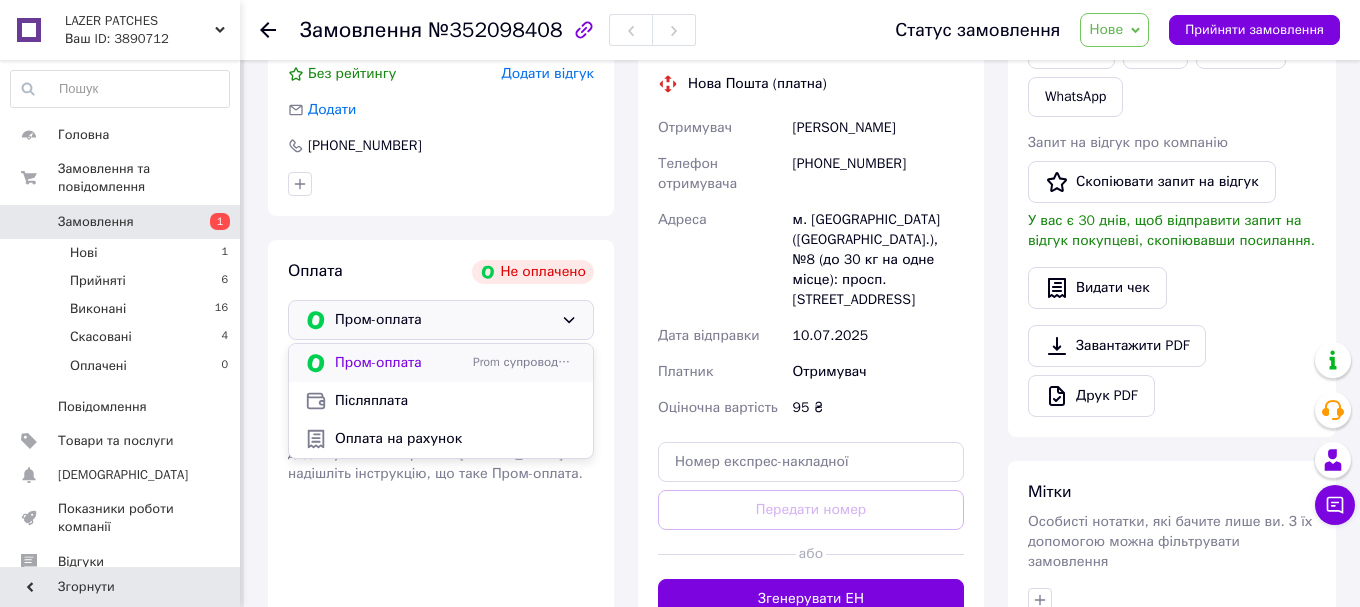 click on "Prom супроводжує покупку" at bounding box center [525, 362] 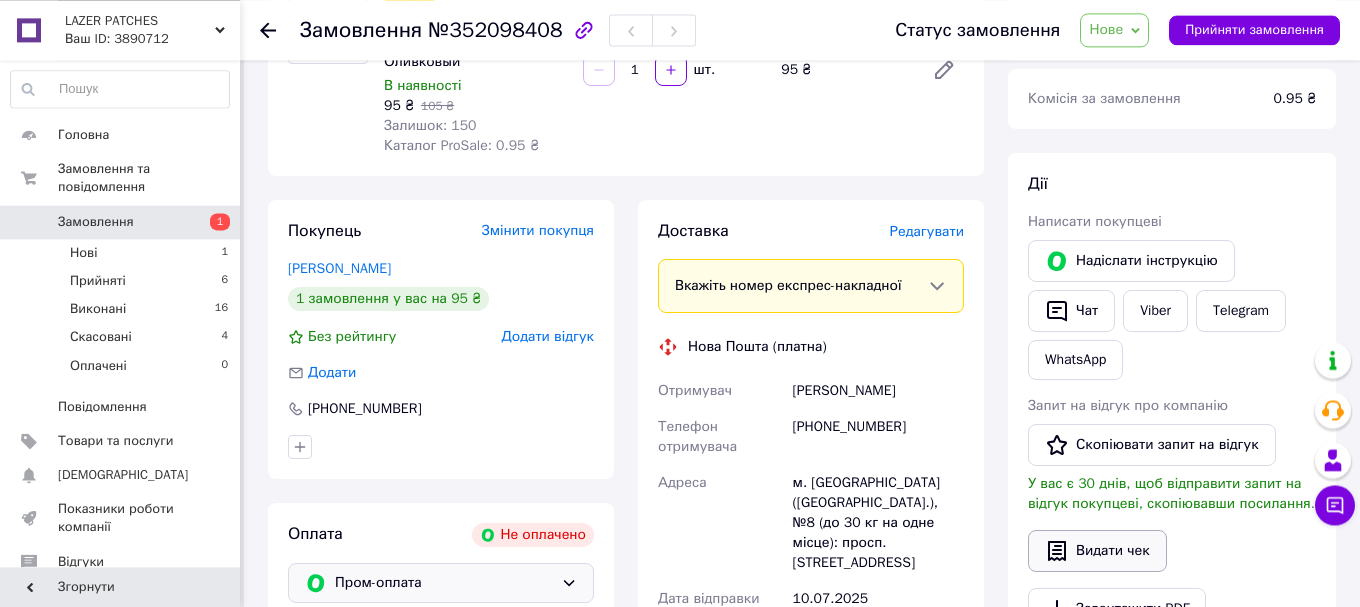 scroll, scrollTop: 204, scrollLeft: 0, axis: vertical 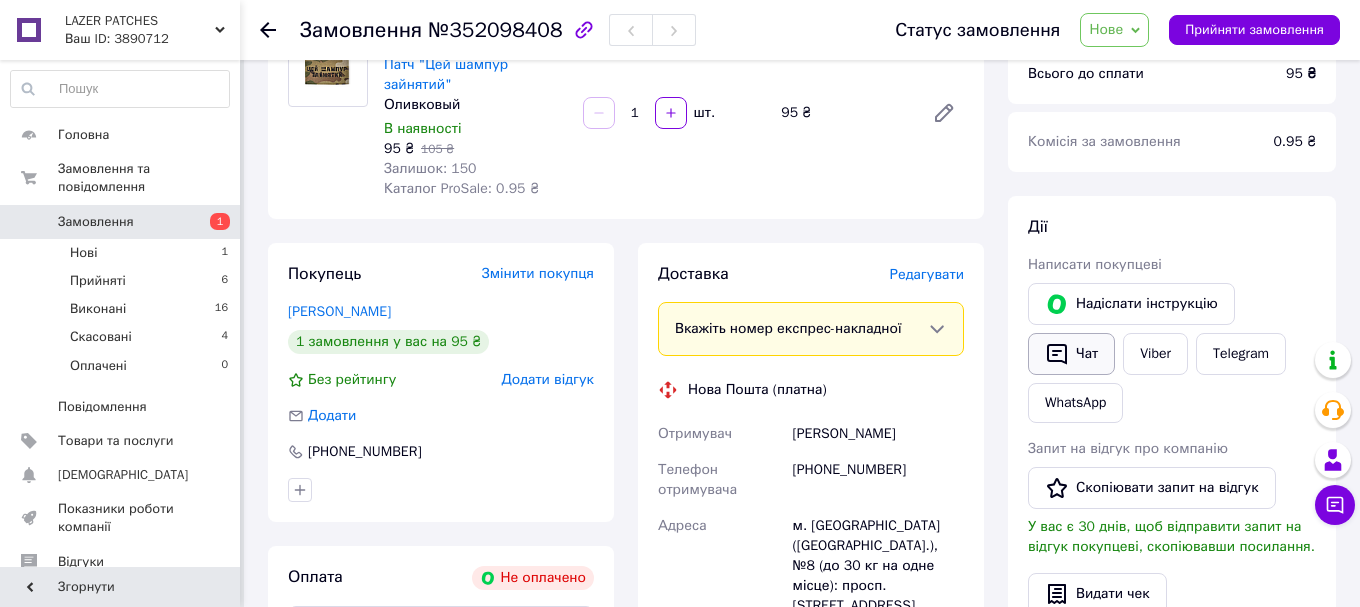 click on "Чат" at bounding box center [1071, 354] 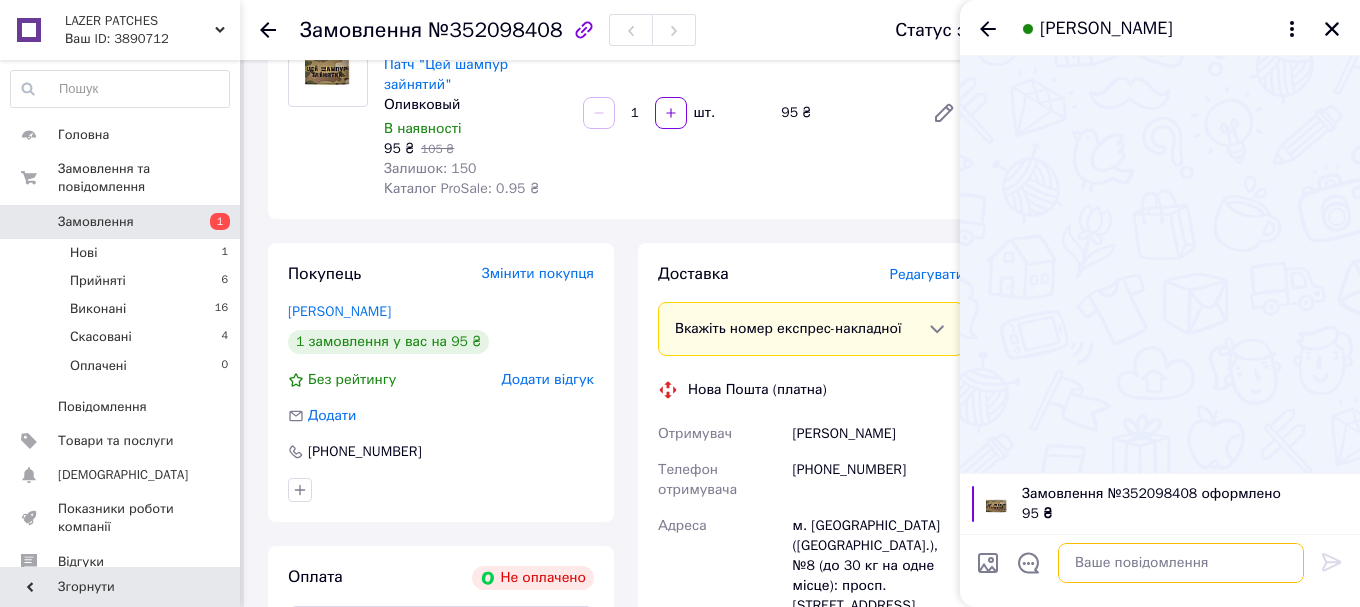 click at bounding box center [1181, 563] 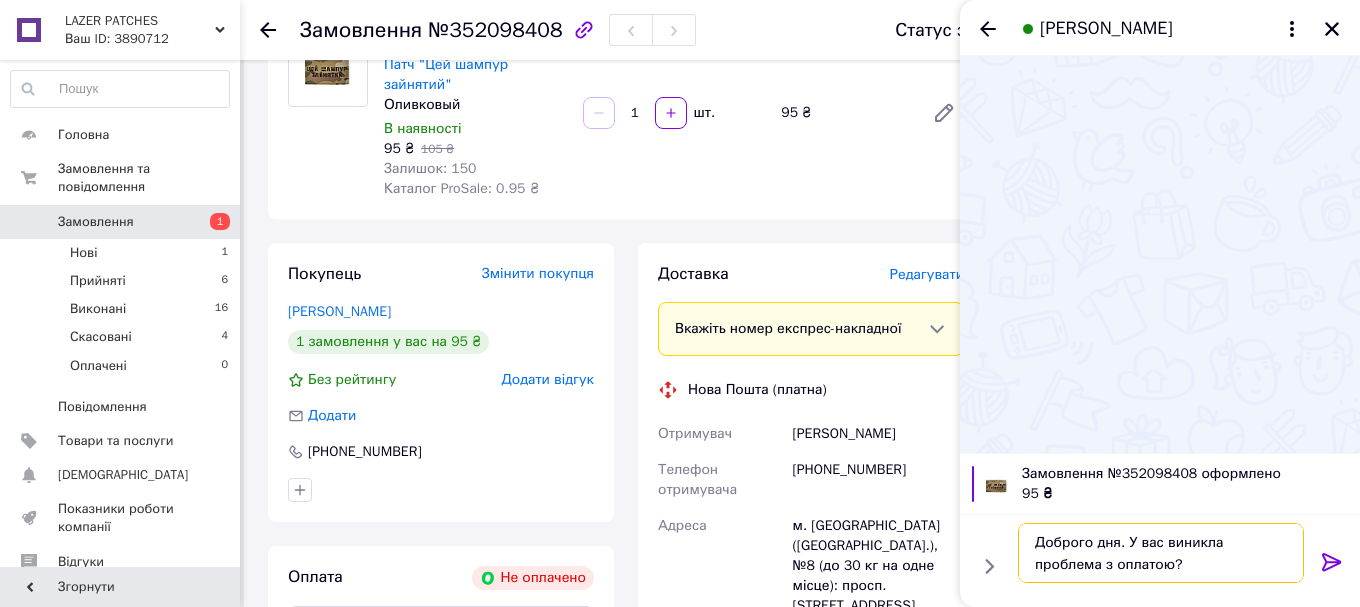 click on "Доброго дня. У вас виникла проблема з оплатою?" at bounding box center (1161, 553) 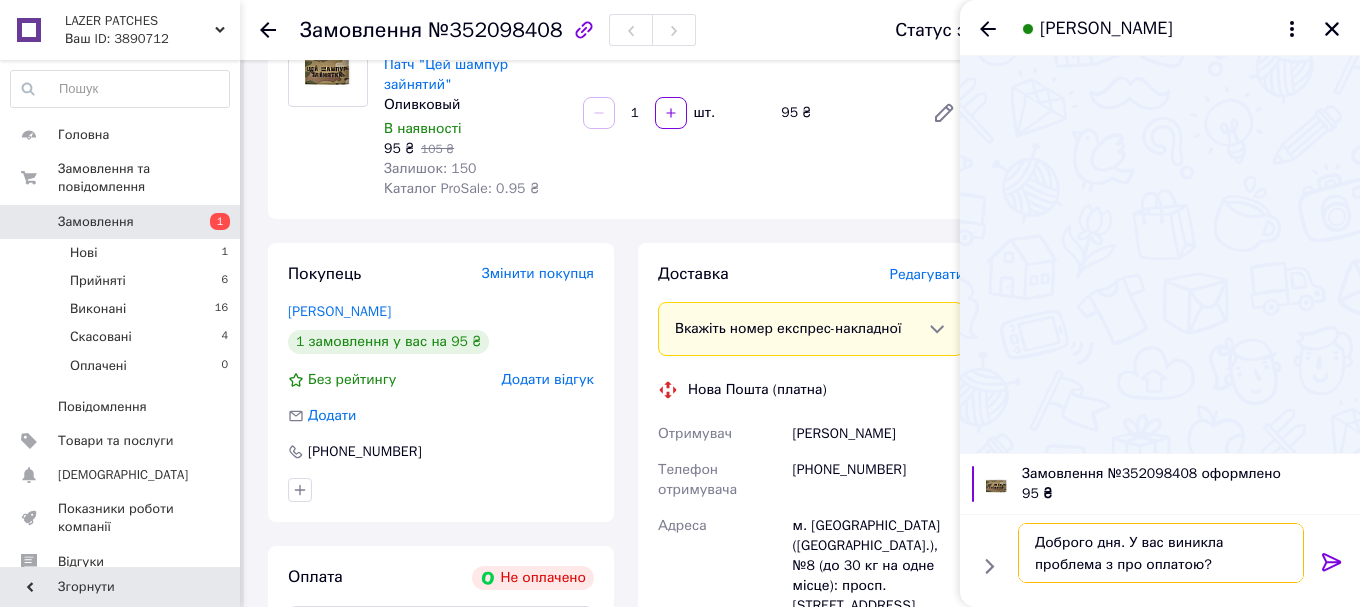 type on "Доброго дня. У вас виникла проблема з пром оплатою?" 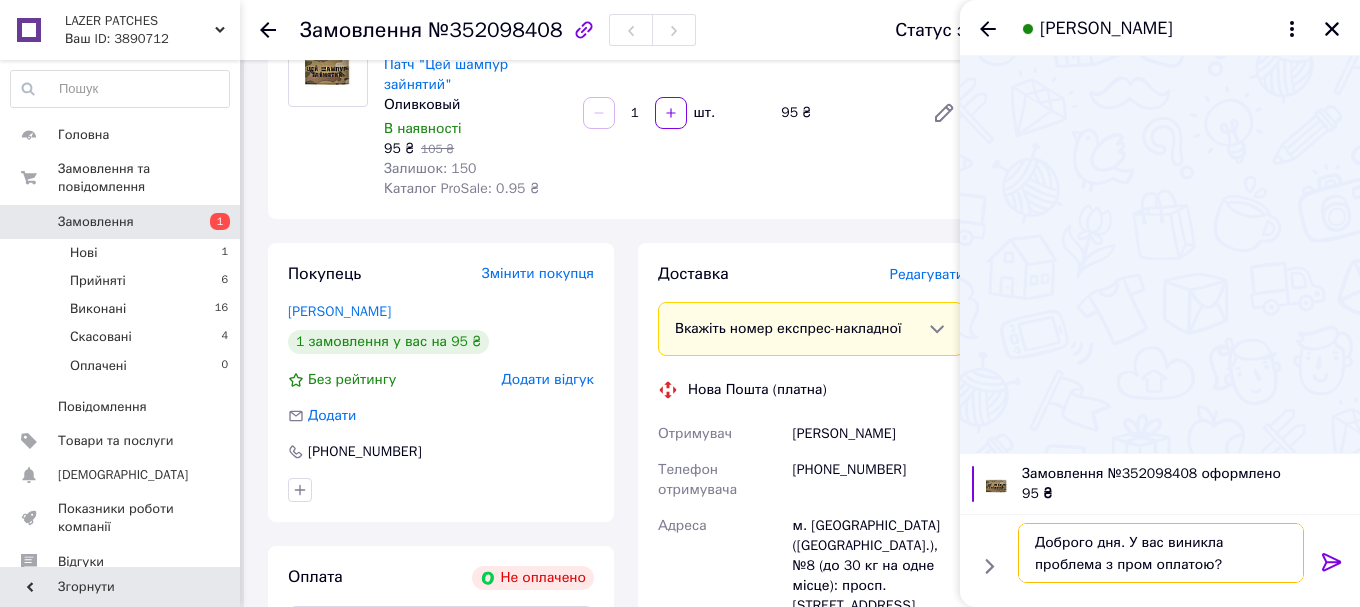 type 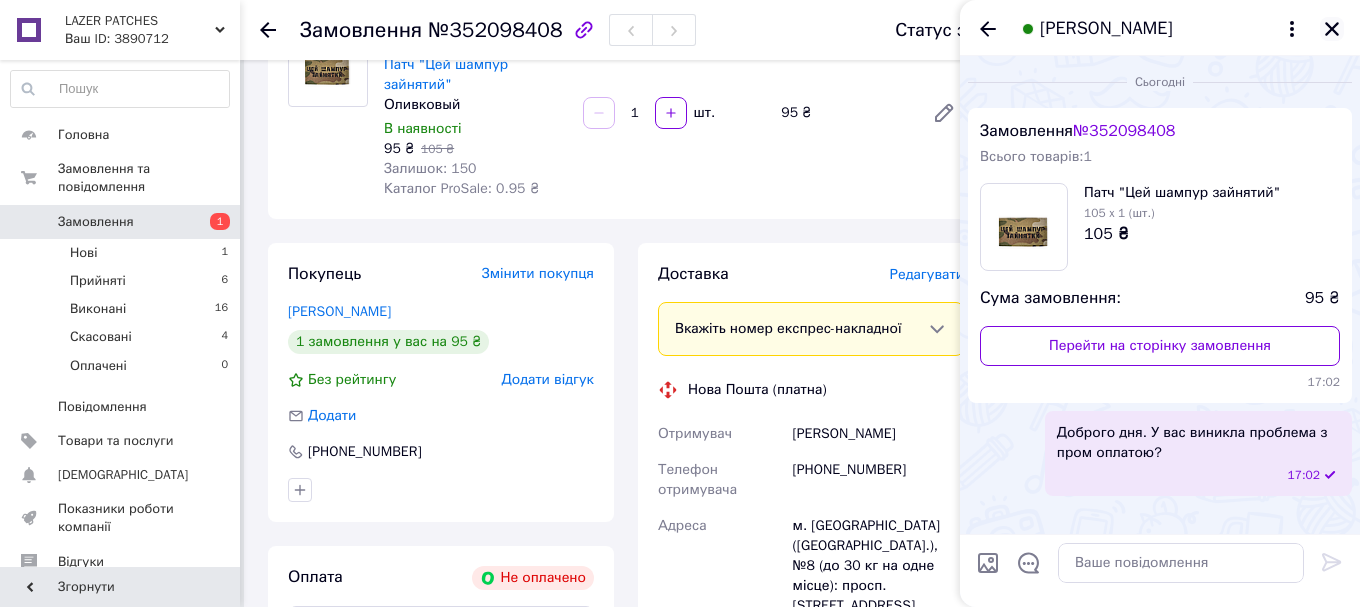 click 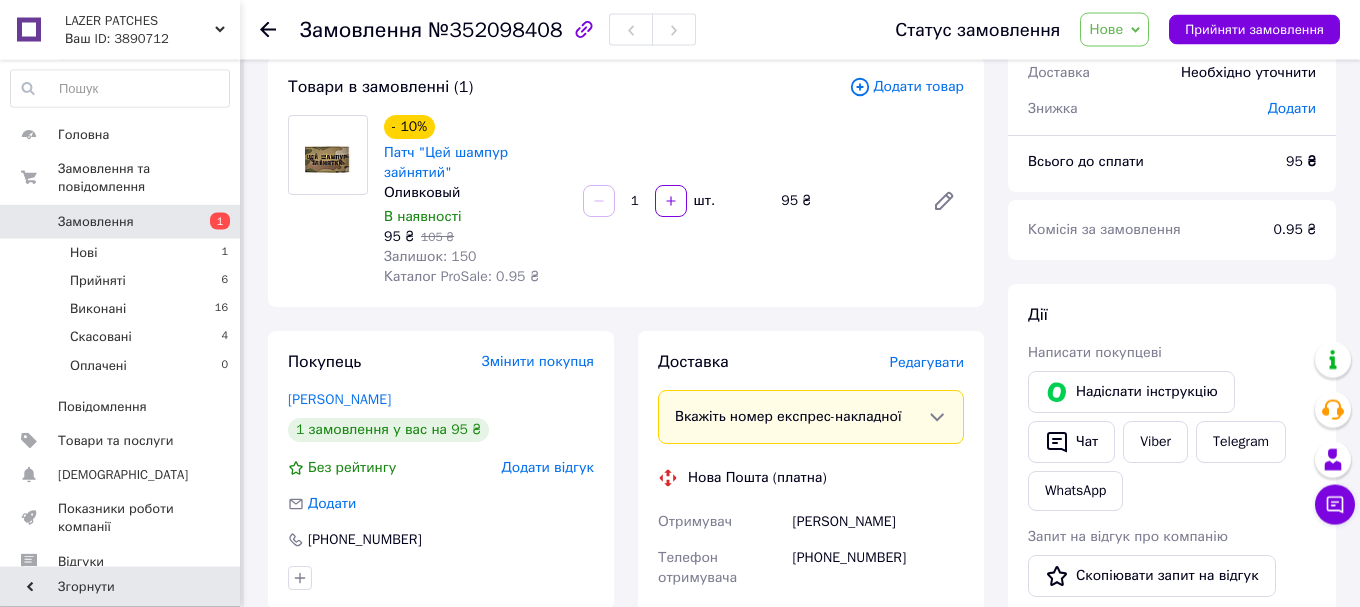 scroll, scrollTop: 0, scrollLeft: 0, axis: both 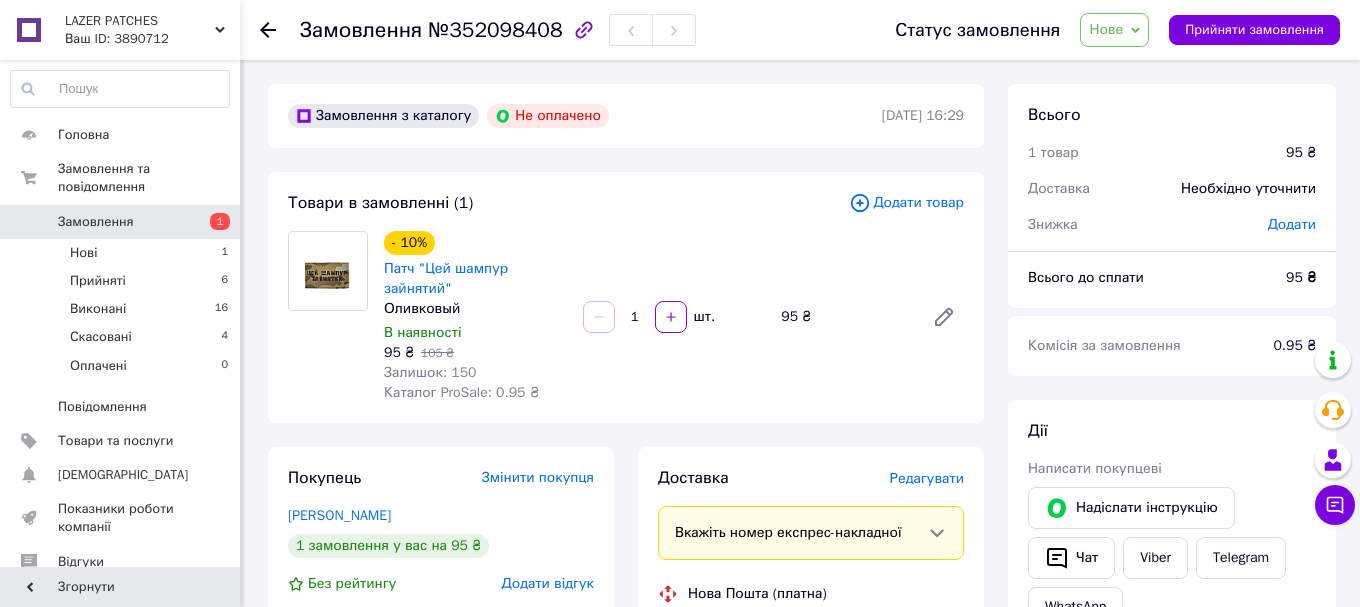 click on "Замовлення" at bounding box center (121, 222) 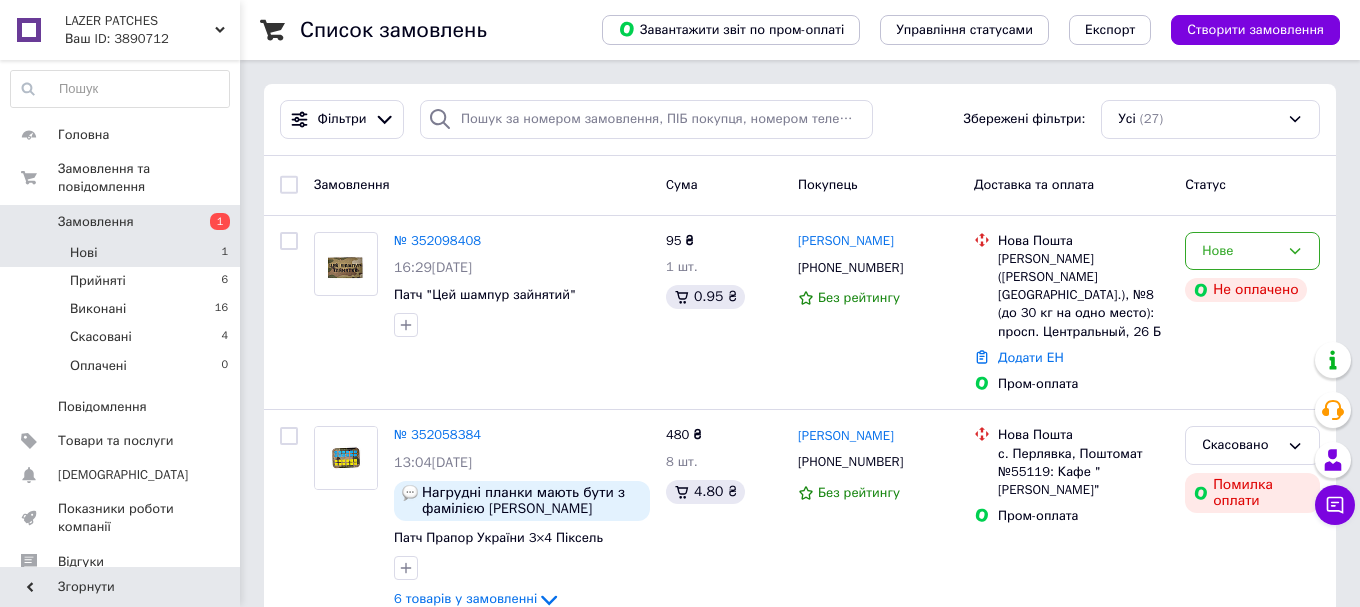 click on "Нові 1" at bounding box center (120, 253) 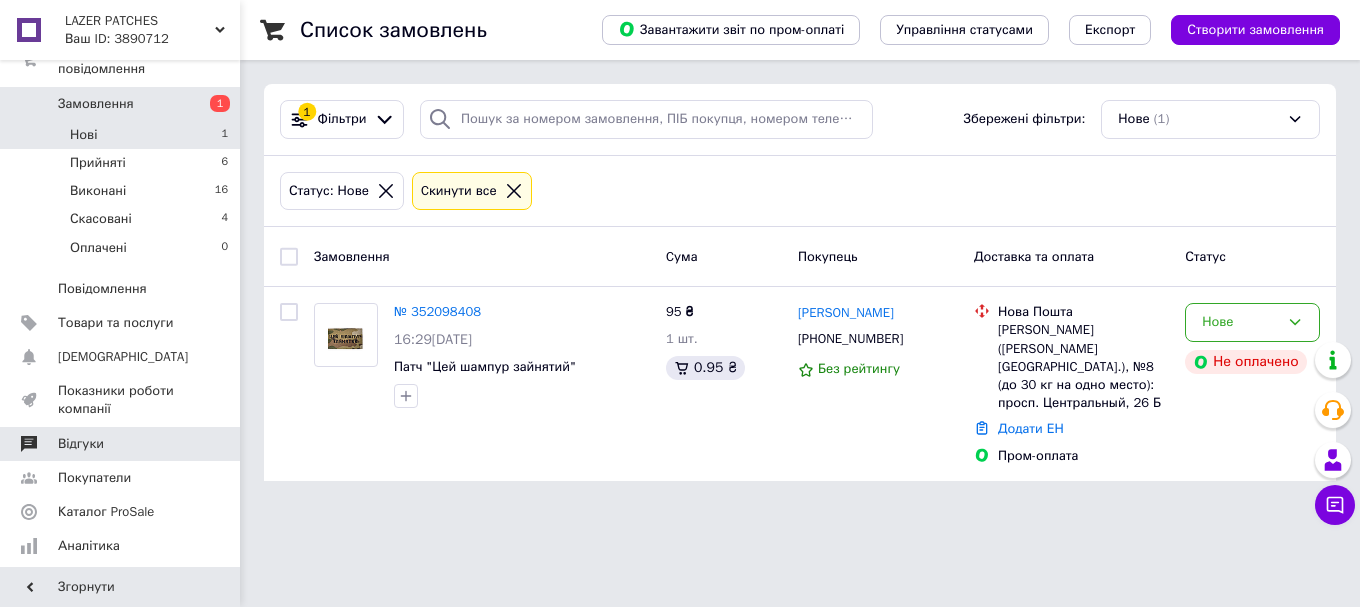 scroll, scrollTop: 304, scrollLeft: 0, axis: vertical 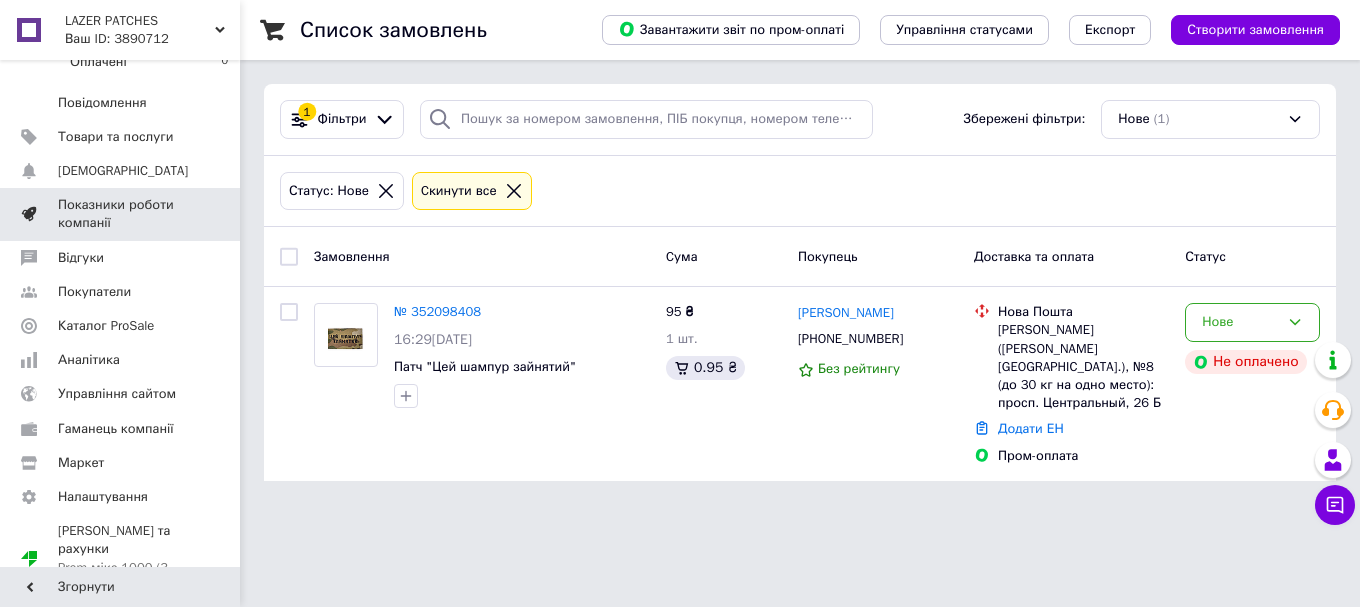 click on "Показники роботи компанії" at bounding box center (121, 214) 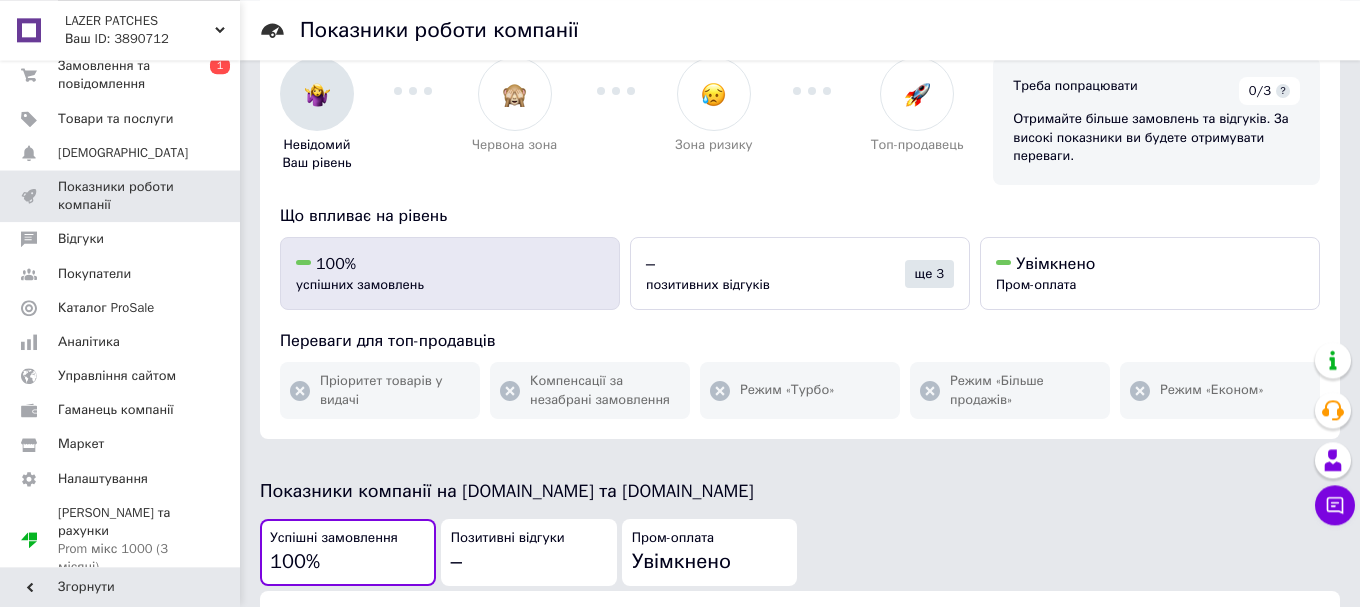scroll, scrollTop: 74, scrollLeft: 0, axis: vertical 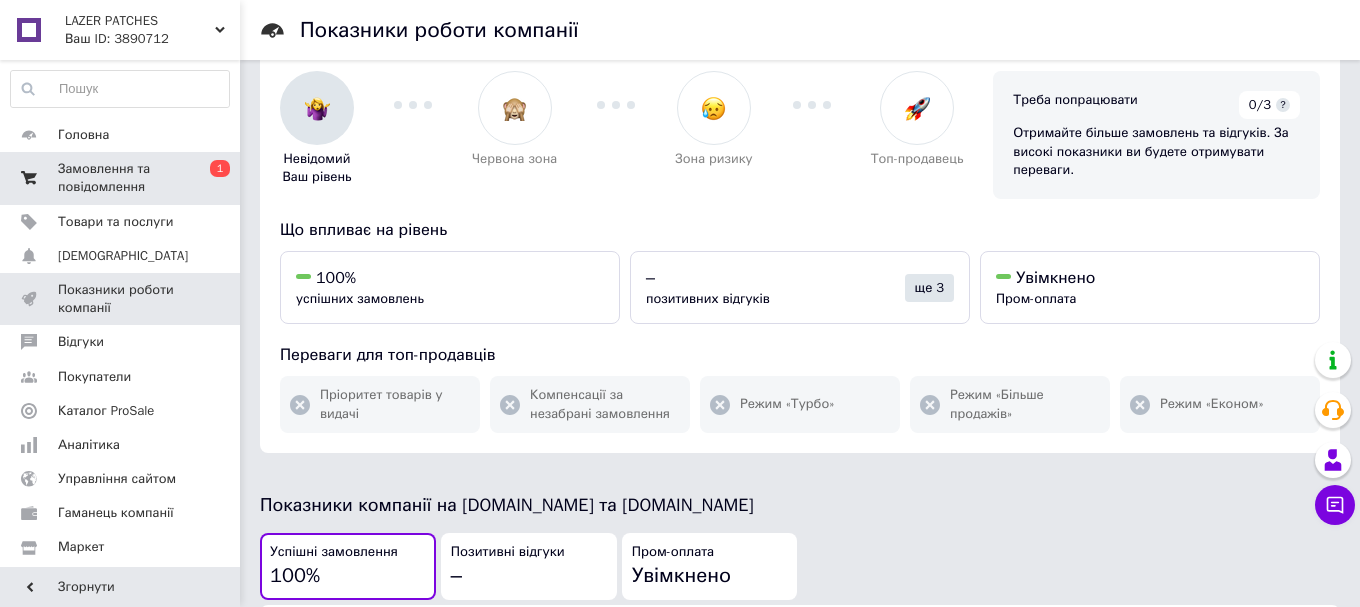 click on "Замовлення та повідомлення" at bounding box center [121, 178] 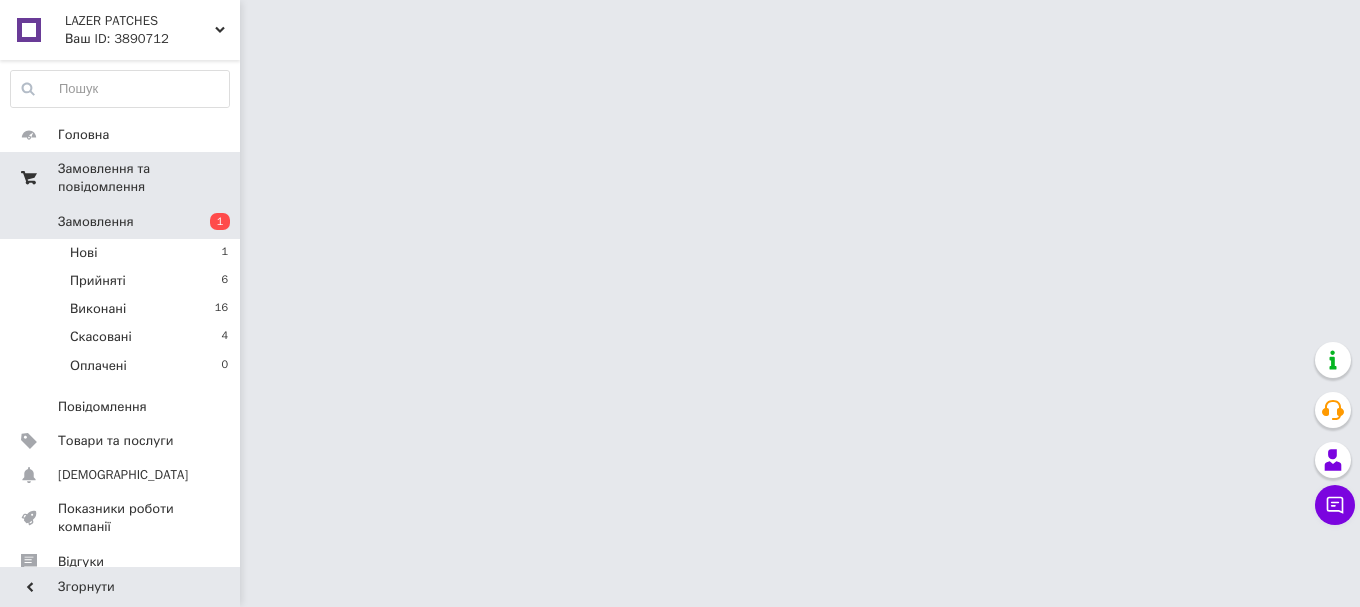 scroll, scrollTop: 0, scrollLeft: 0, axis: both 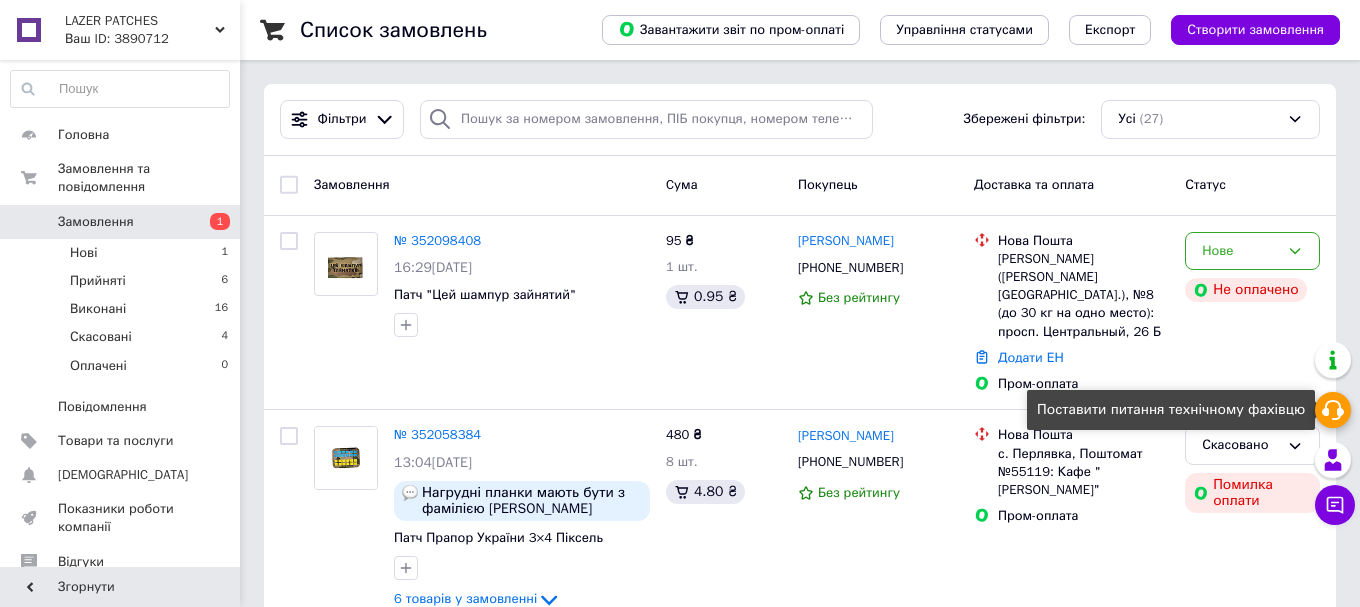 click 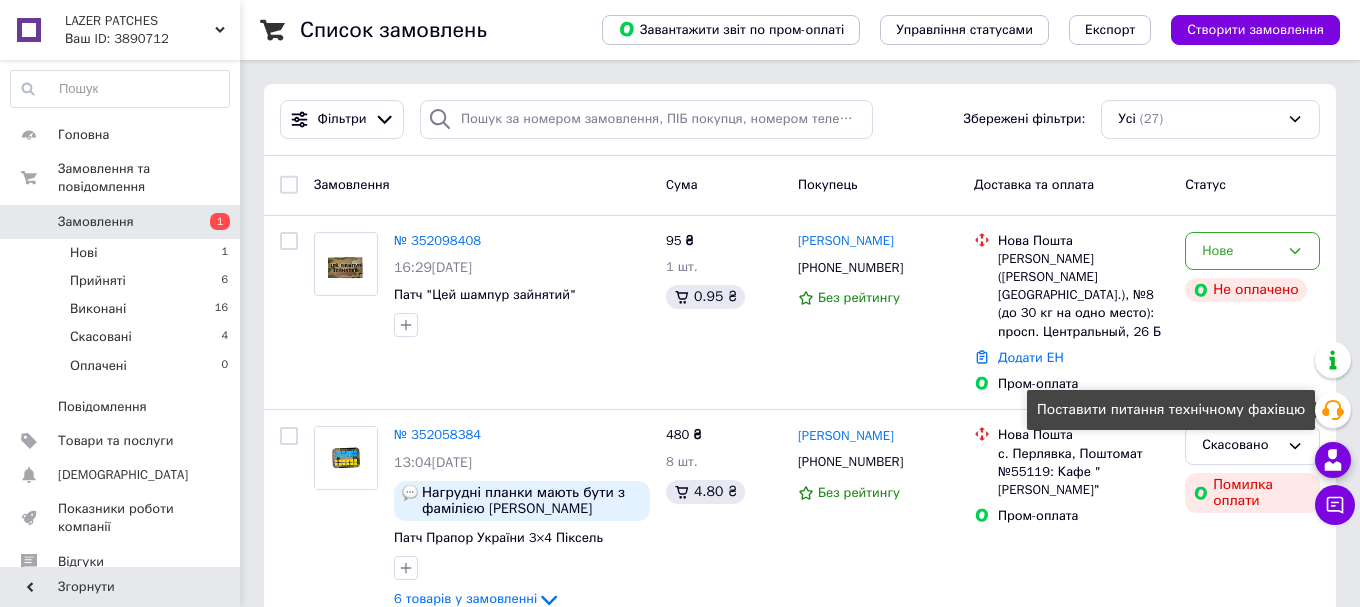 click 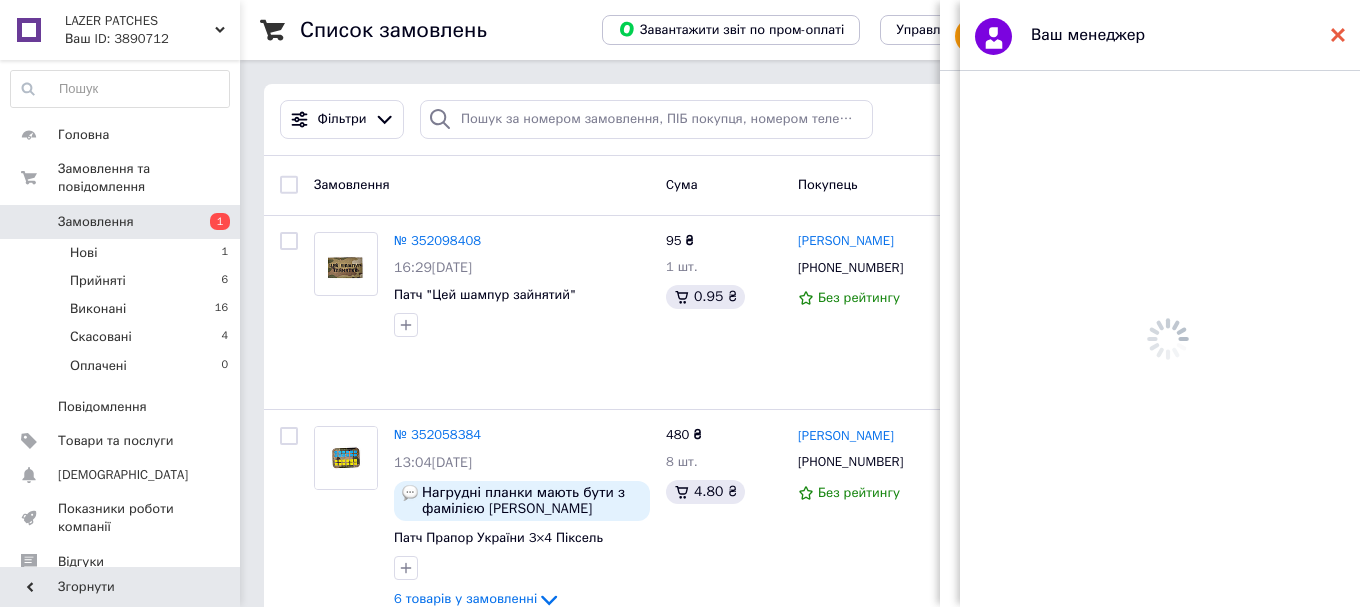 click 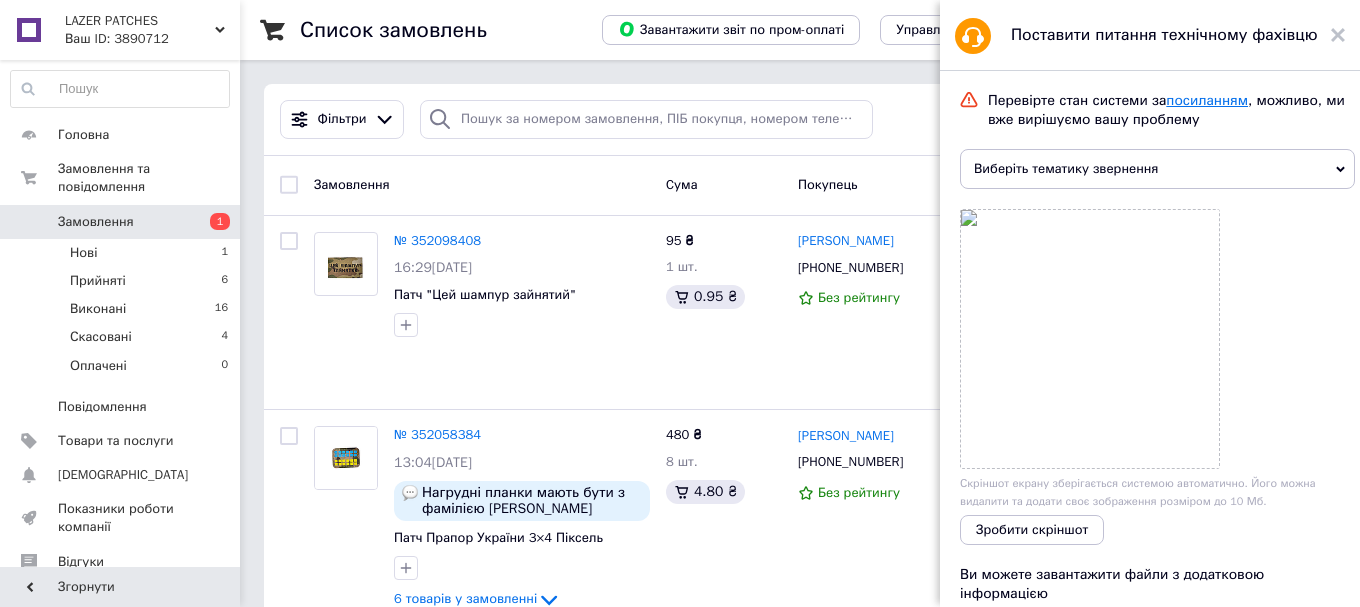 click on "посиланням" at bounding box center [1207, 100] 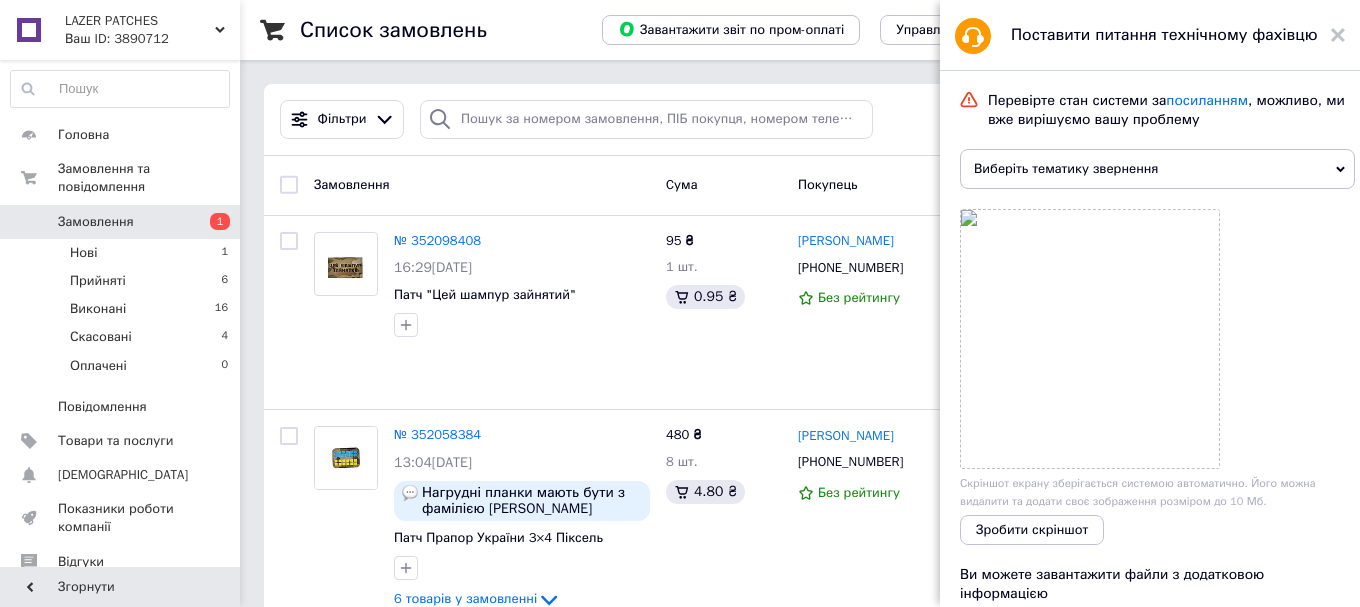 scroll, scrollTop: 0, scrollLeft: 0, axis: both 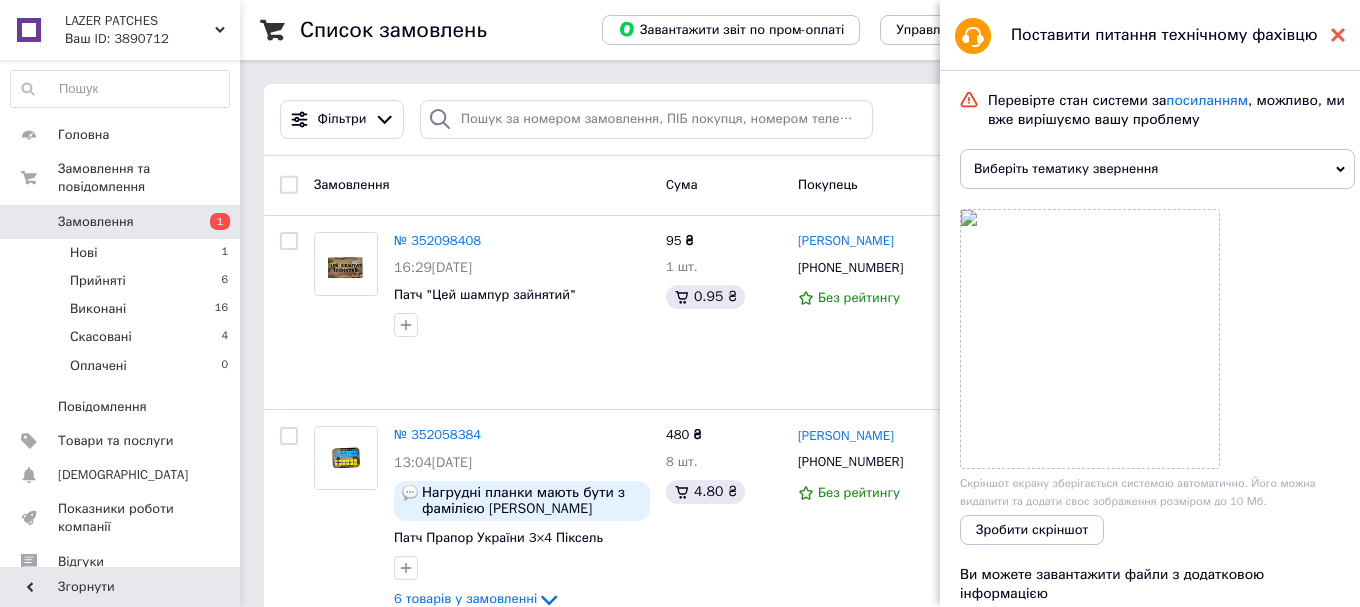 click 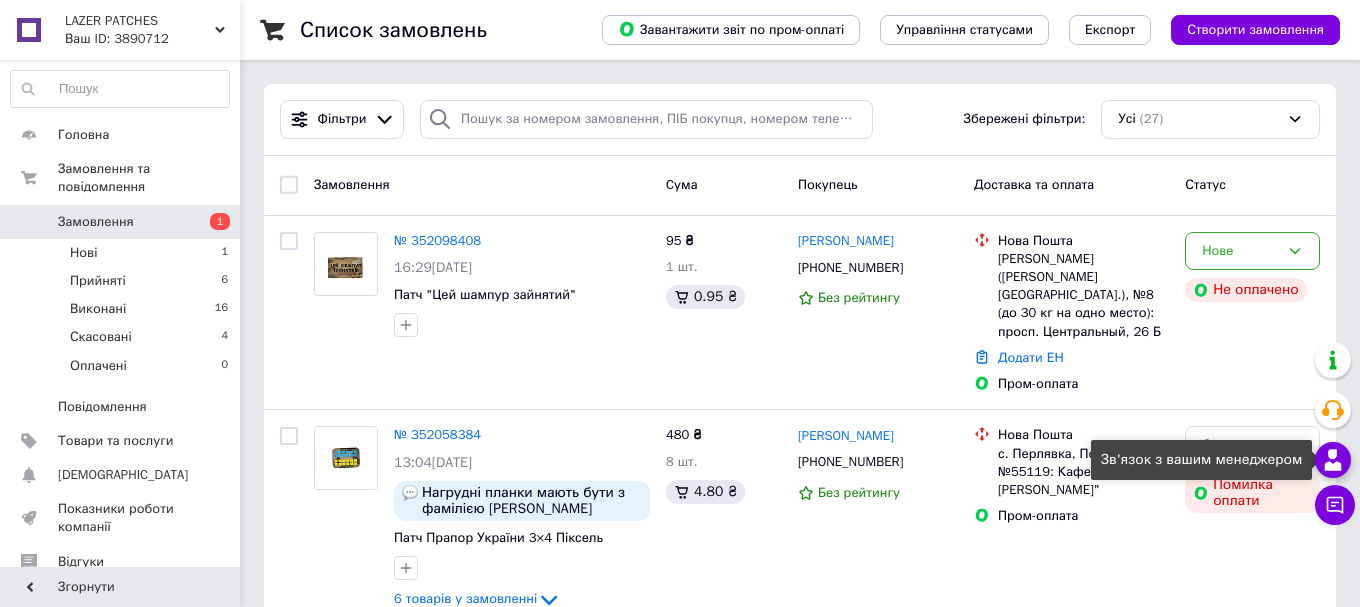 click 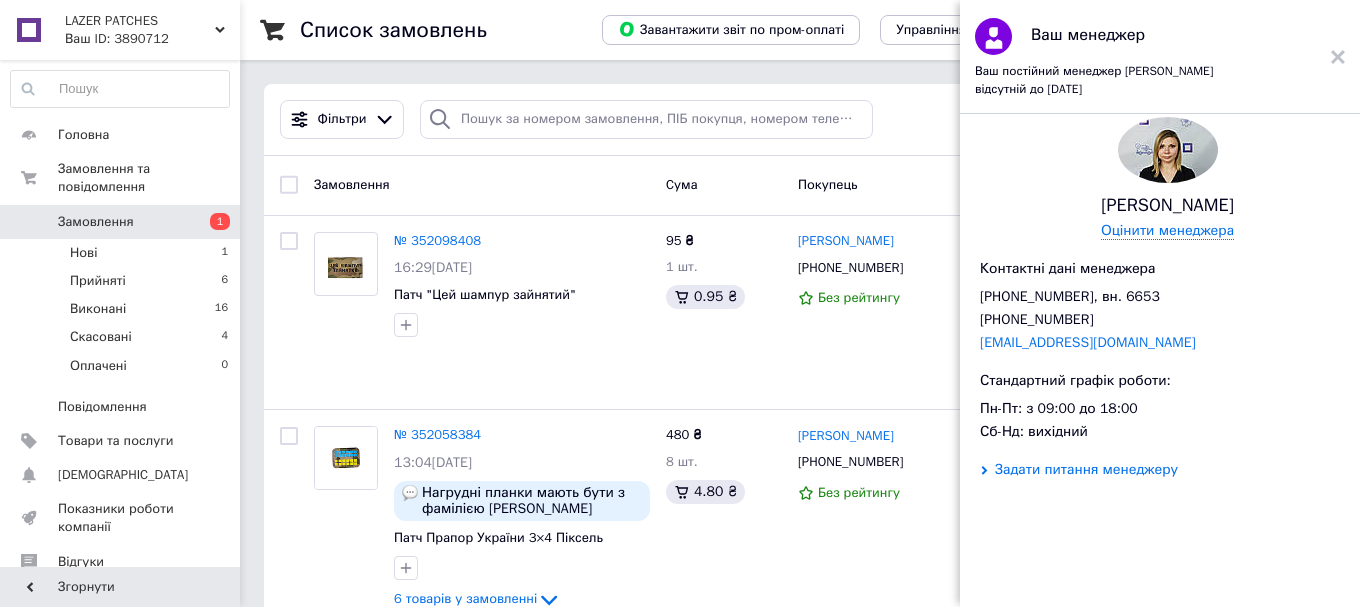click on "Задати питання менеджеру" at bounding box center (1086, 470) 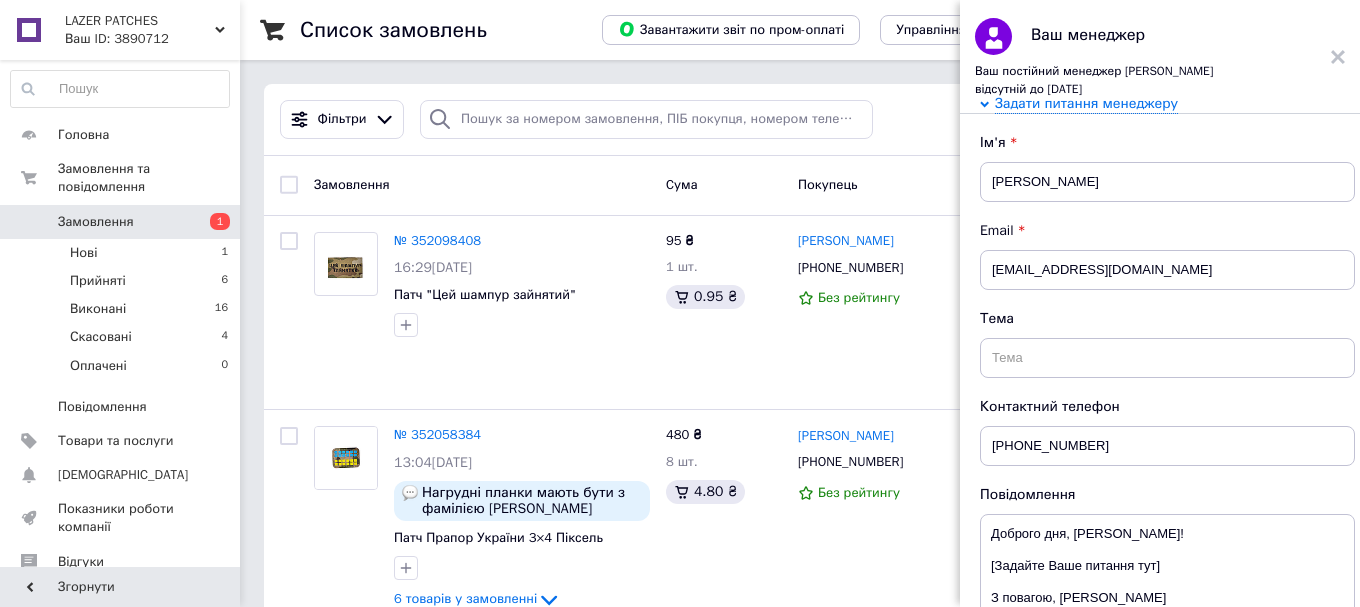 scroll, scrollTop: 456, scrollLeft: 0, axis: vertical 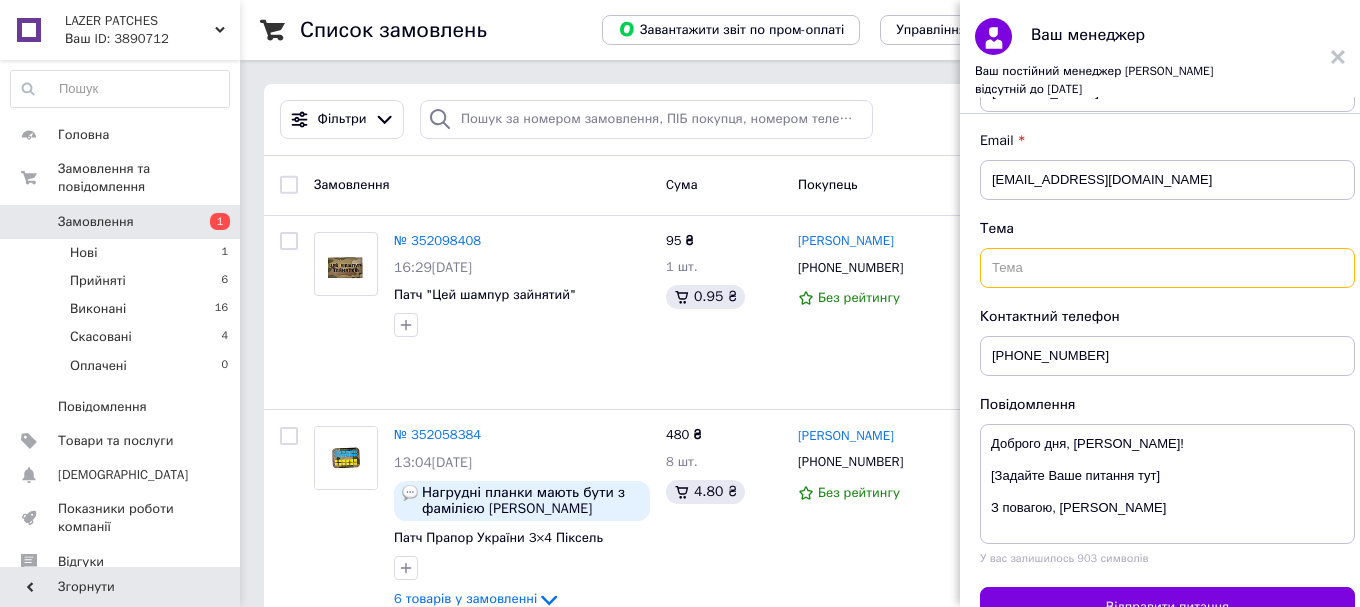 click at bounding box center [1167, 268] 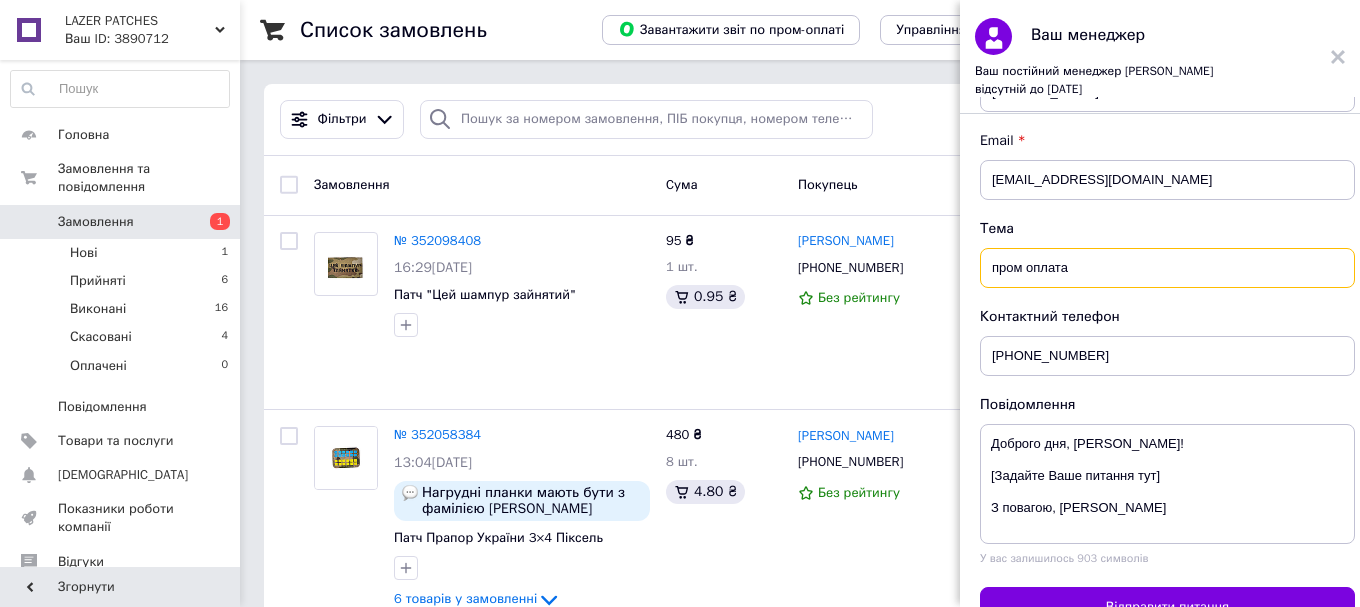 scroll, scrollTop: 549, scrollLeft: 0, axis: vertical 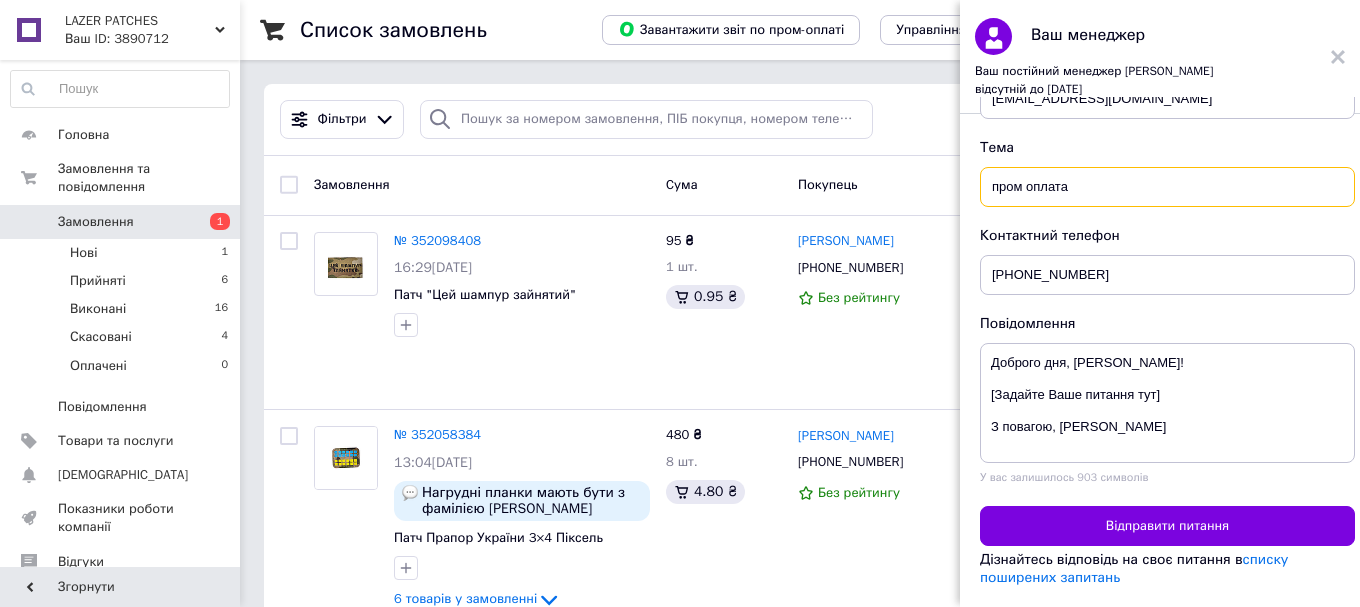 type on "пром оплата" 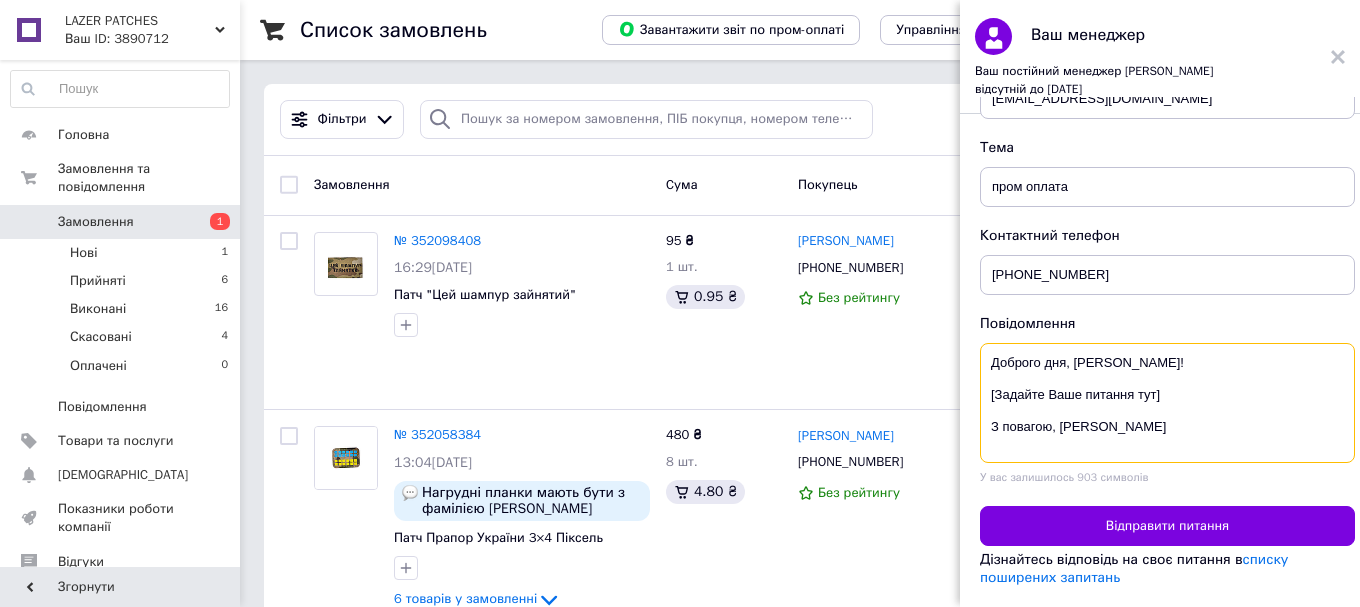 click on "Доброго дня, Уляна Деркач!
[Задайте Ваше питання тут]
З повагою, Вікторія Володимирчук" at bounding box center [1167, 403] 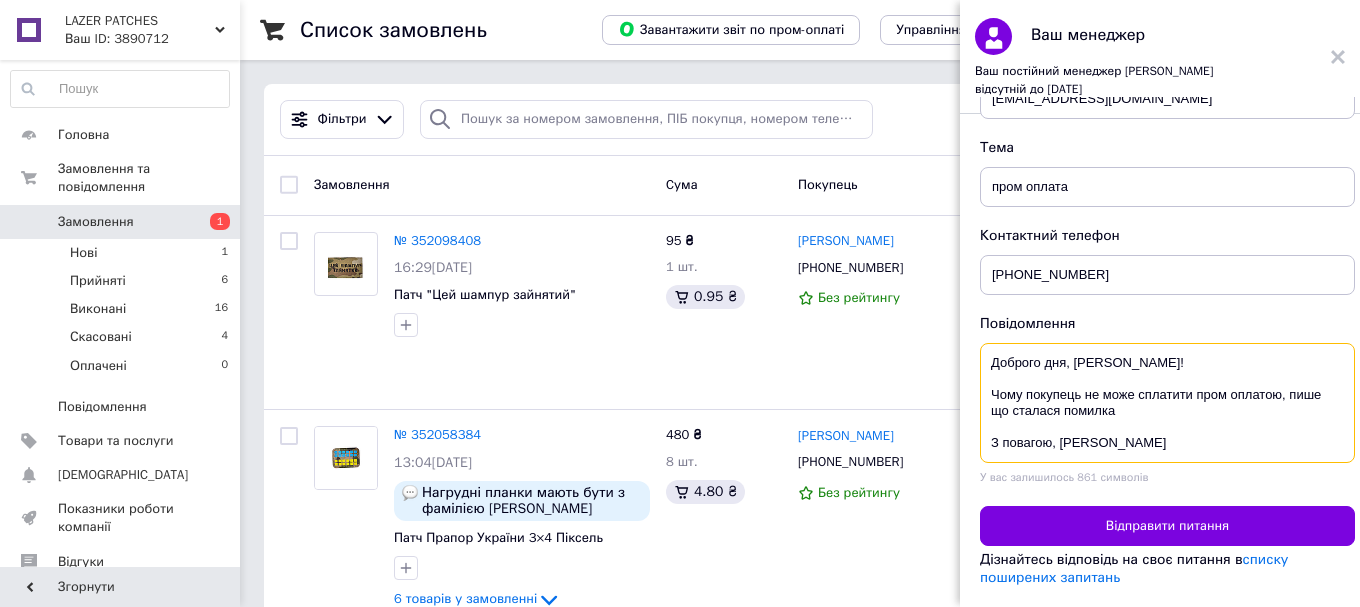 type on "Доброго дня, Уляна Деркач!
Чому покупець не може сплатити пром оплатою, пише що сталася помилка
З повагою, Вікторія Володимирчук" 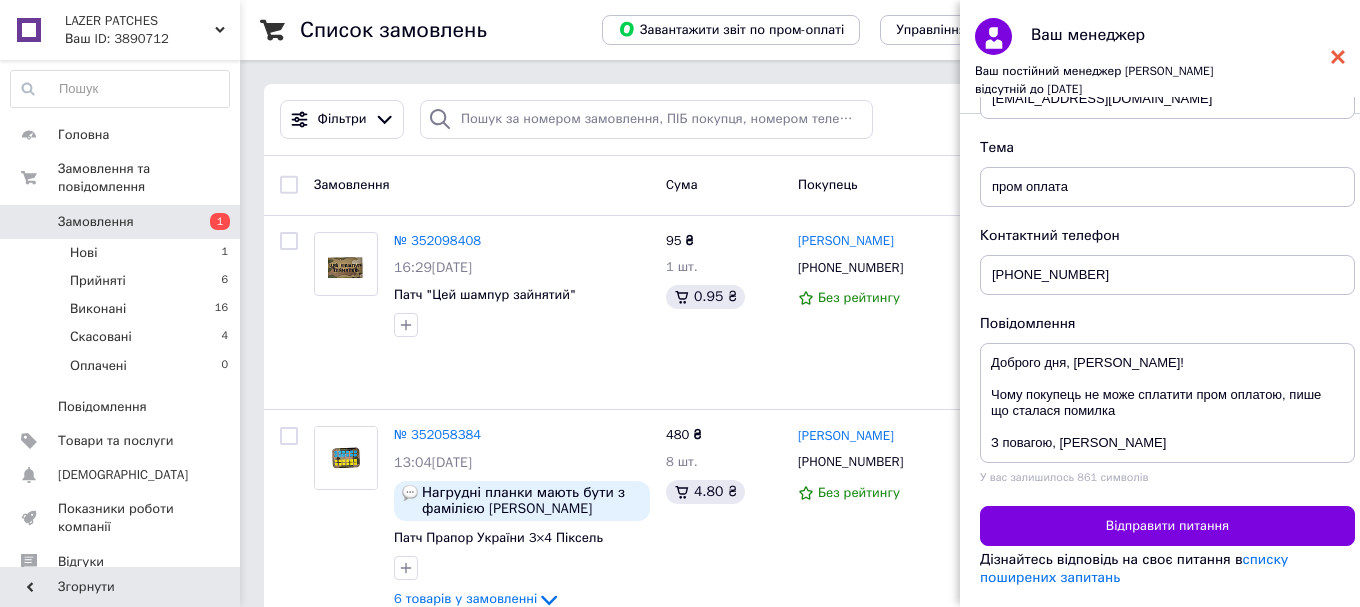 click at bounding box center [1338, 57] 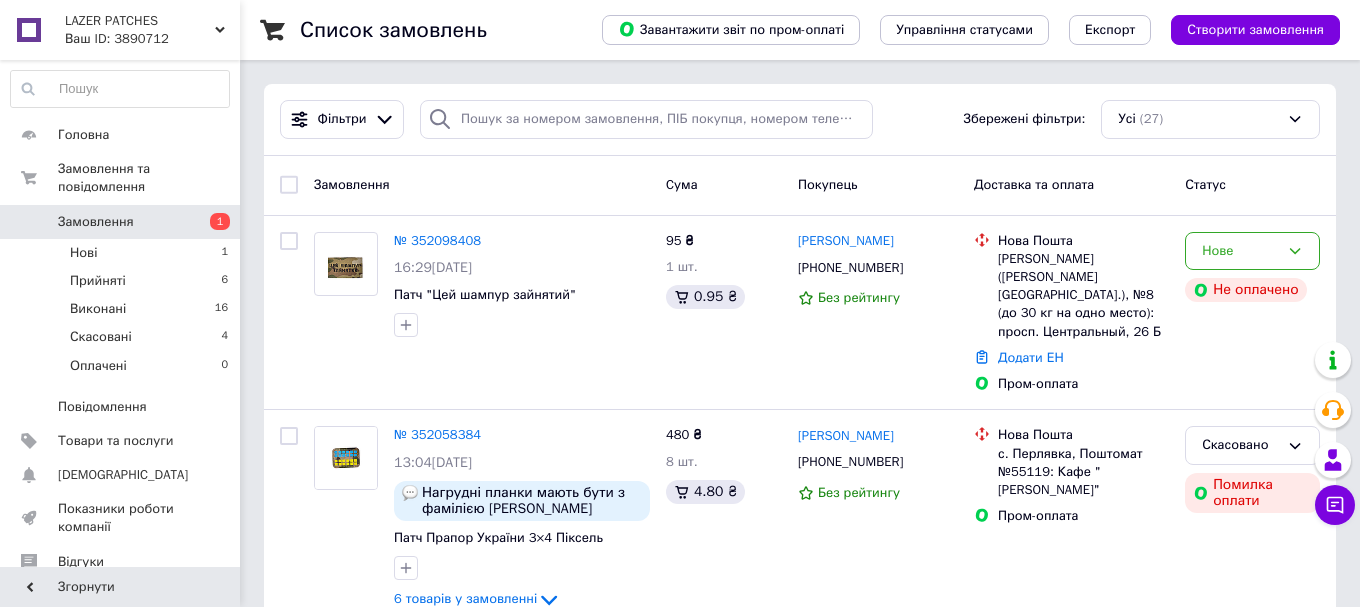 click on "Замовлення 1" at bounding box center [120, 222] 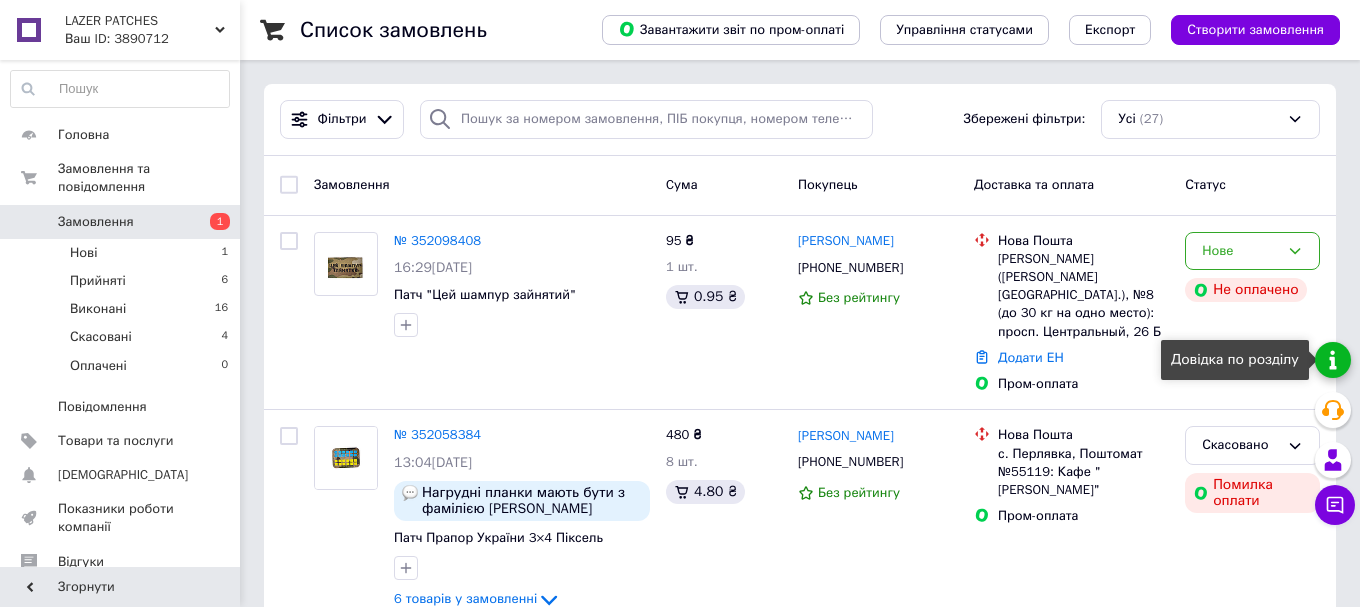 click at bounding box center (1333, 360) 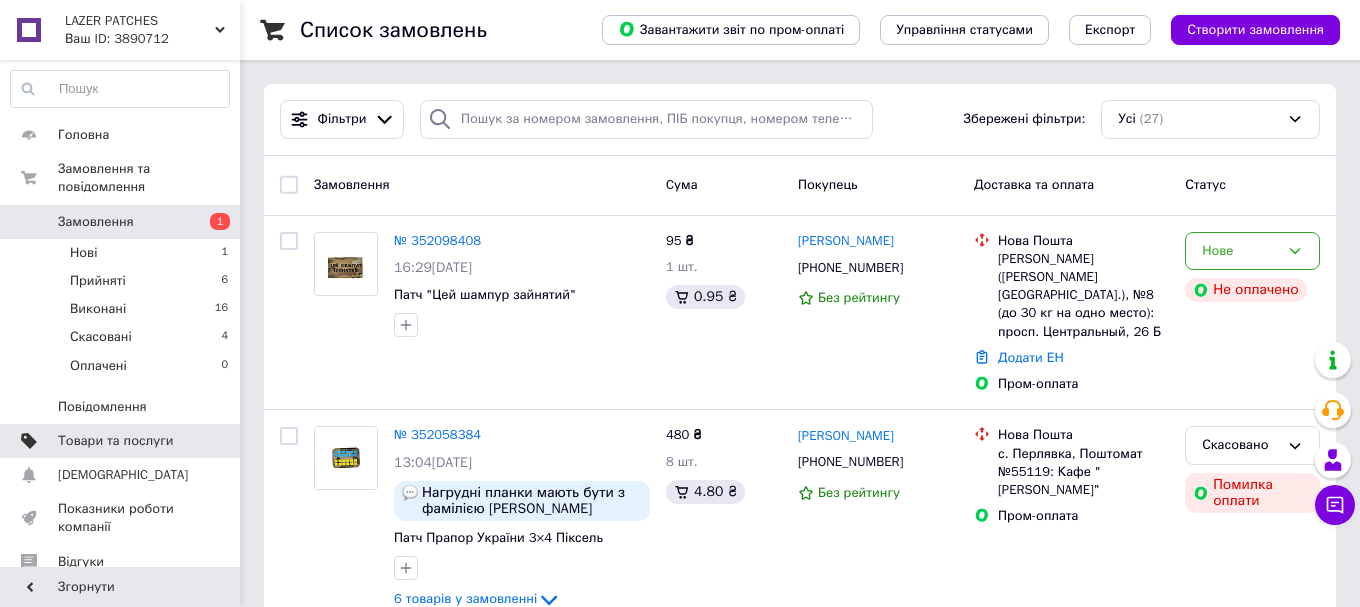 click on "Товари та послуги" at bounding box center [115, 441] 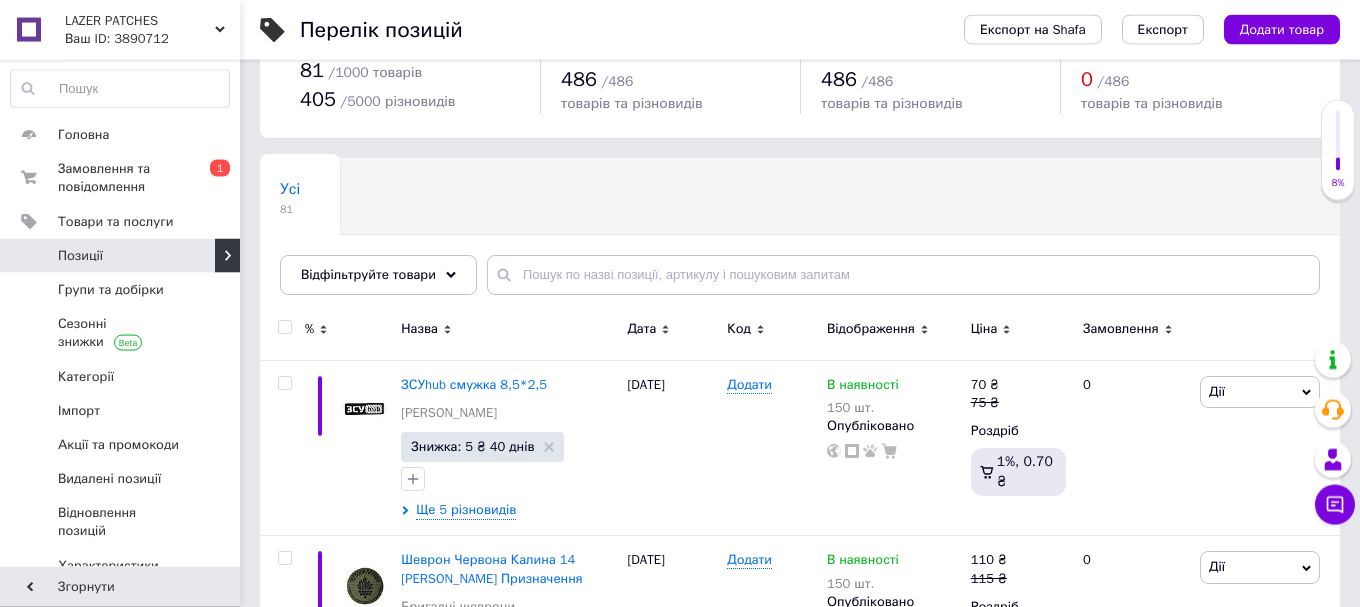 scroll, scrollTop: 102, scrollLeft: 0, axis: vertical 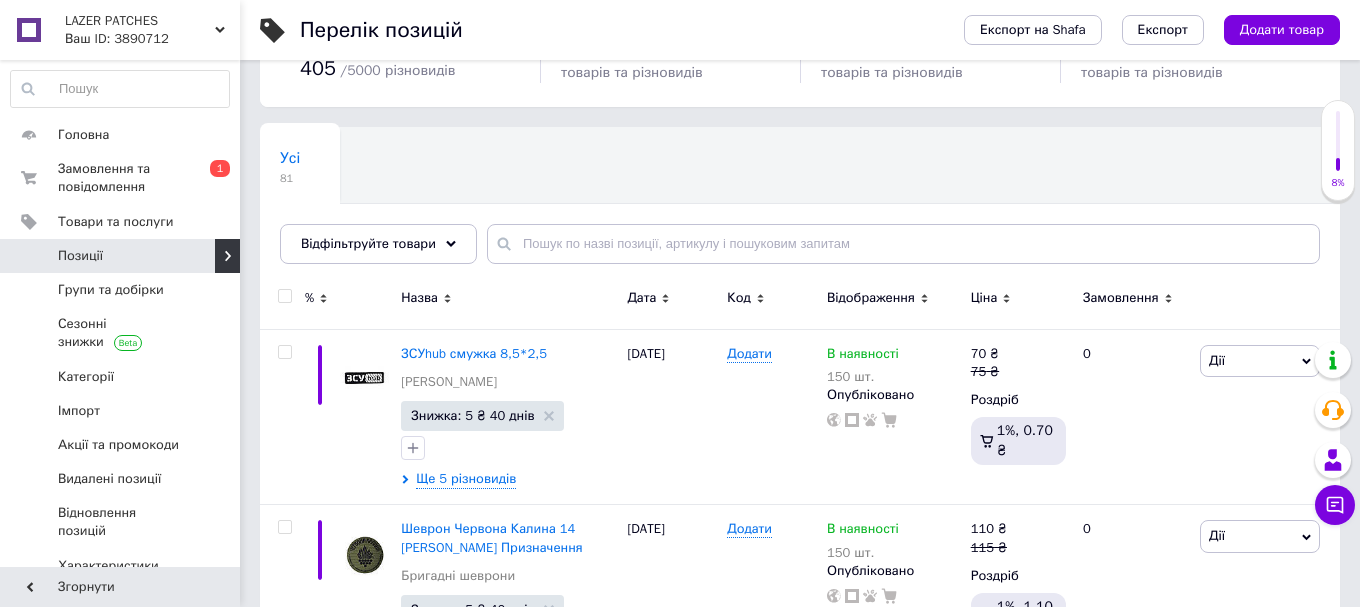 click at bounding box center [1338, 141] 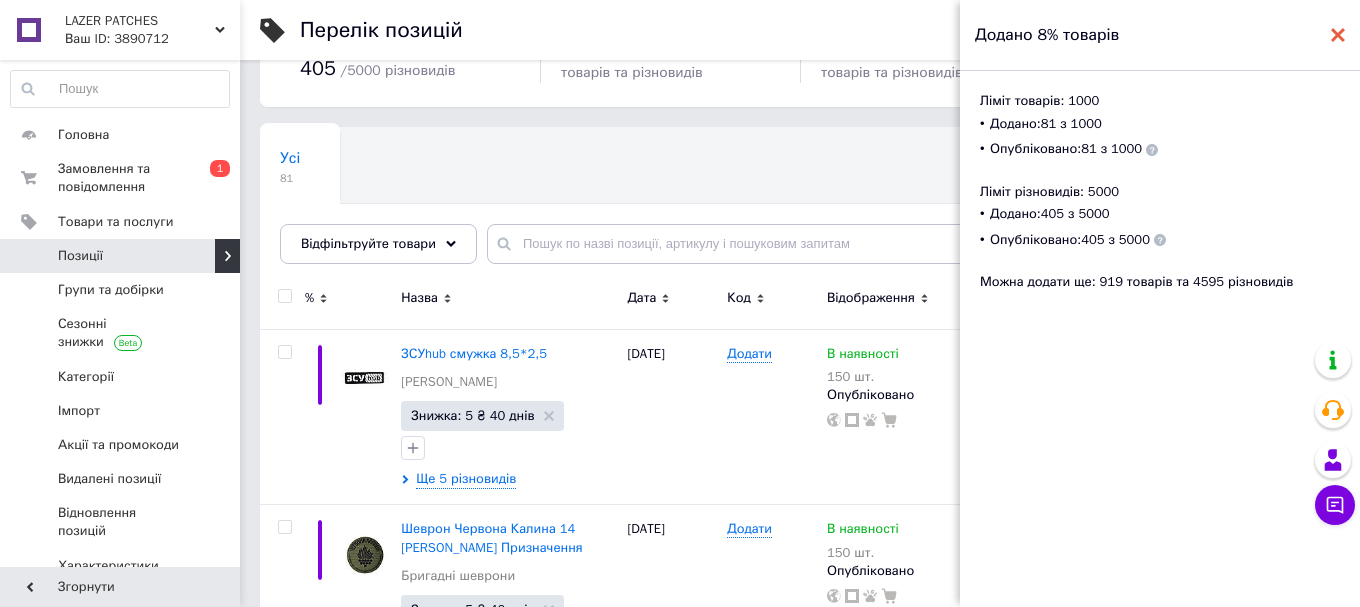 click at bounding box center [1338, 35] 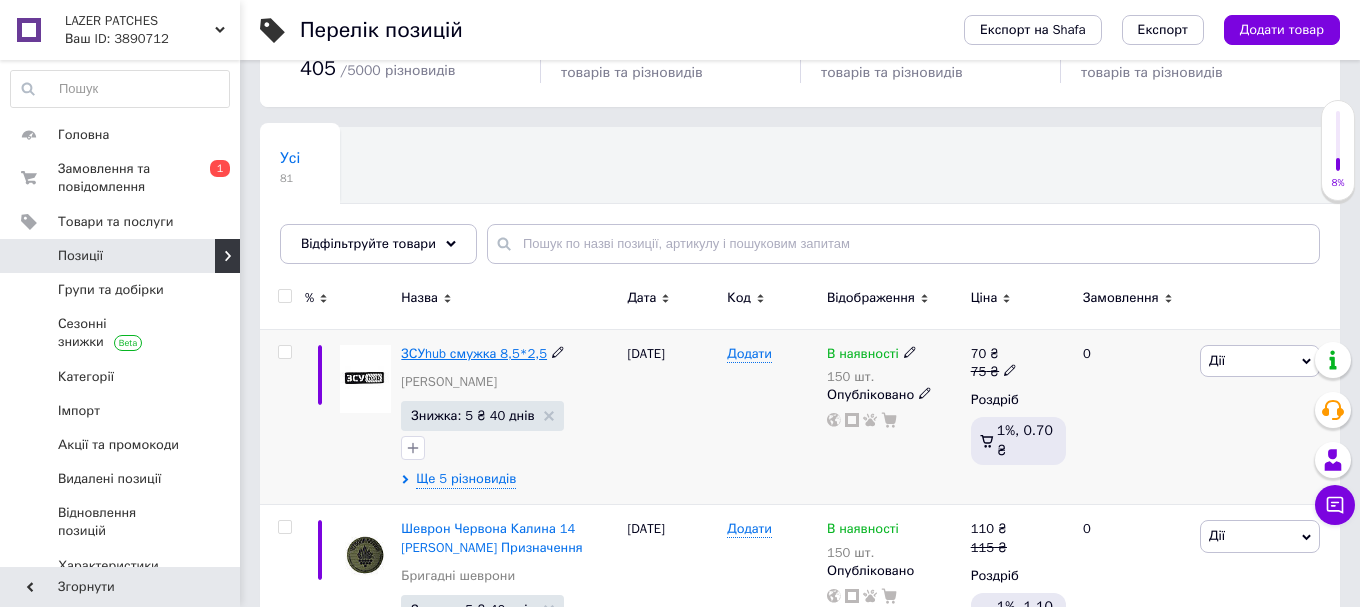 click on "ЗСУhub смужка 8,5*2,5" at bounding box center (474, 353) 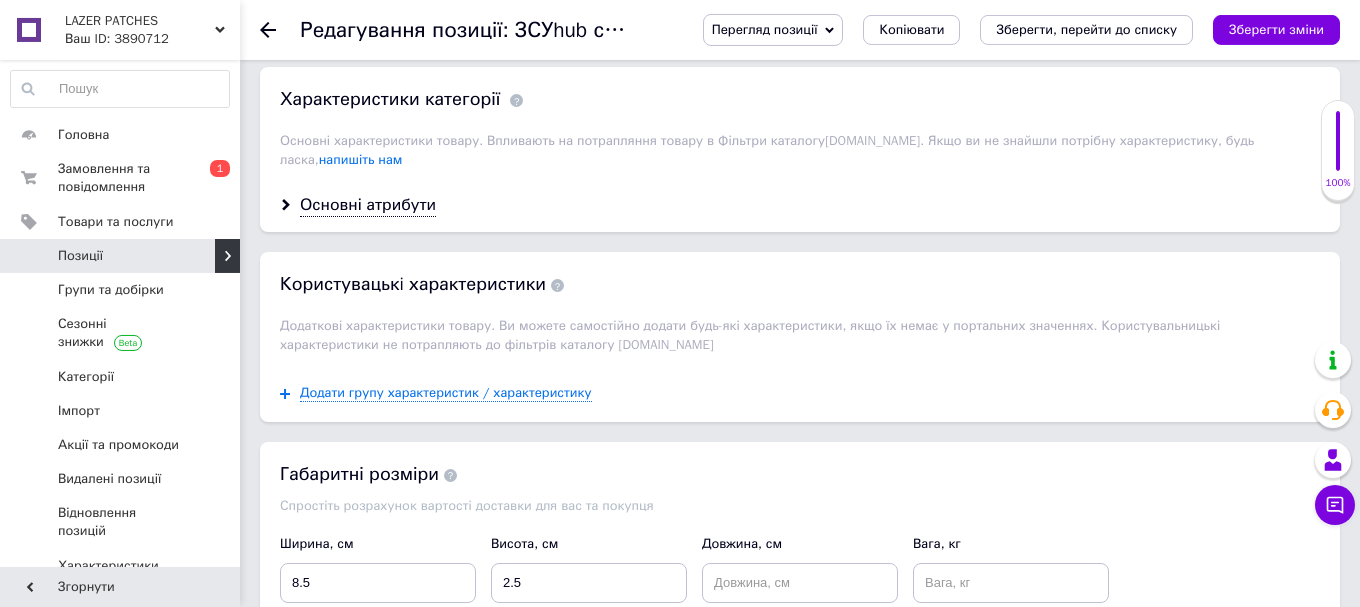 scroll, scrollTop: 1632, scrollLeft: 0, axis: vertical 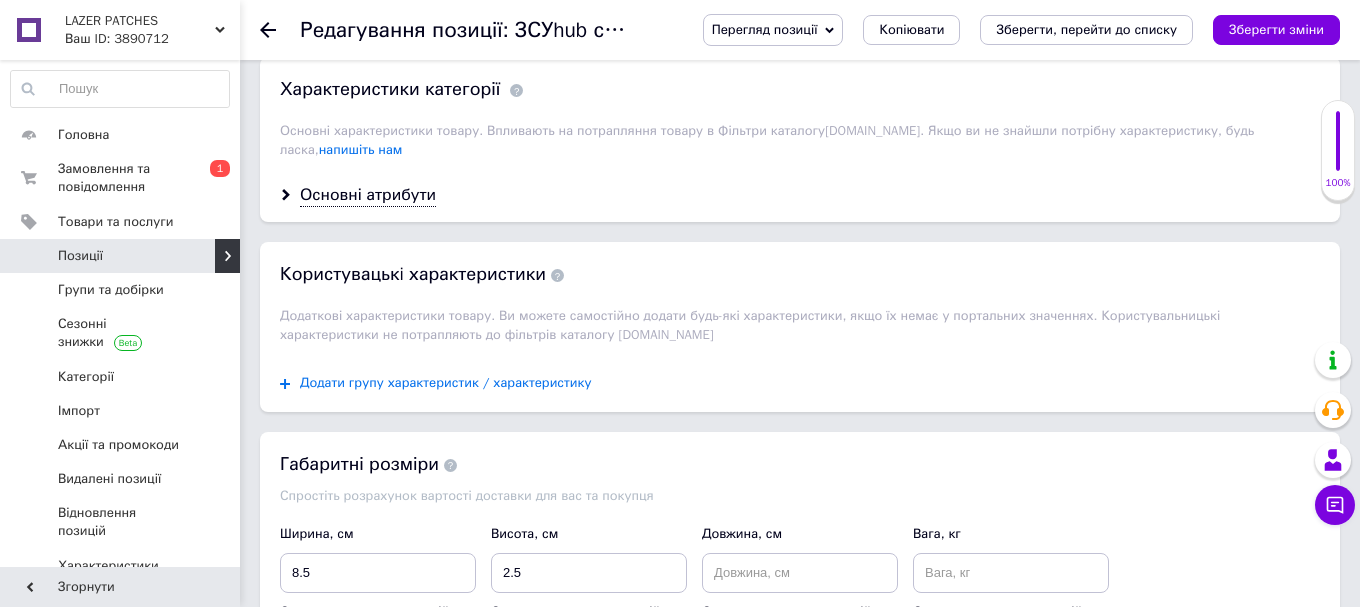 click on "Додати групу характеристик / характеристику" at bounding box center [446, 383] 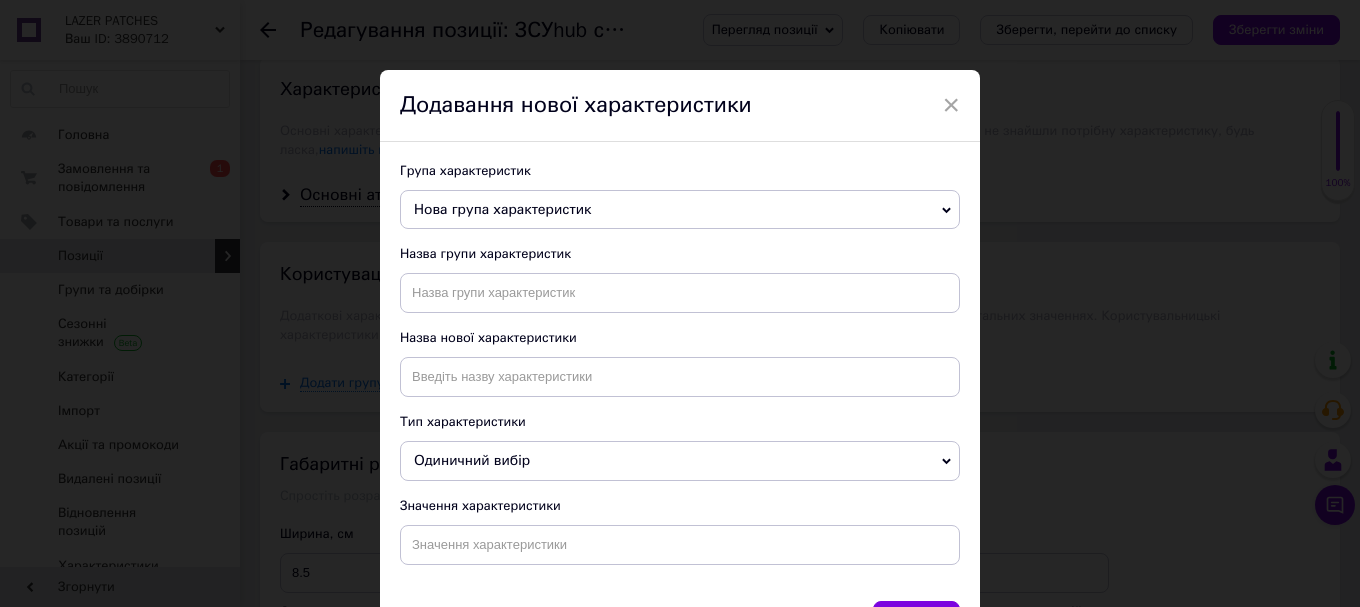 click on "Нова група характеристик" at bounding box center (680, 210) 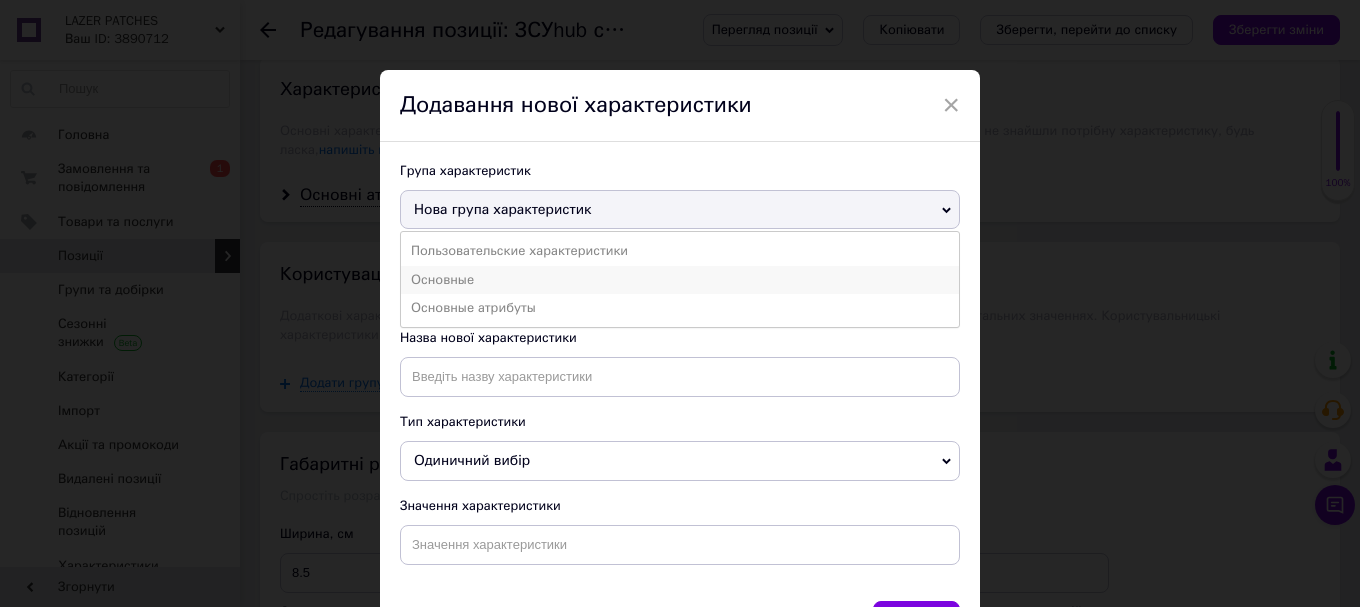 click on "Основные" at bounding box center (680, 280) 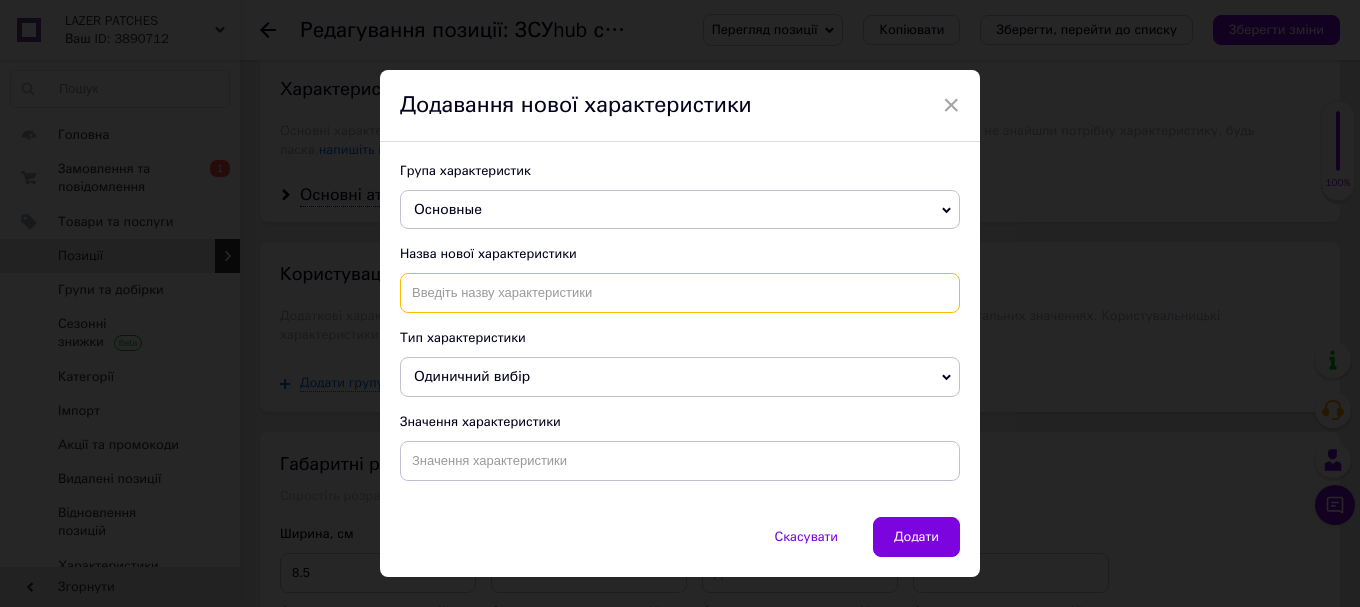 click at bounding box center [680, 293] 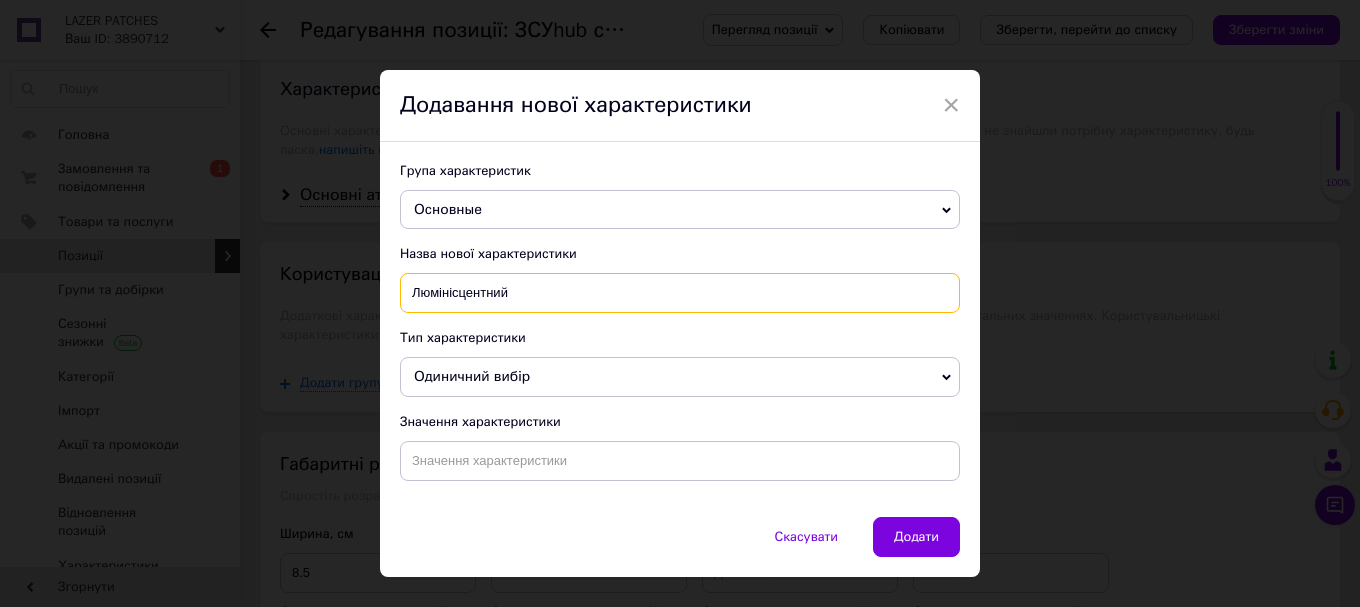 type on "Люмінісцентний" 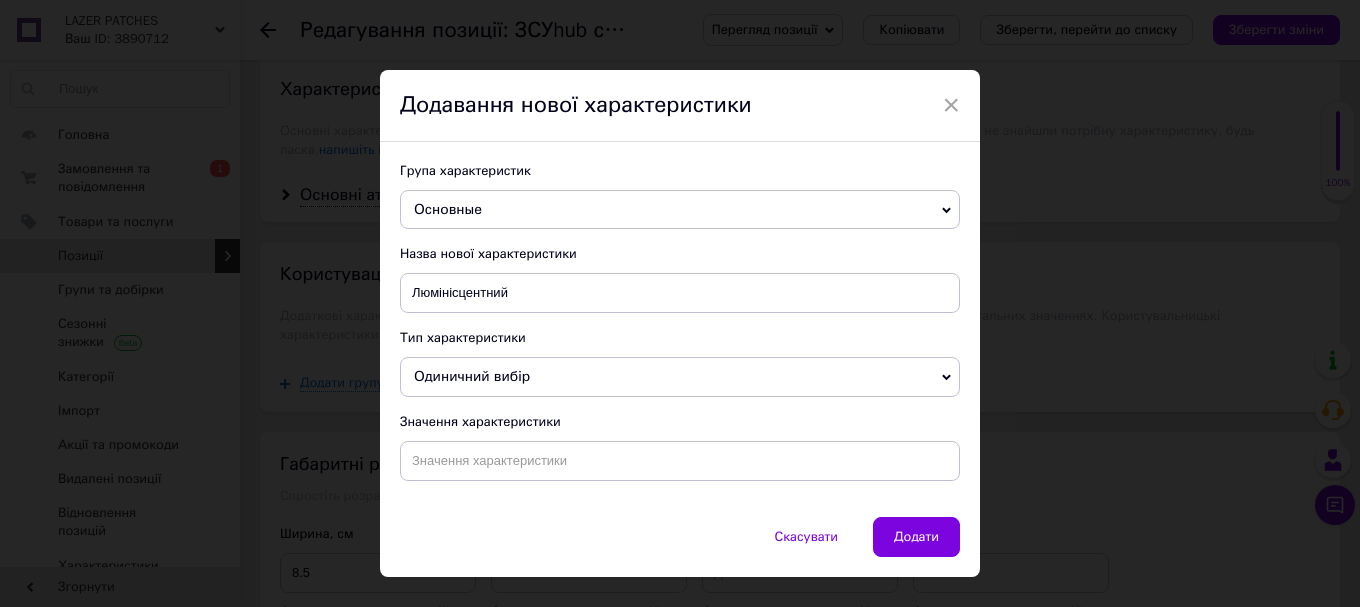 click on "Одиничний вибір" at bounding box center [680, 377] 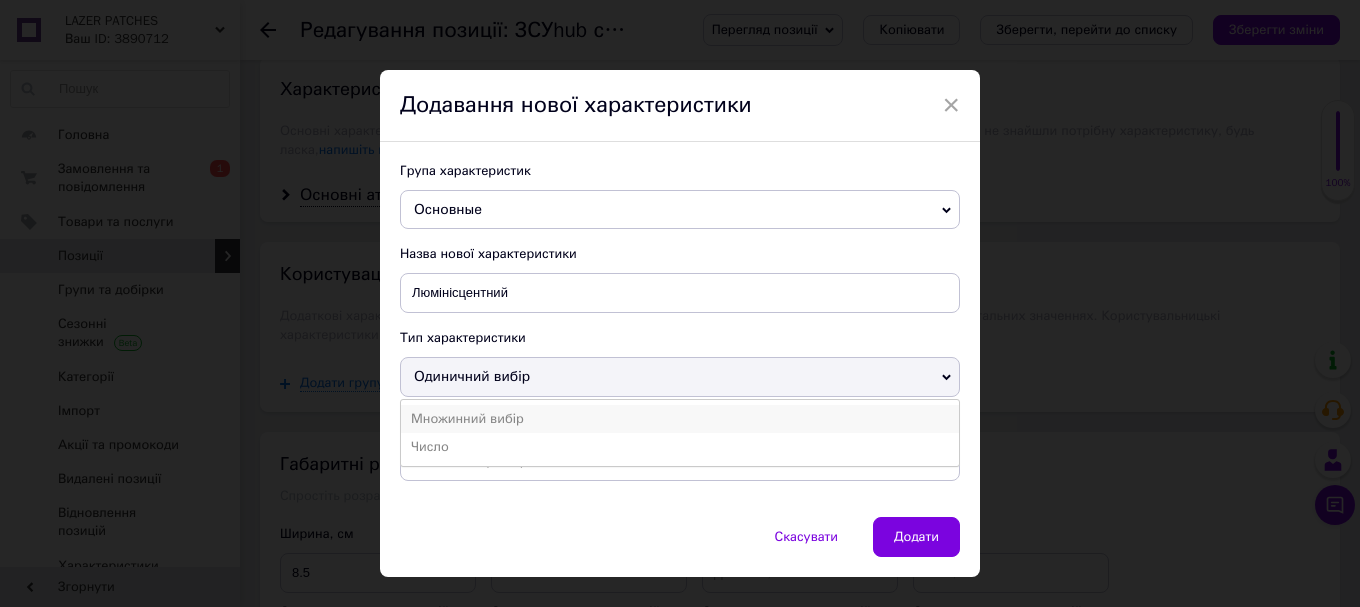 click on "Множинний вибір" at bounding box center (680, 419) 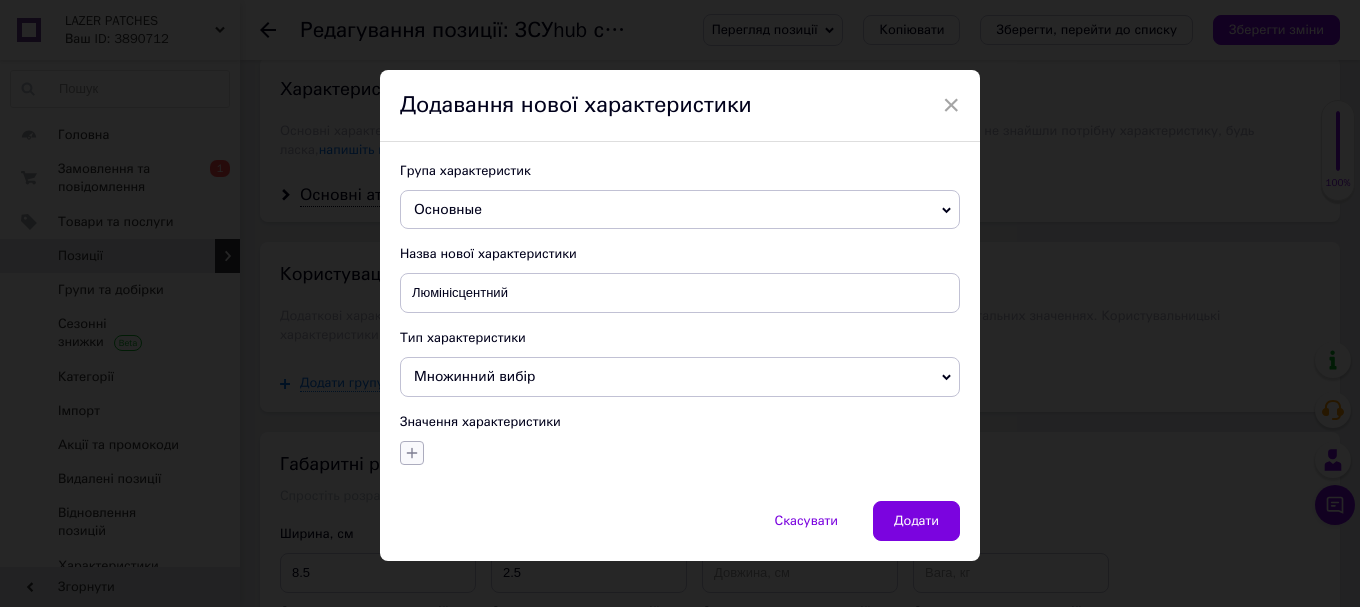 click 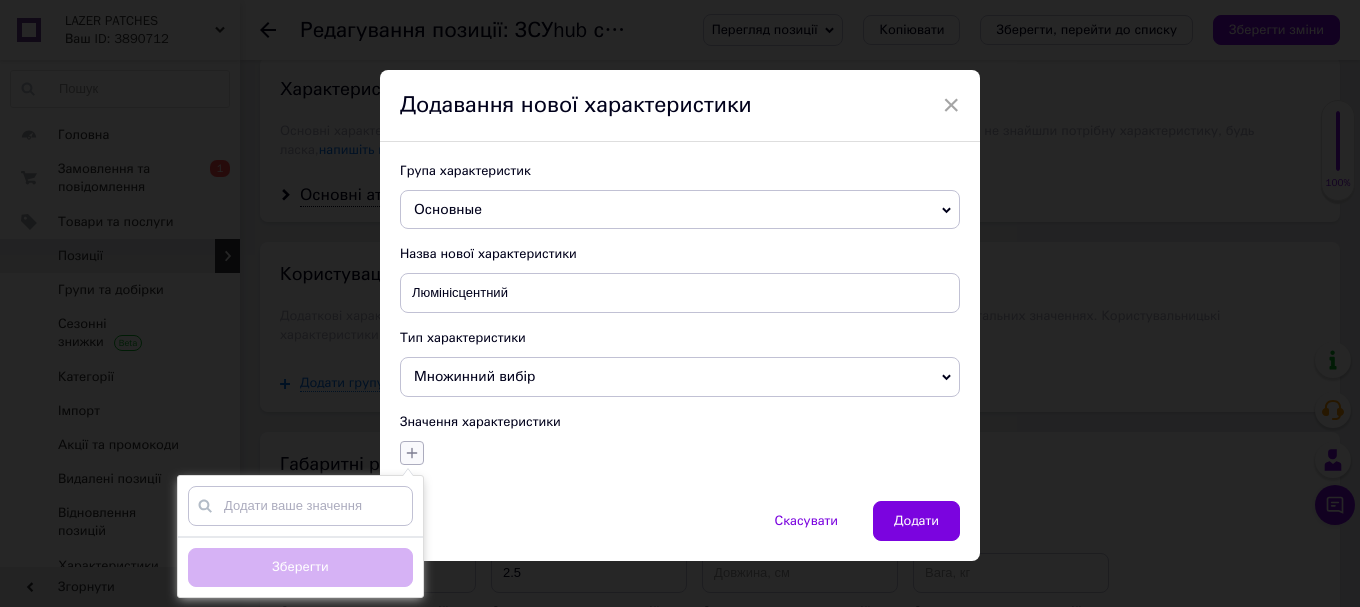 click 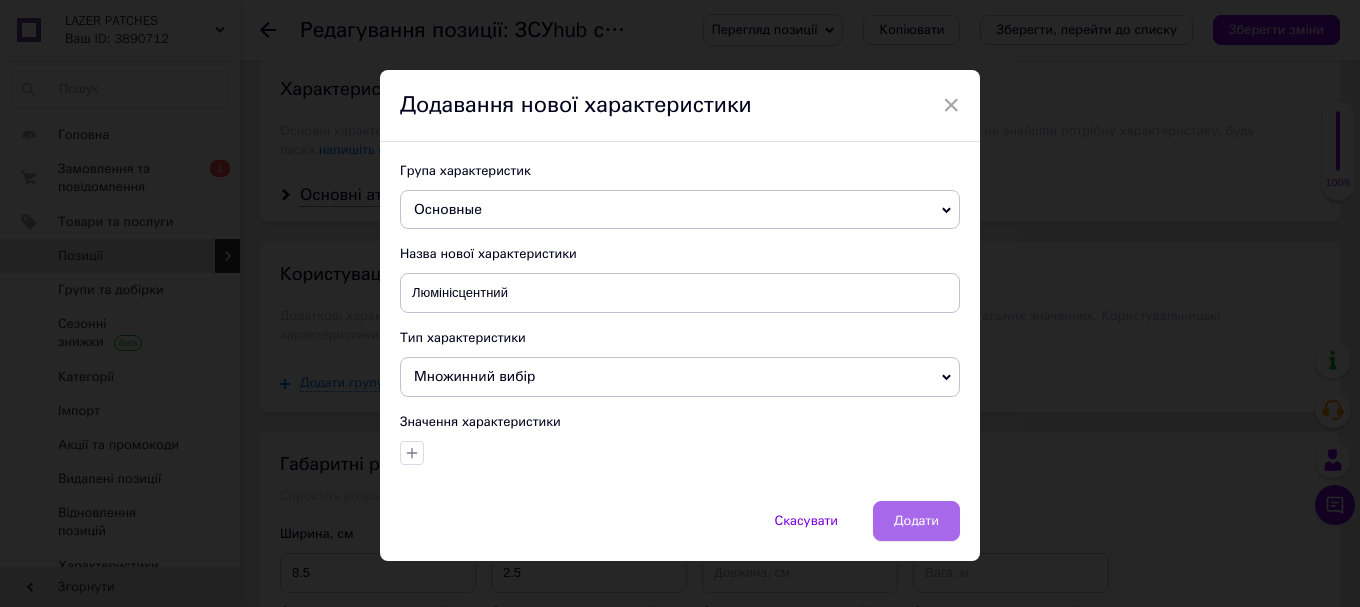 click on "Додати" at bounding box center [916, 521] 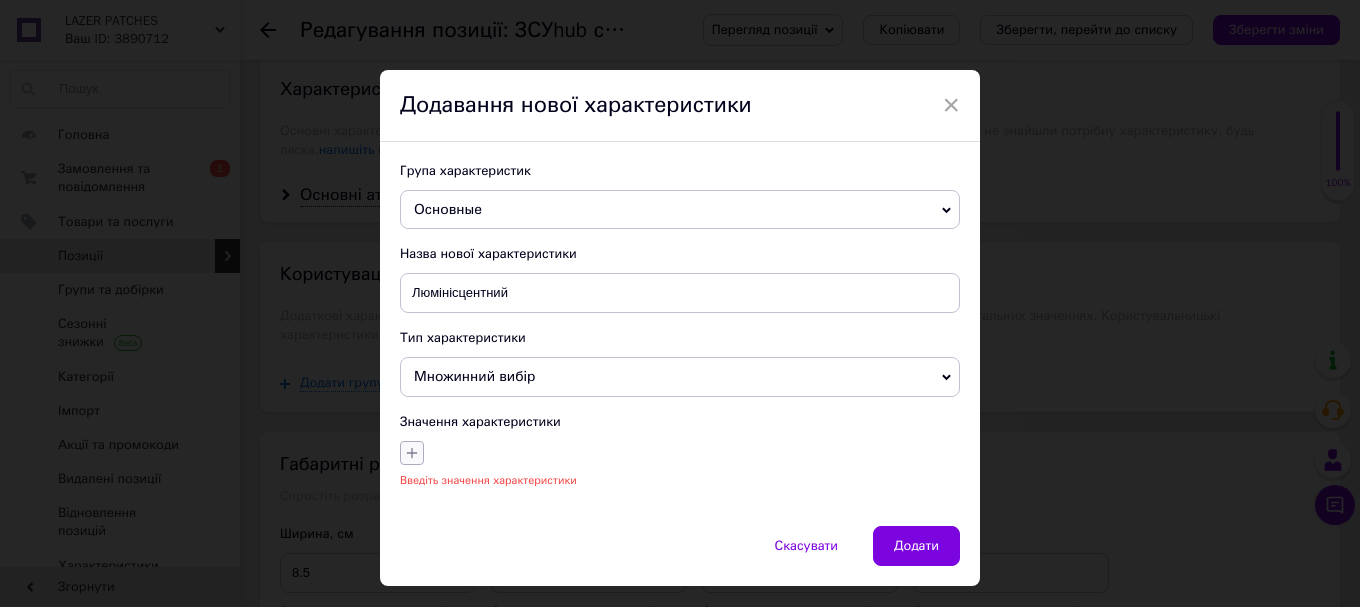 click 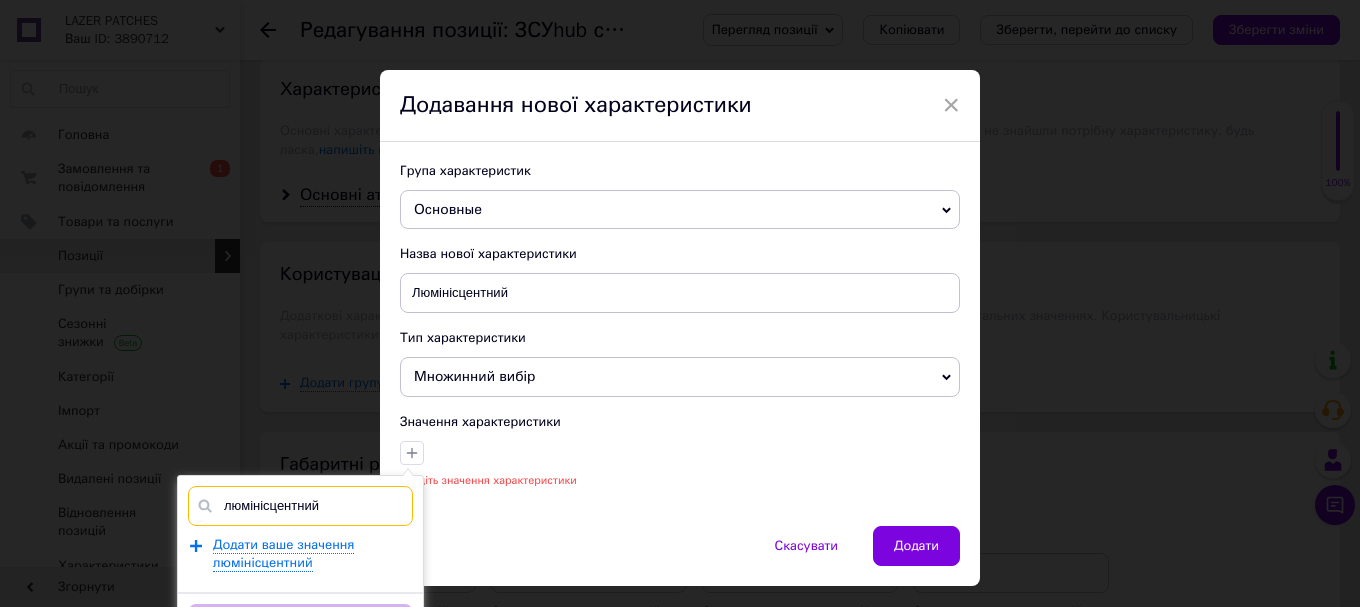scroll, scrollTop: 45, scrollLeft: 0, axis: vertical 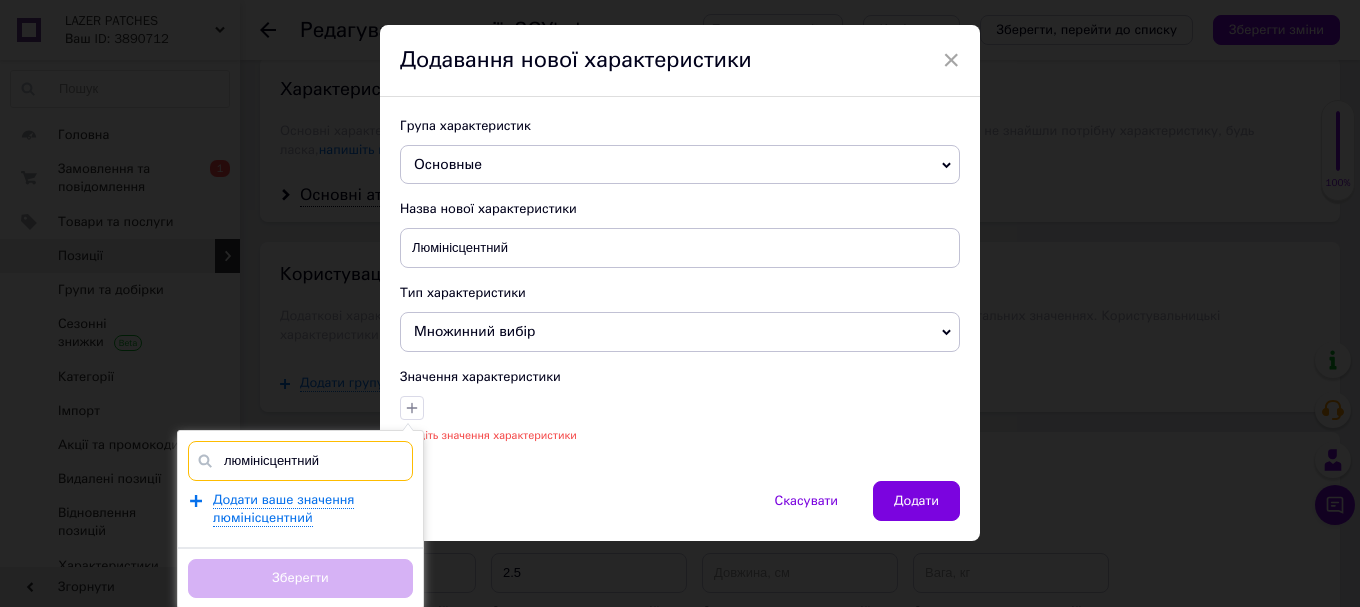 type on "люмінісцентний" 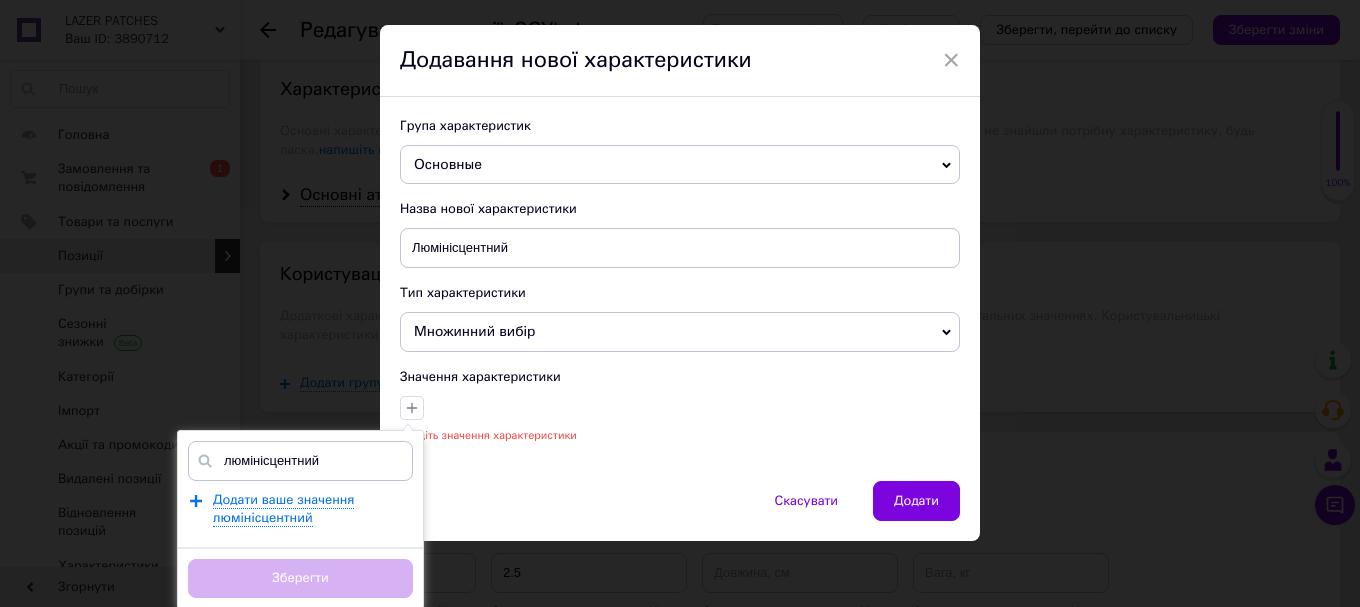 click on "Зберегти" at bounding box center [300, 577] 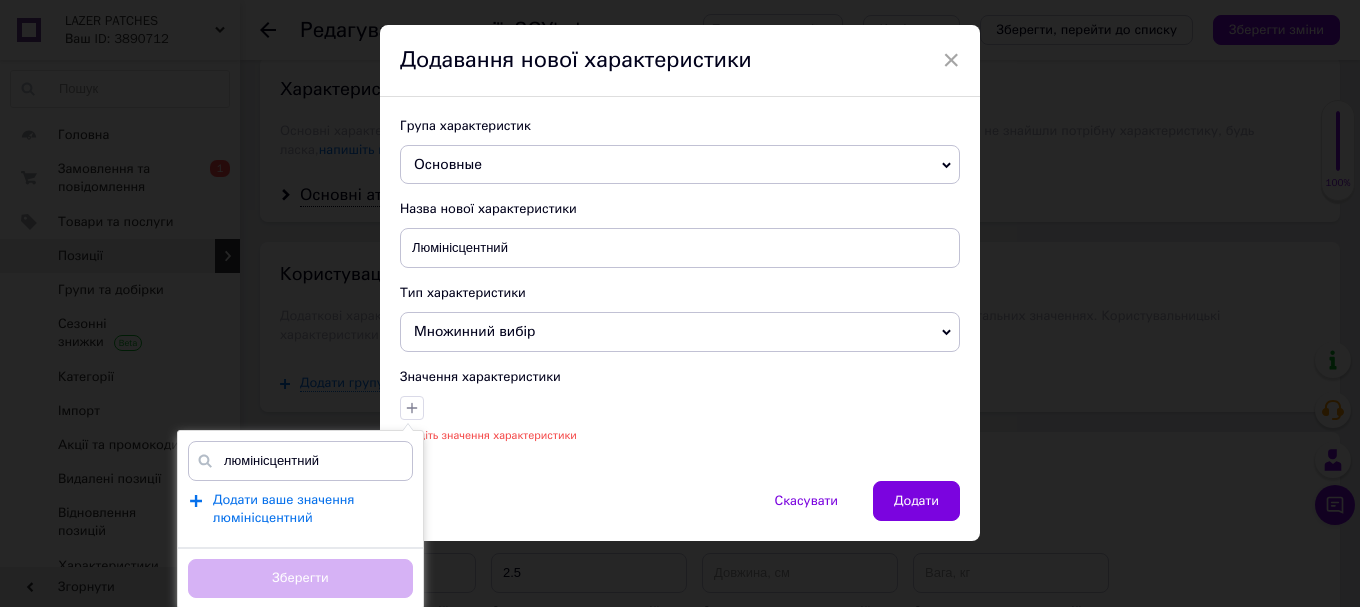 click on "Додати ваше значення   люмінісцентний" at bounding box center (283, 509) 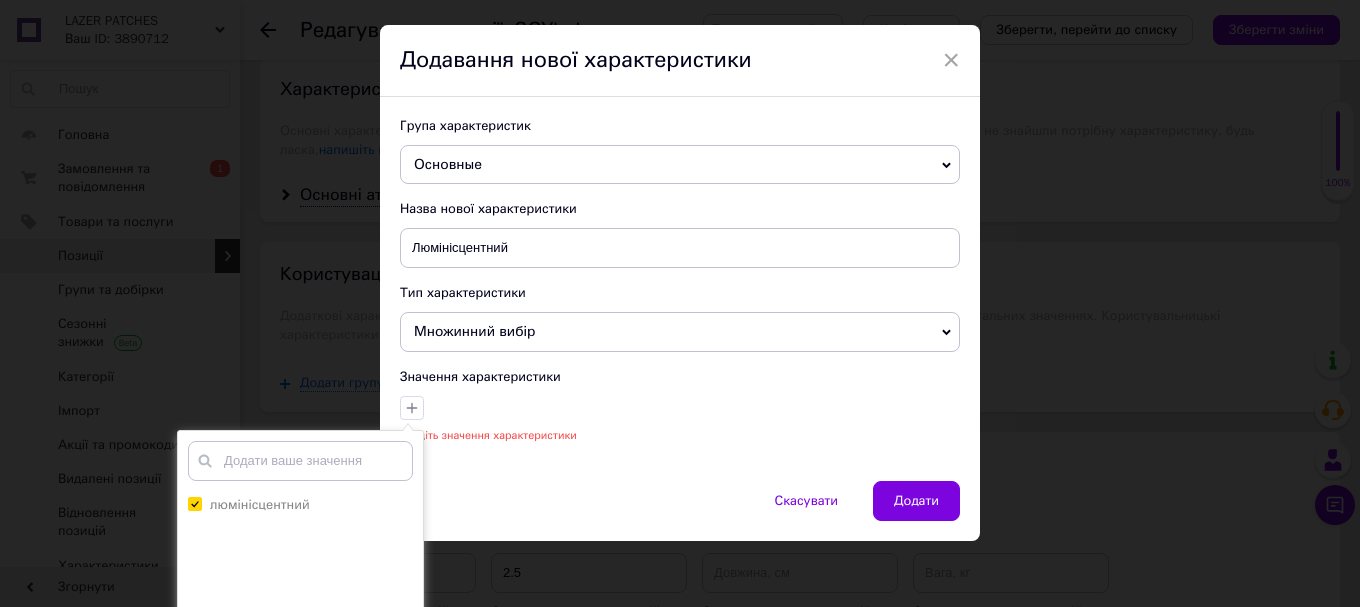 scroll, scrollTop: 159, scrollLeft: 0, axis: vertical 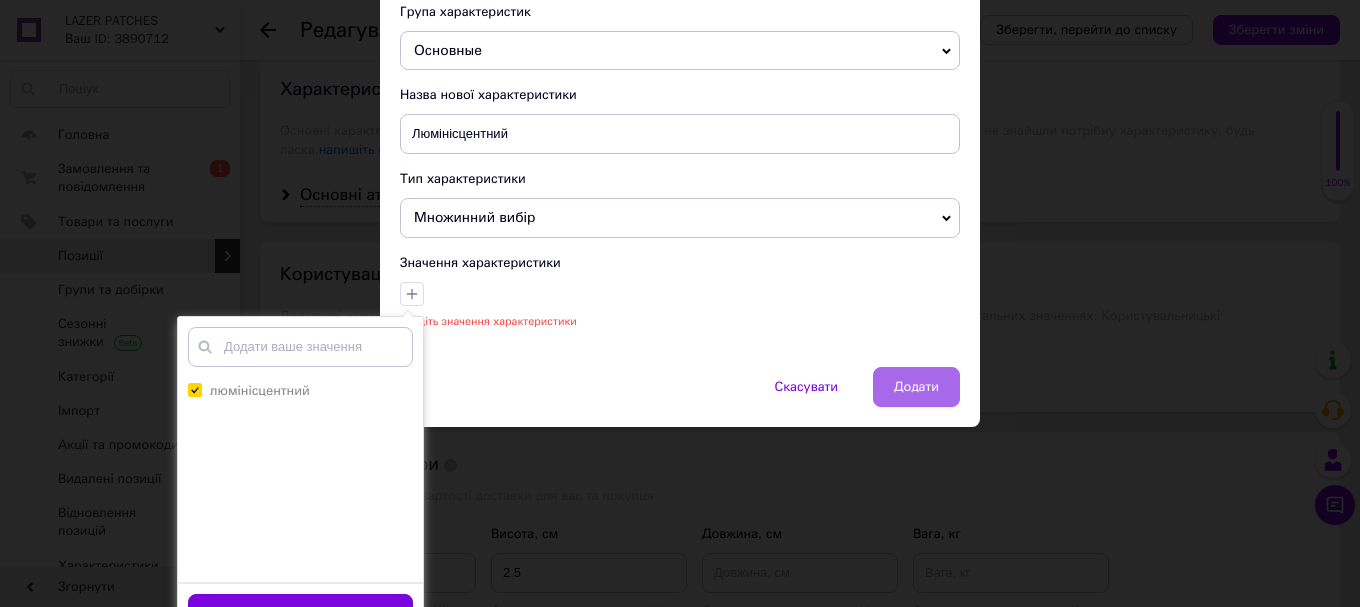 click on "Додати" at bounding box center (916, 387) 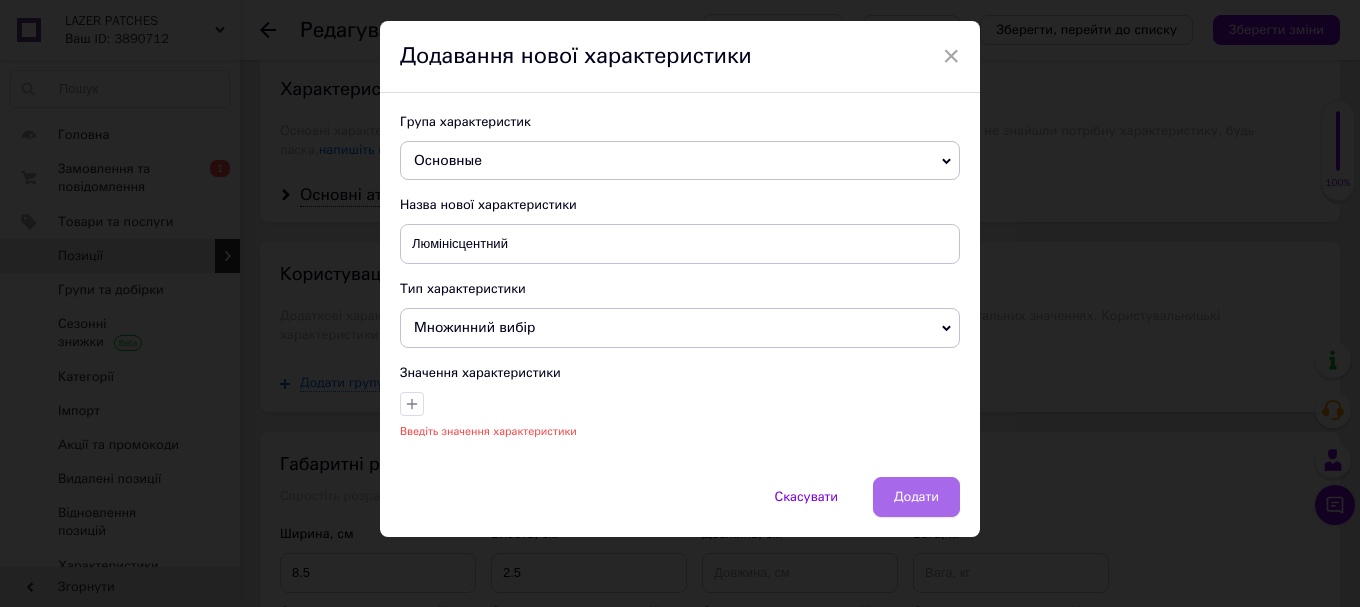 scroll, scrollTop: 45, scrollLeft: 0, axis: vertical 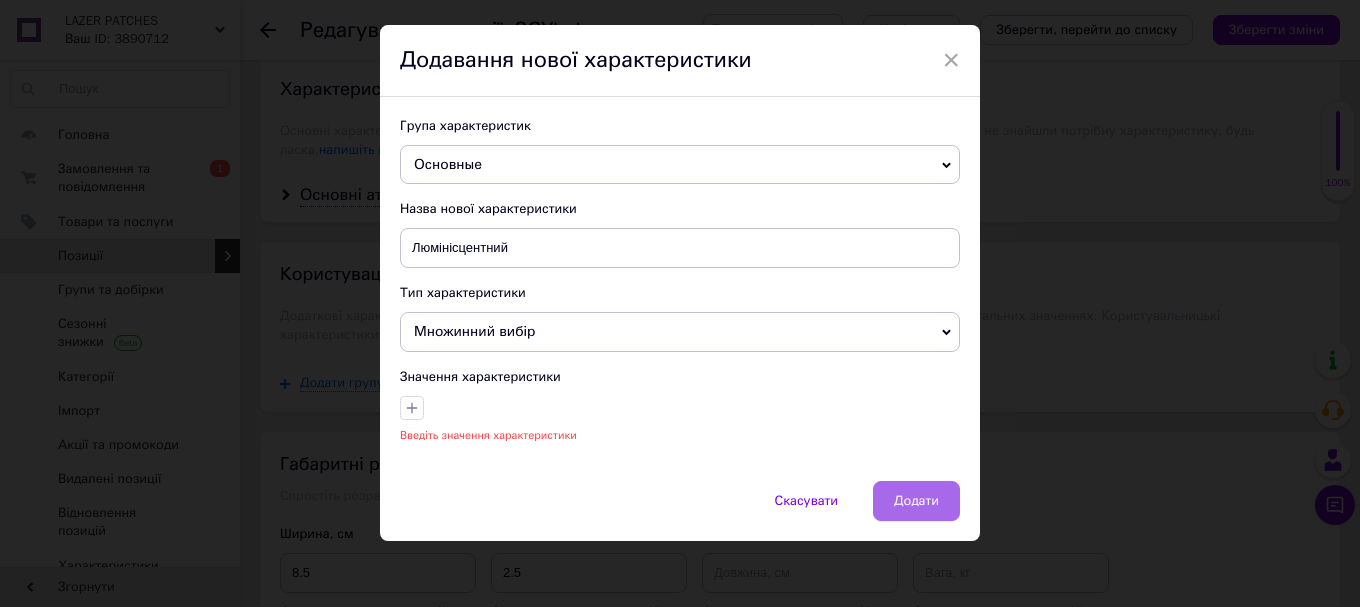 click on "Додати" at bounding box center (916, 501) 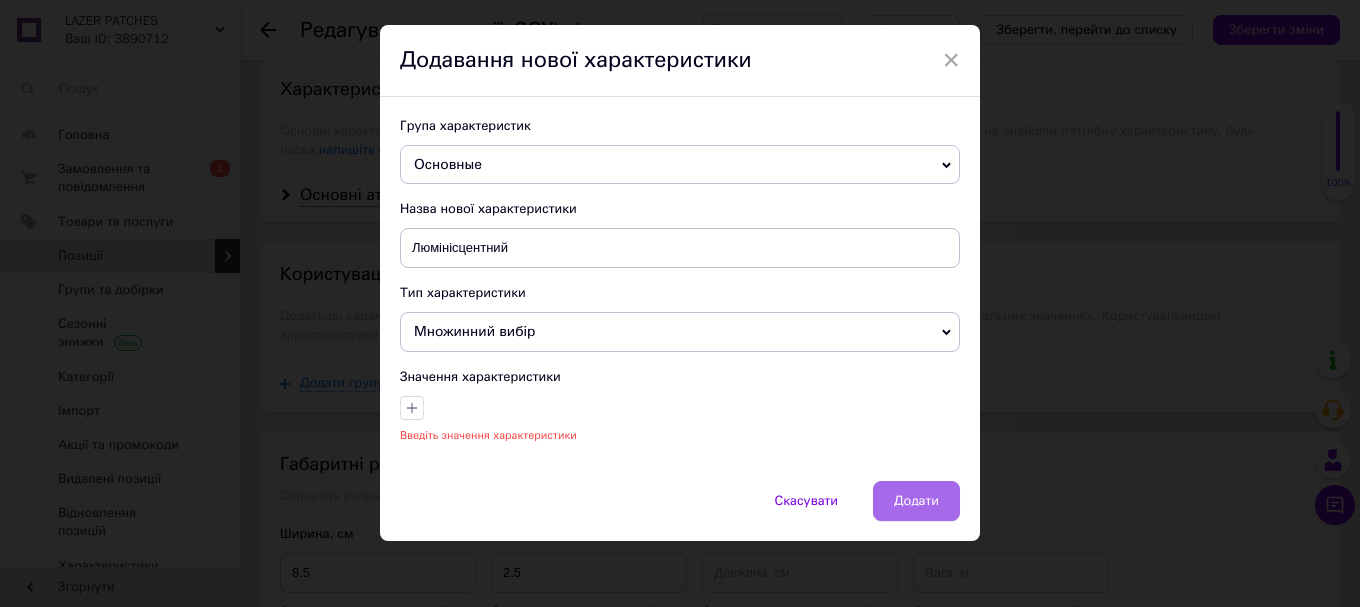 click on "Додати" at bounding box center (916, 501) 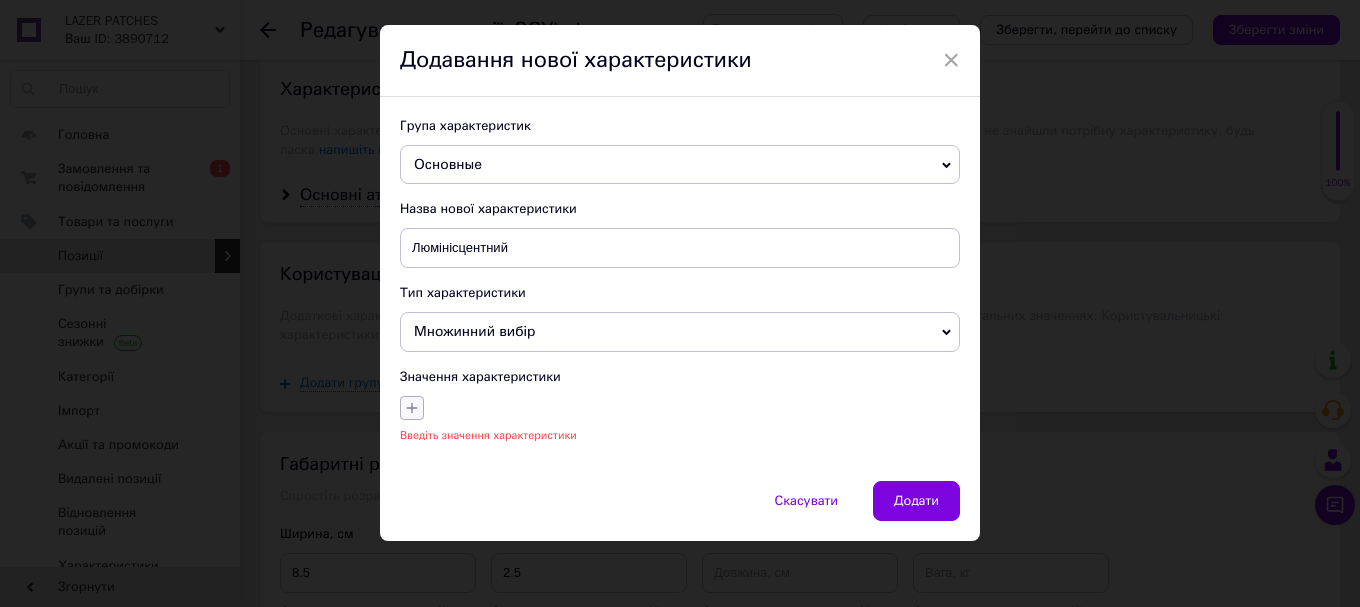 click 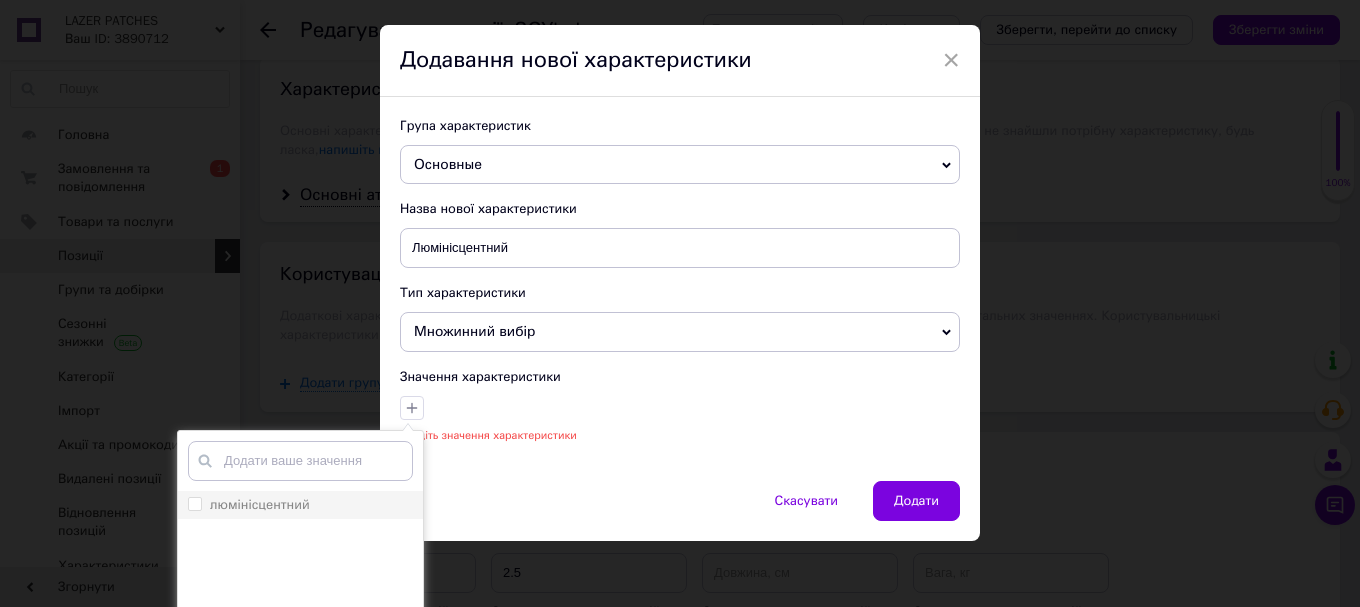click on "люмінісцентний" at bounding box center (194, 503) 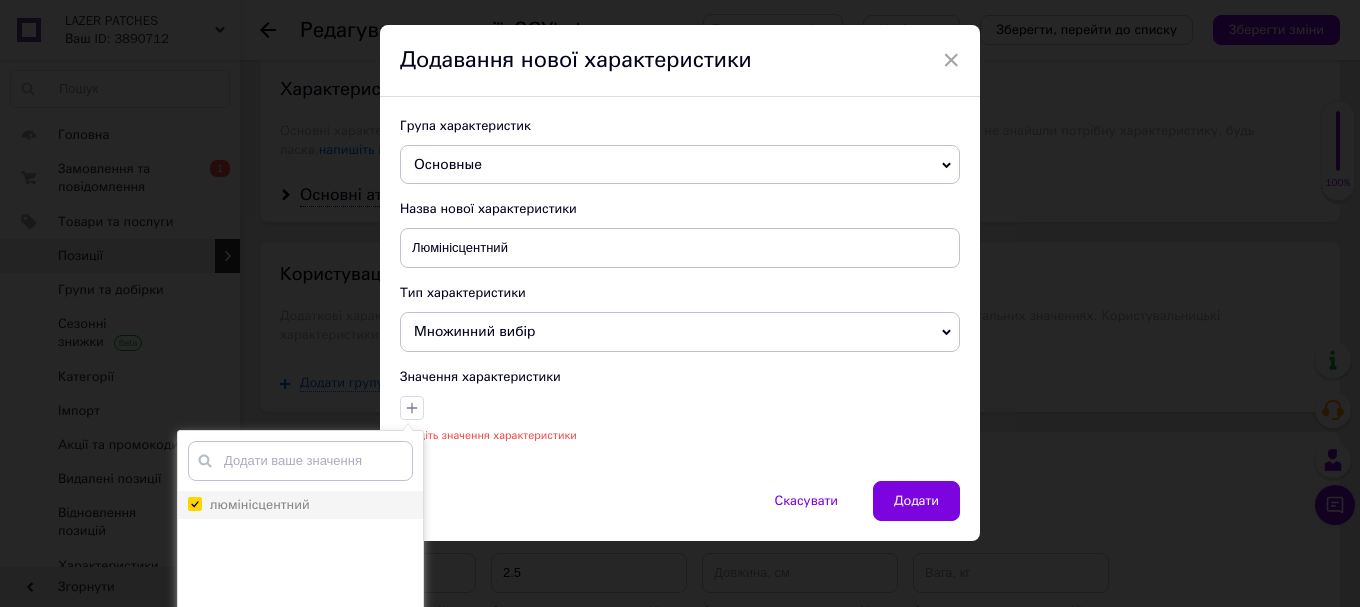 checkbox on "true" 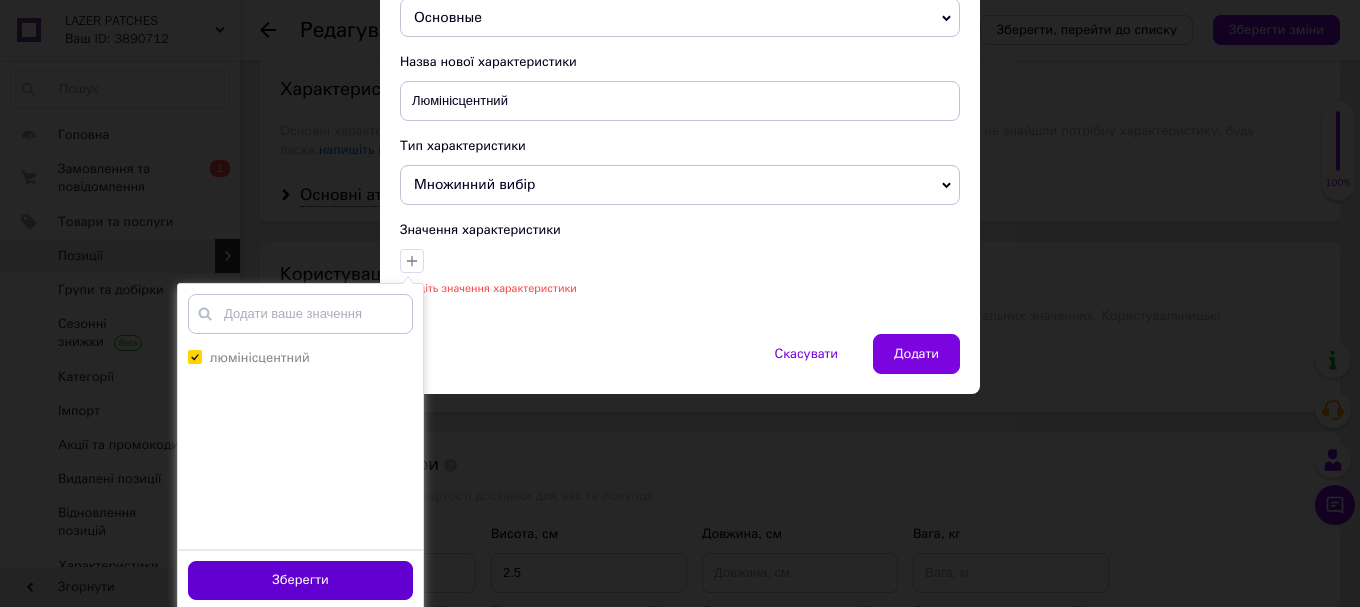 click on "Зберегти" at bounding box center (300, 580) 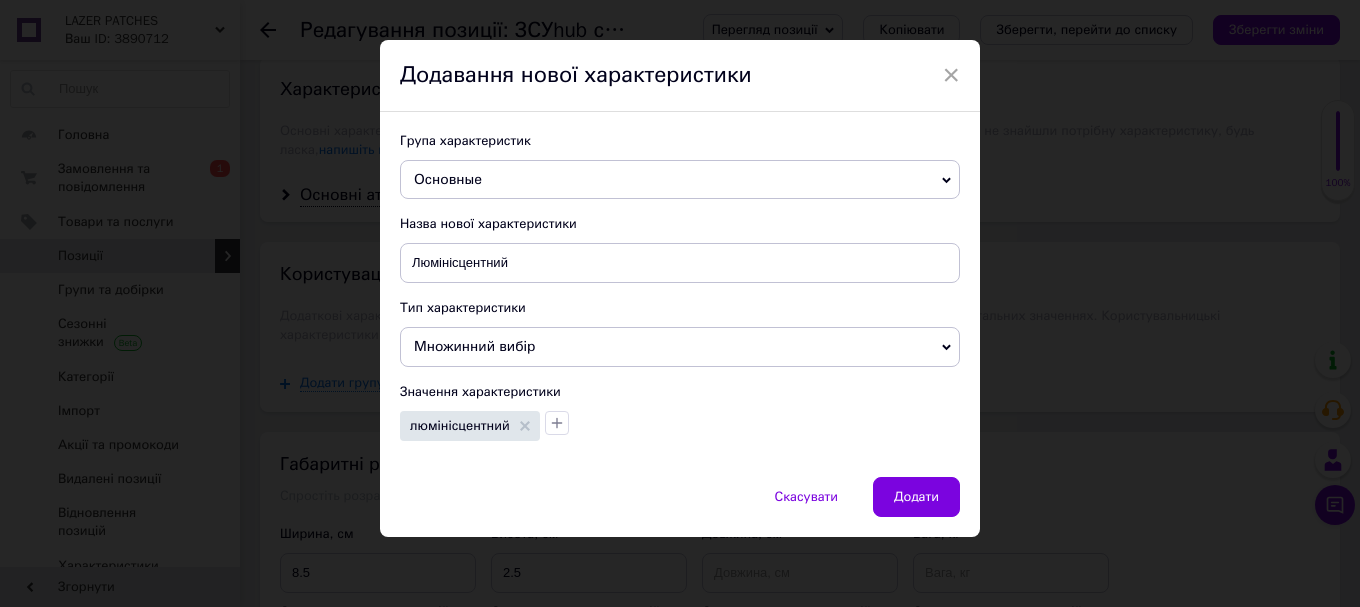 scroll, scrollTop: 26, scrollLeft: 0, axis: vertical 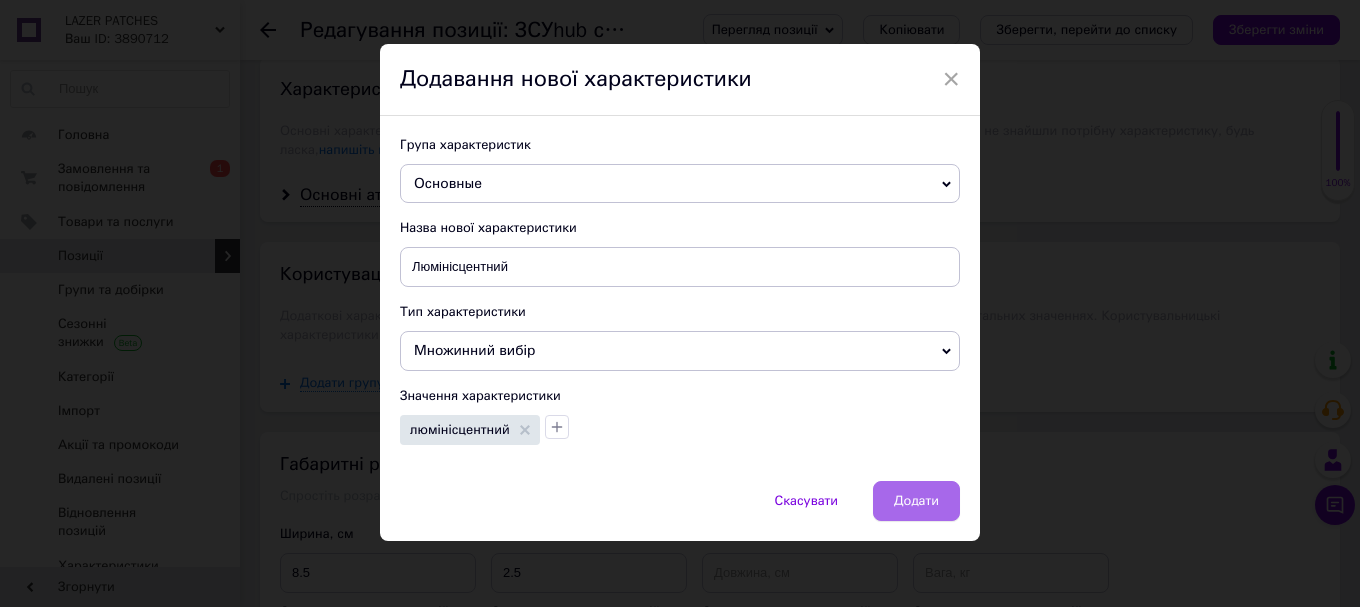 click on "Додати" at bounding box center [916, 501] 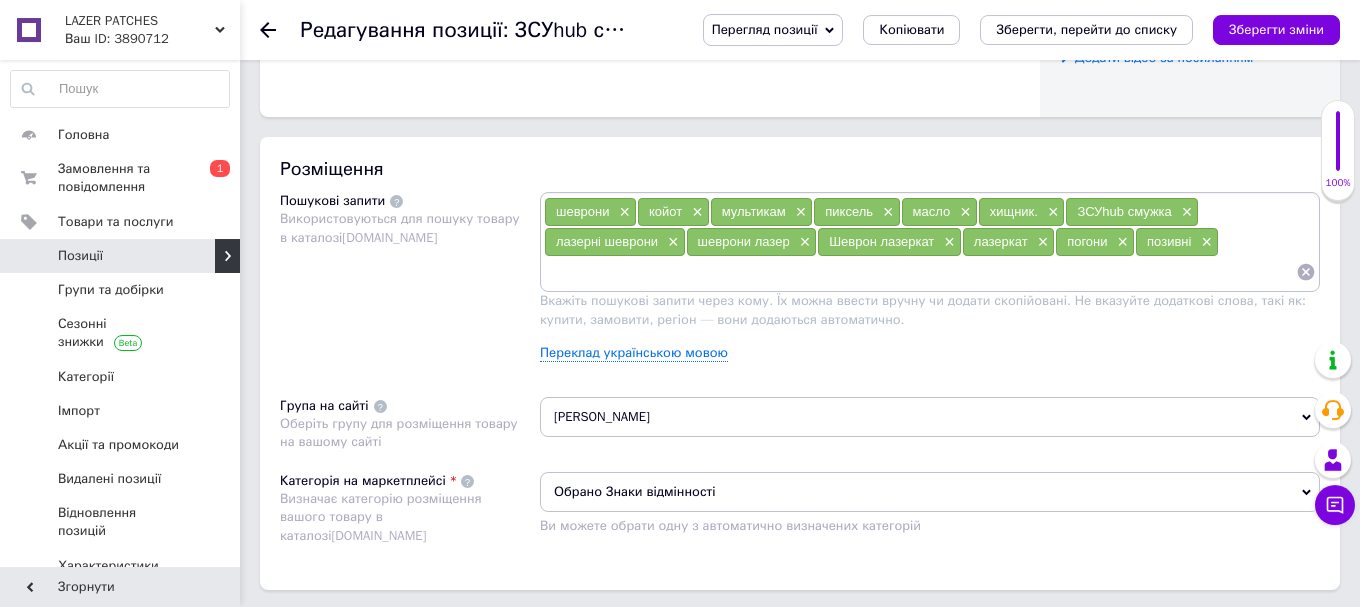 scroll, scrollTop: 1020, scrollLeft: 0, axis: vertical 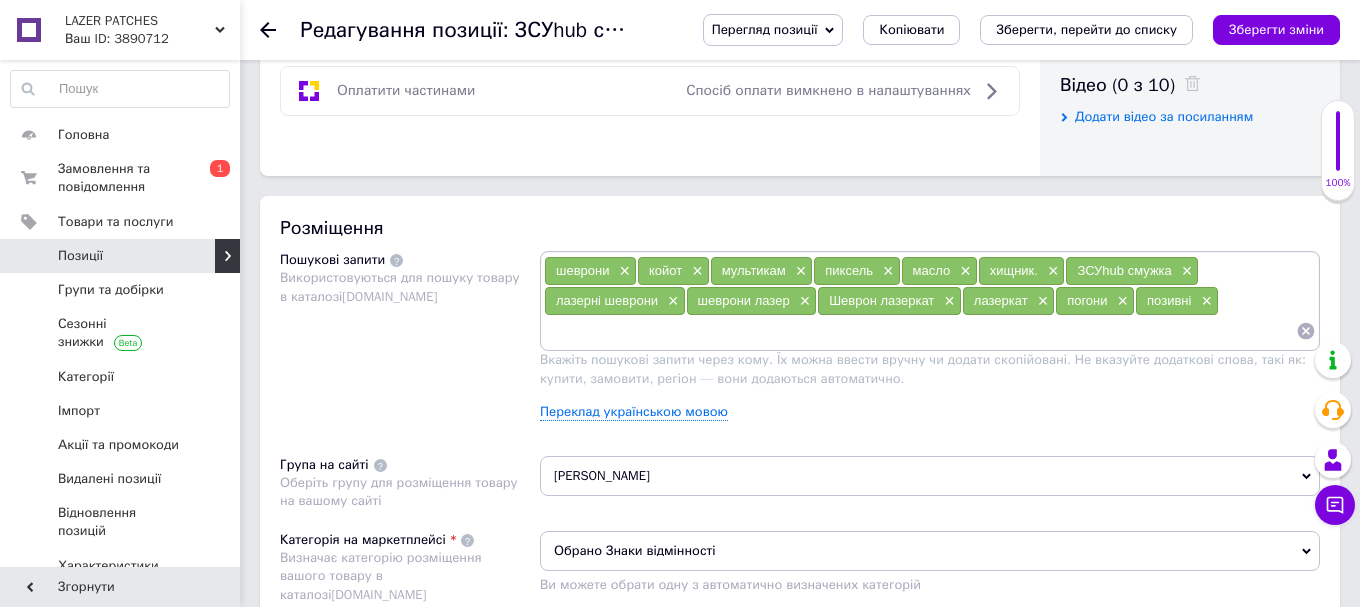click on "Перегляд позиції" at bounding box center [773, 30] 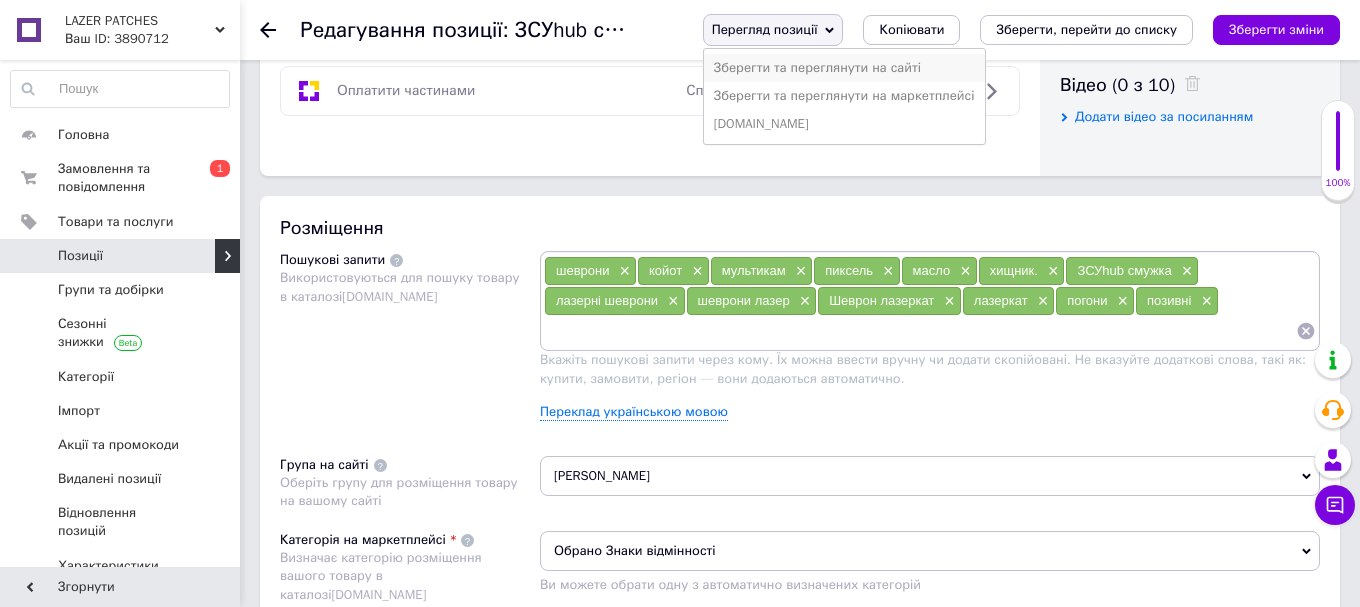 click on "Зберегти та переглянути на сайті" at bounding box center (844, 68) 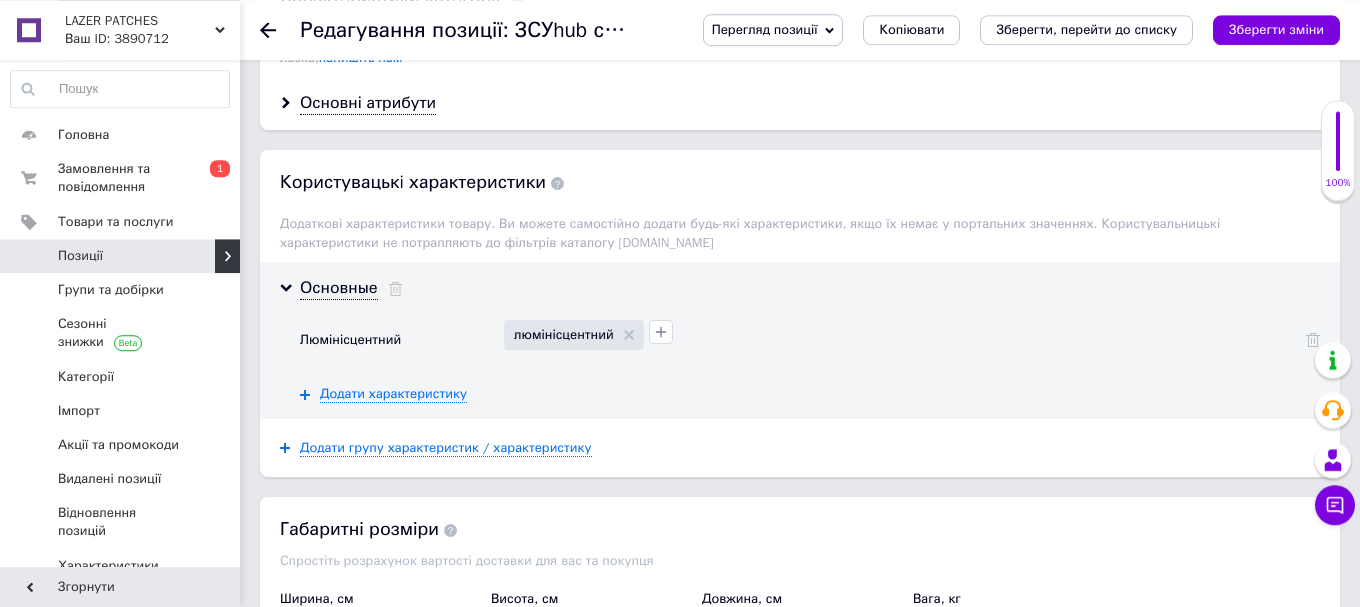 scroll, scrollTop: 1836, scrollLeft: 0, axis: vertical 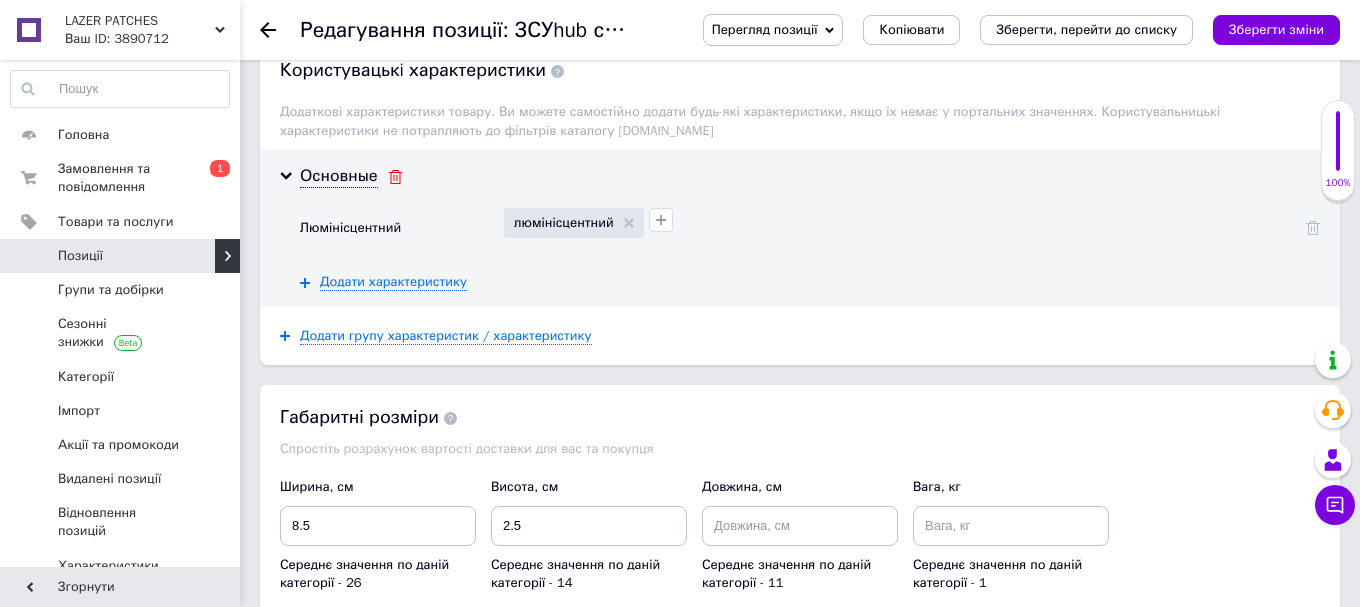 click 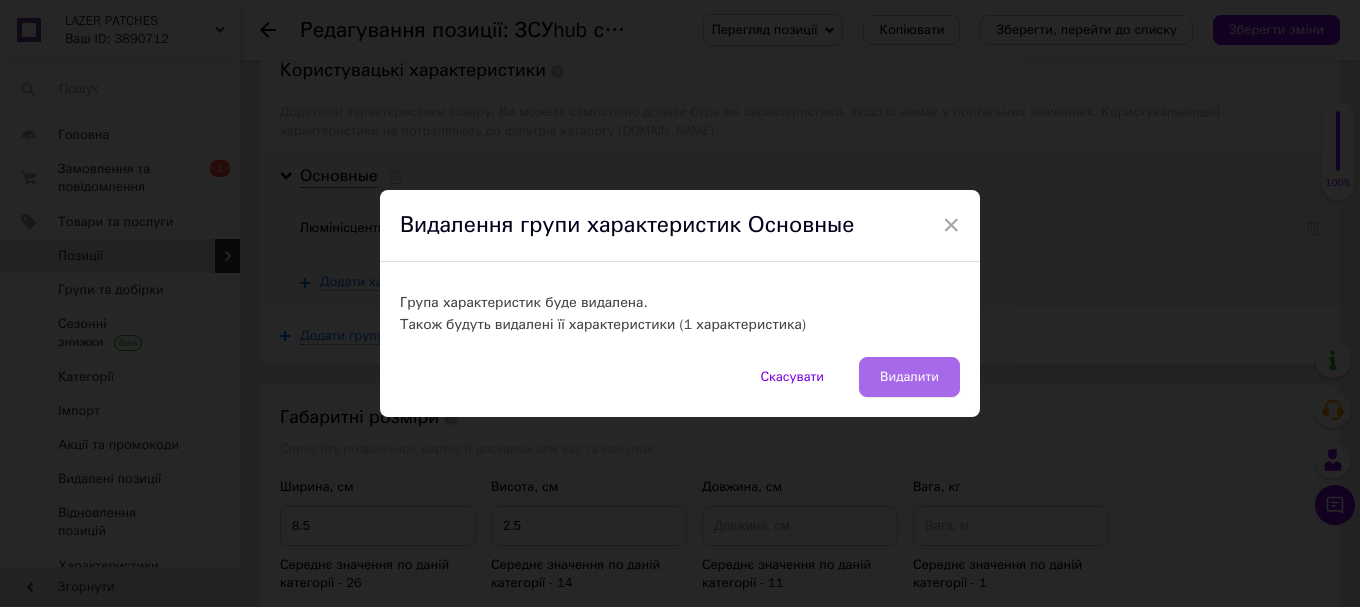 click on "Видалити" at bounding box center (909, 377) 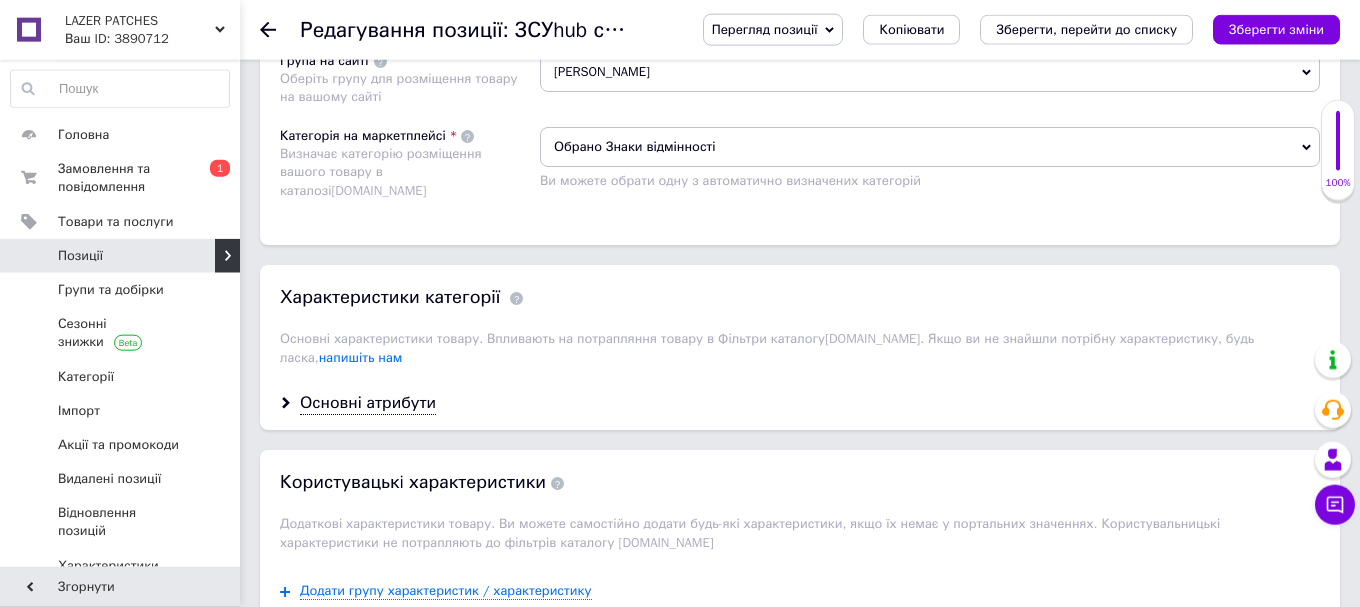 scroll, scrollTop: 1428, scrollLeft: 0, axis: vertical 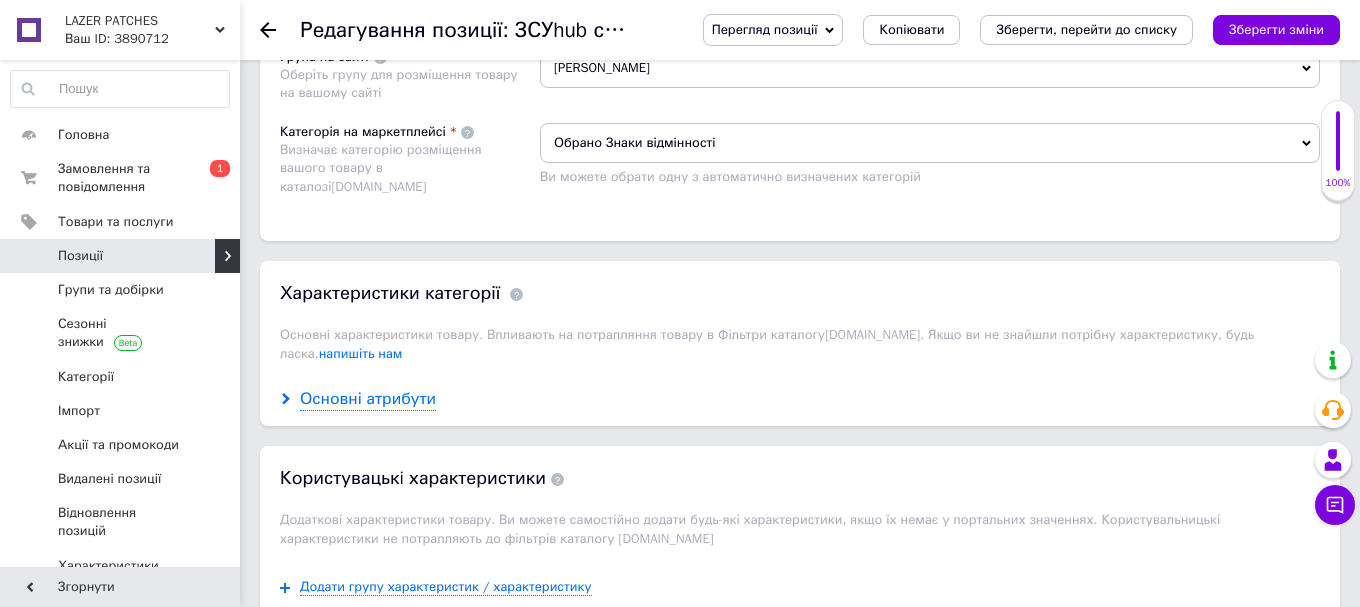 click on "Основні атрибути" at bounding box center (368, 399) 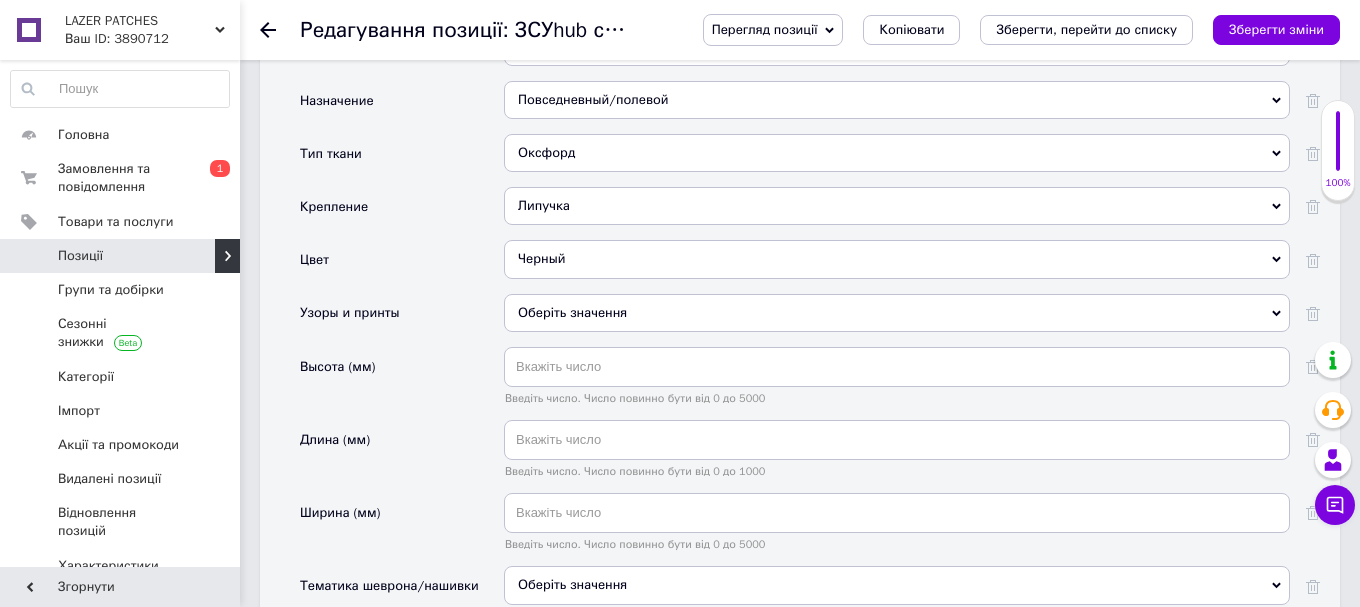 scroll, scrollTop: 2040, scrollLeft: 0, axis: vertical 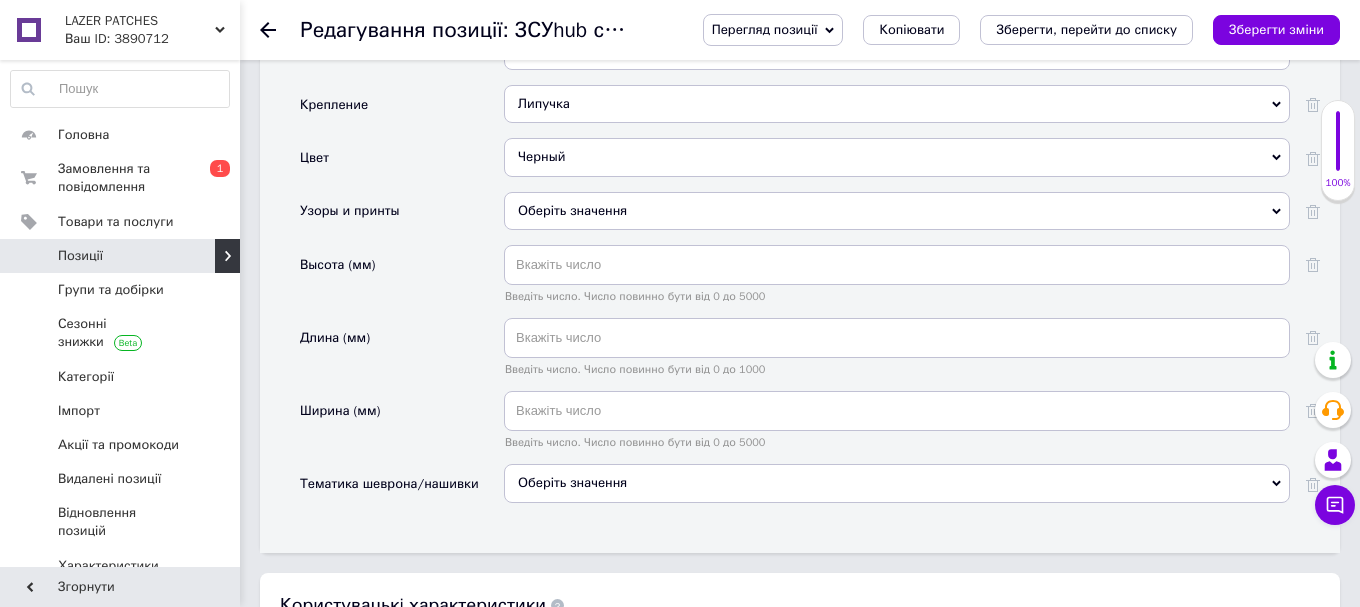 click on "Оберіть значення" at bounding box center [897, 483] 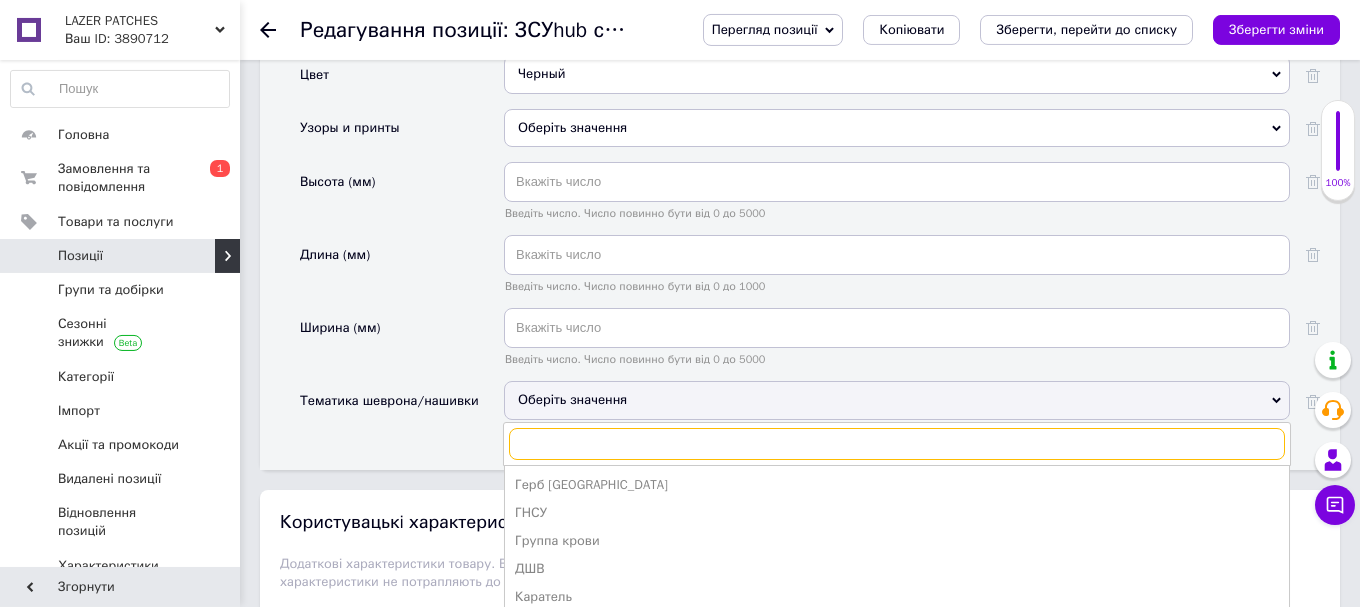 scroll, scrollTop: 2244, scrollLeft: 0, axis: vertical 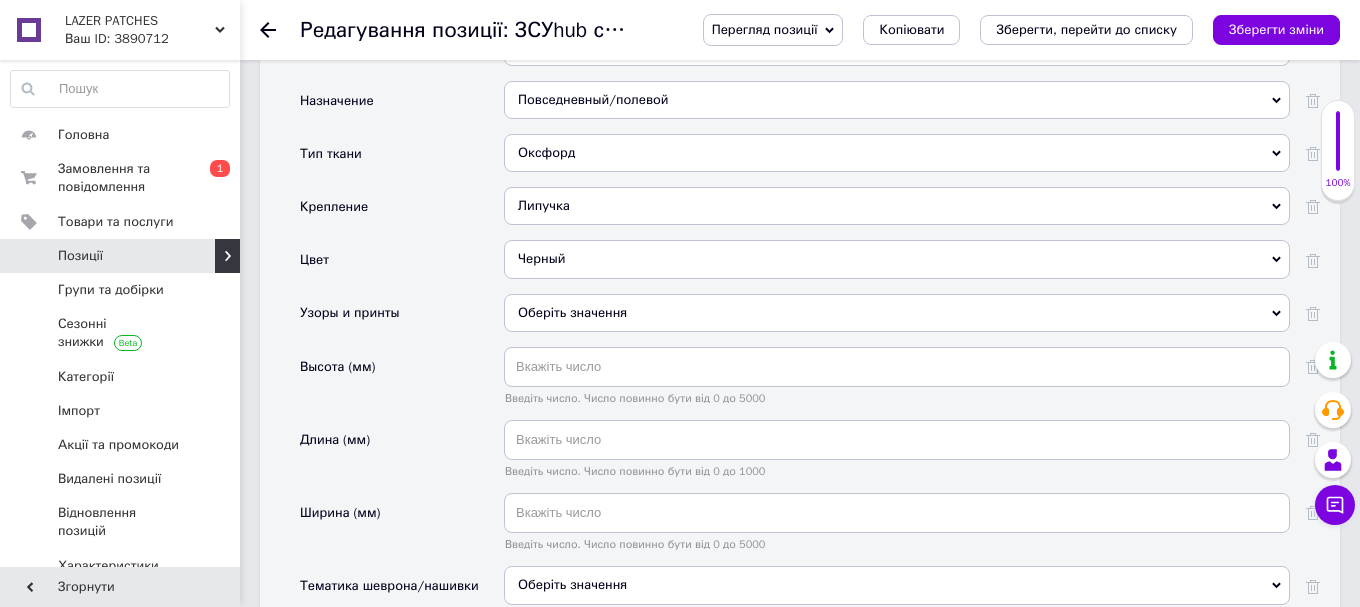 click on "Ширина (мм)" at bounding box center (402, 529) 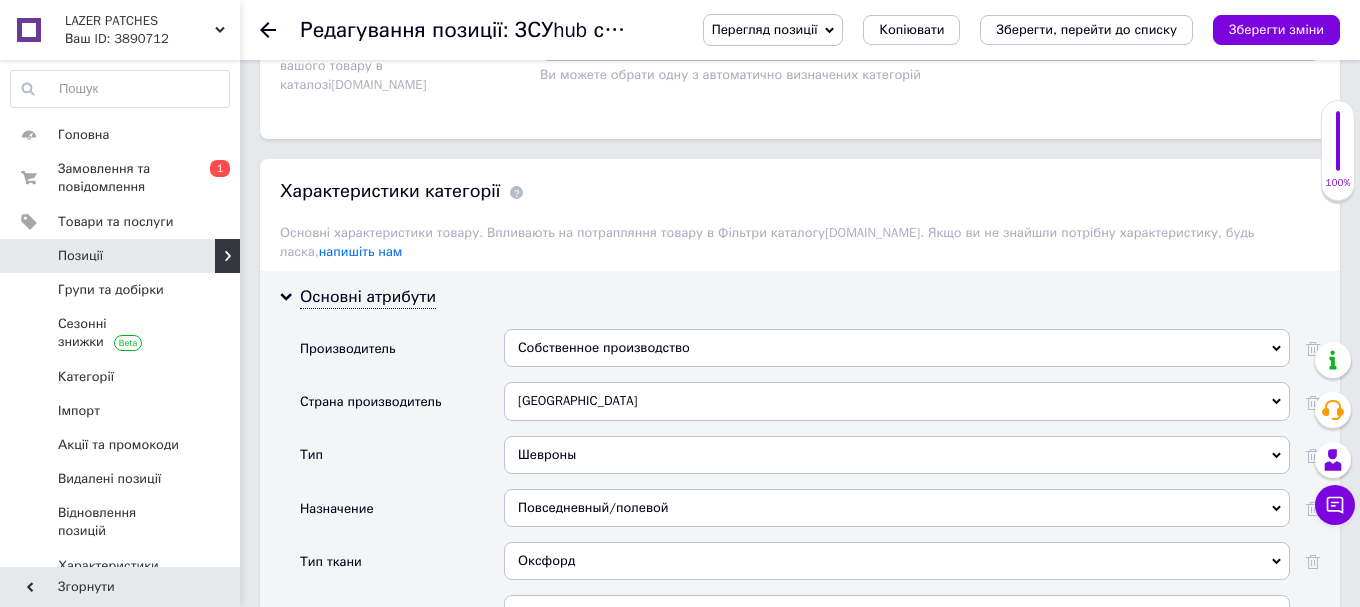 scroll, scrollTop: 1326, scrollLeft: 0, axis: vertical 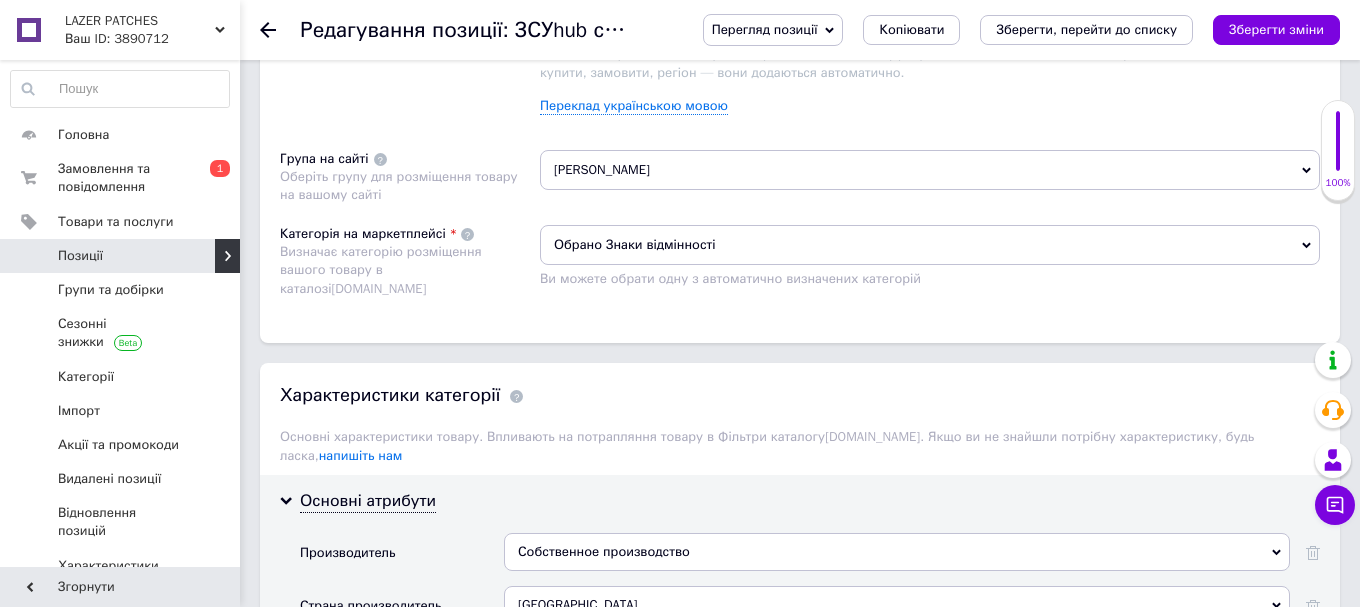 click at bounding box center [516, 396] 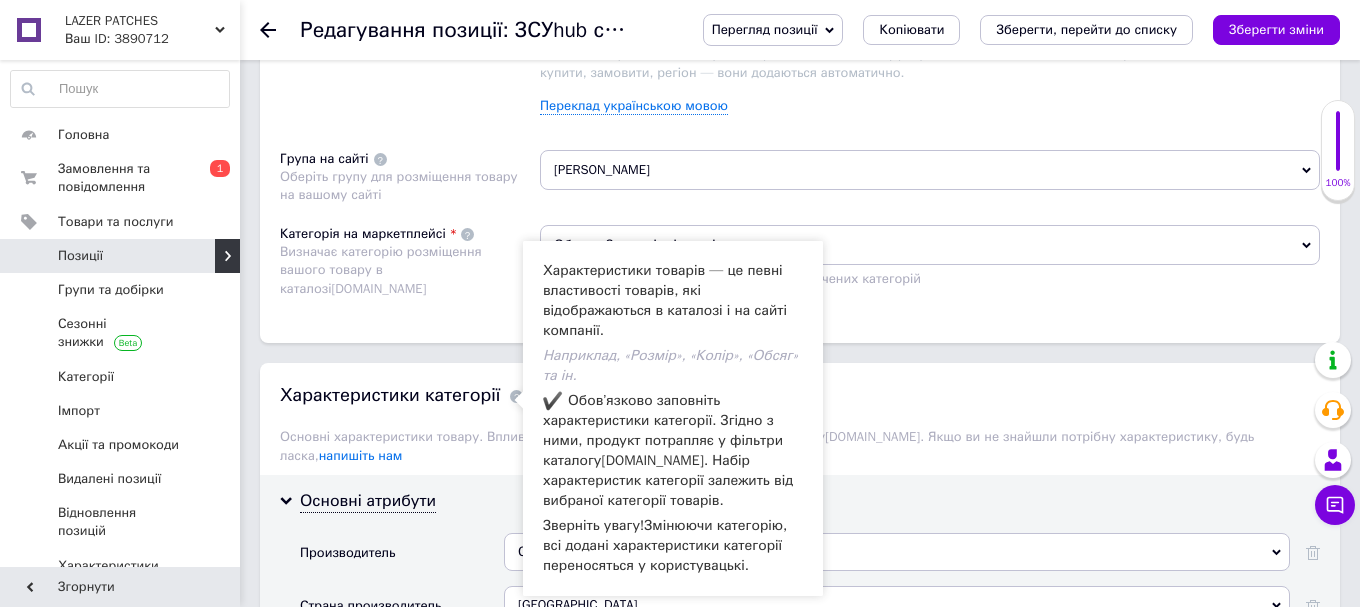click on "Основні атрибути Производитель Собственное производство Собственное производство Страна производитель Украина Украина Тип Шевроны Шевроны Назначение Повседневный/полевой Повседневный/полевой Тип ткани Оксфорд Оксфорд Крепление Липучка Липучка Цвет Черный Черный Узоры и принты Оберіть значення Высота (мм) Введіть число. Число повинно бути від 0 до 5000 Длина (мм) Введіть число. Число повинно бути від 0 до 1000 Ширина (мм) Введіть число. Число повинно бути від 0 до 5000 Тематика шеврона/нашивки Оберіть значення Герб Украины ГНСУ Группа крови ДШВ Каратель НГУ" at bounding box center [800, 871] 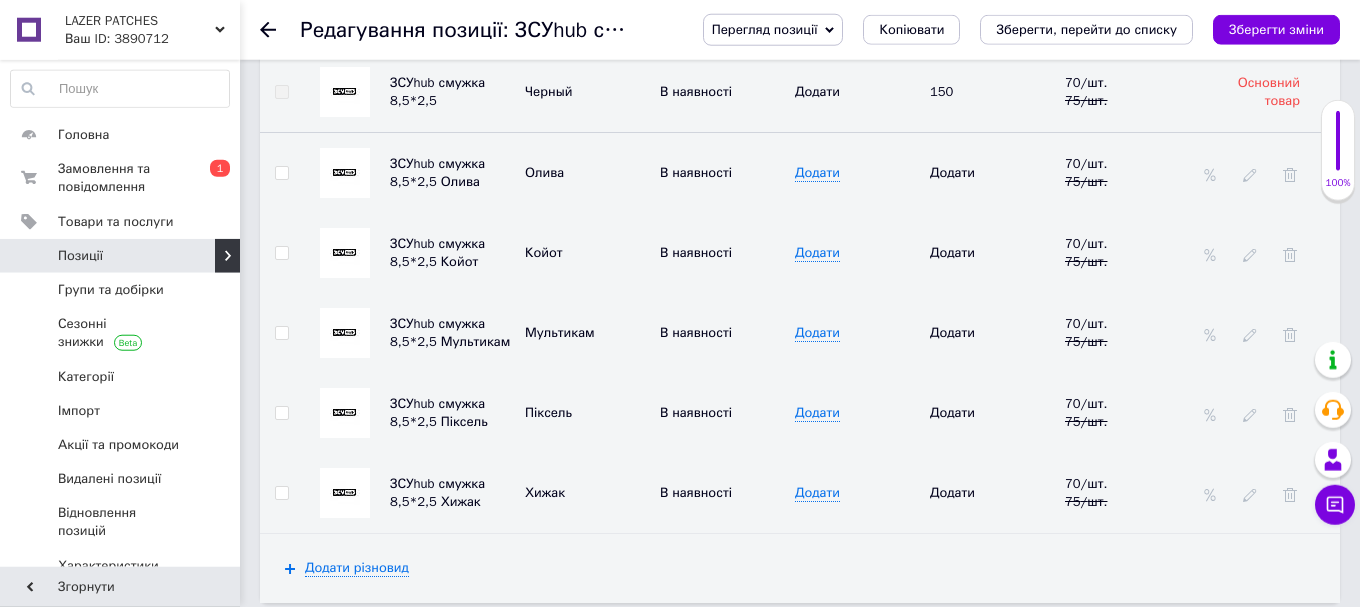 scroll, scrollTop: 3366, scrollLeft: 0, axis: vertical 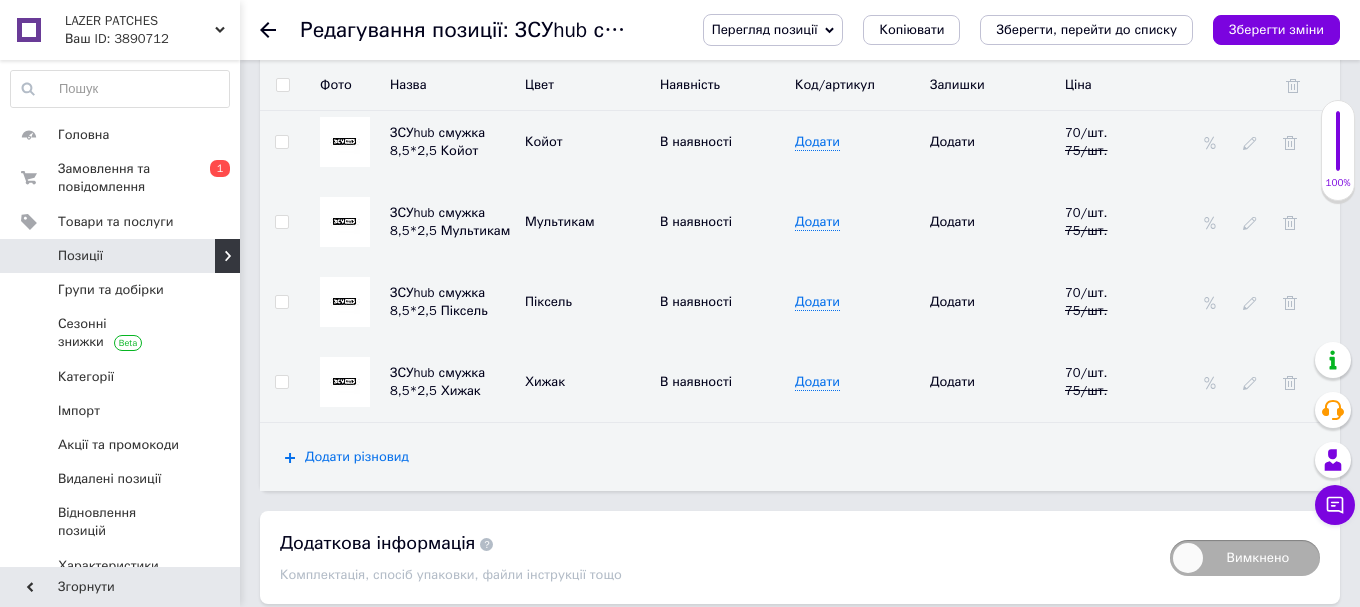 click on "Додати різновид" at bounding box center [357, 457] 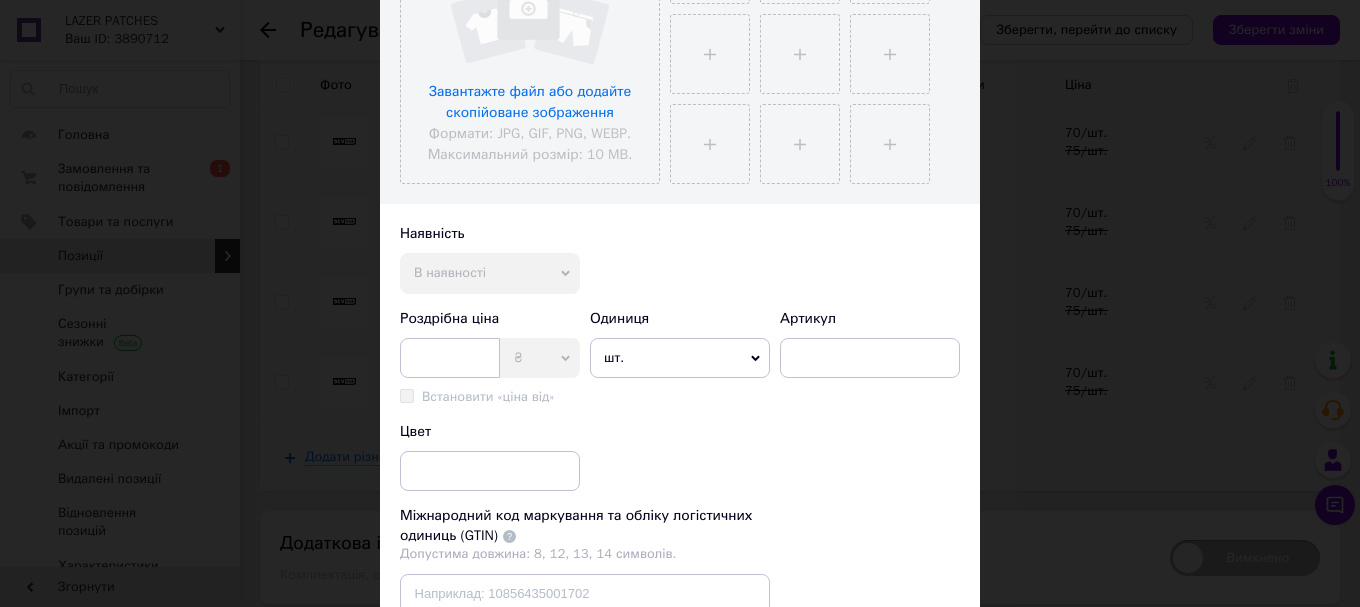 scroll, scrollTop: 456, scrollLeft: 0, axis: vertical 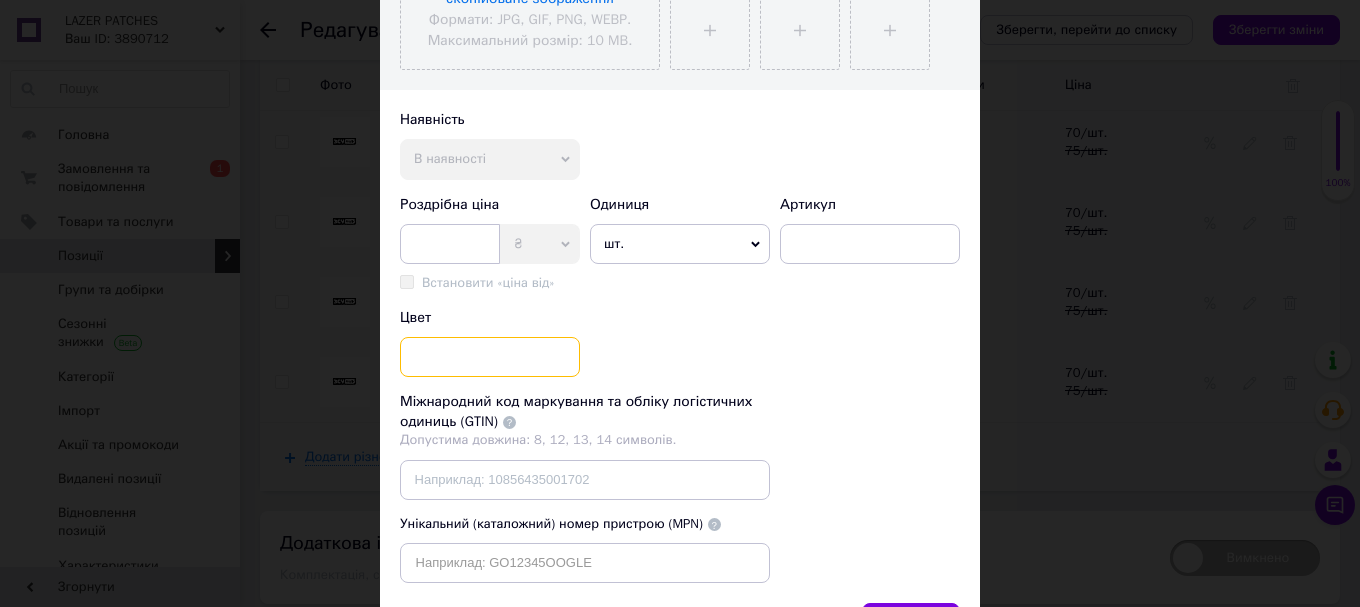 click at bounding box center (490, 357) 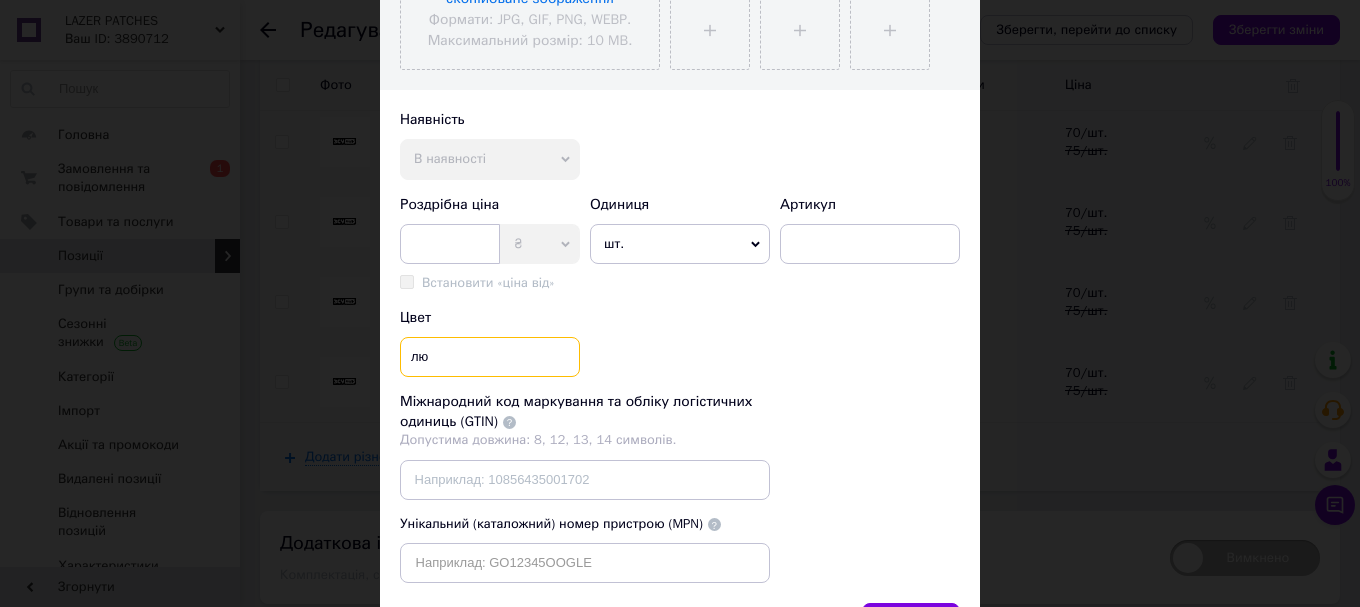 type on "л" 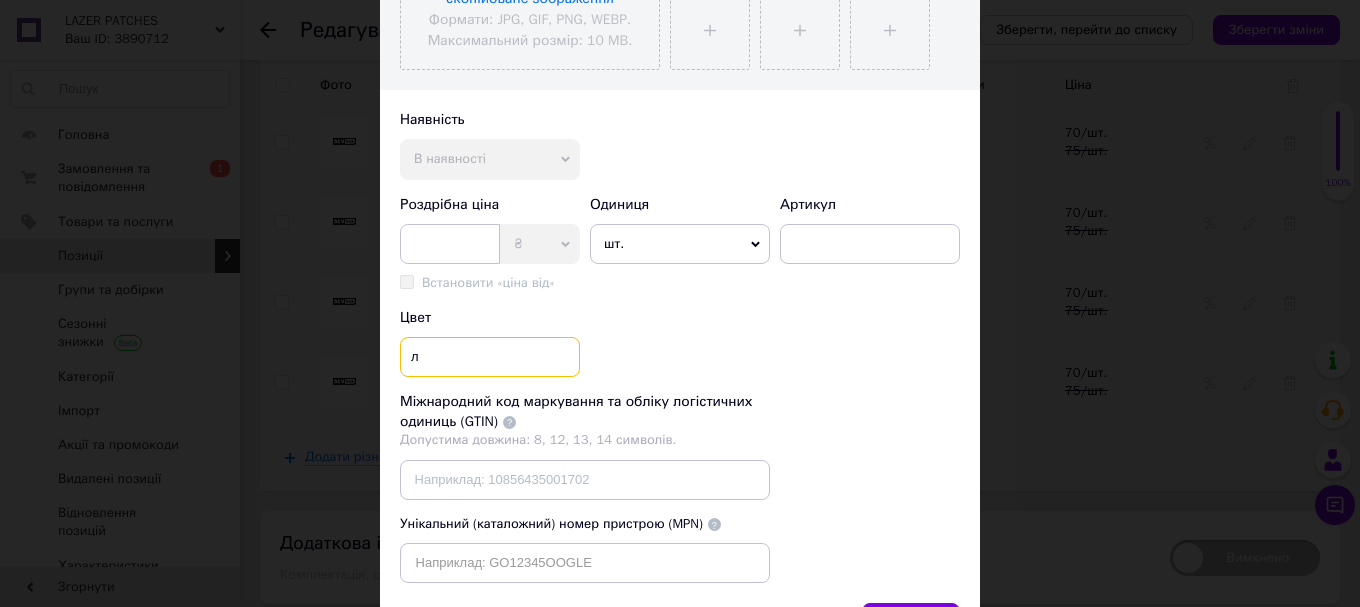 type 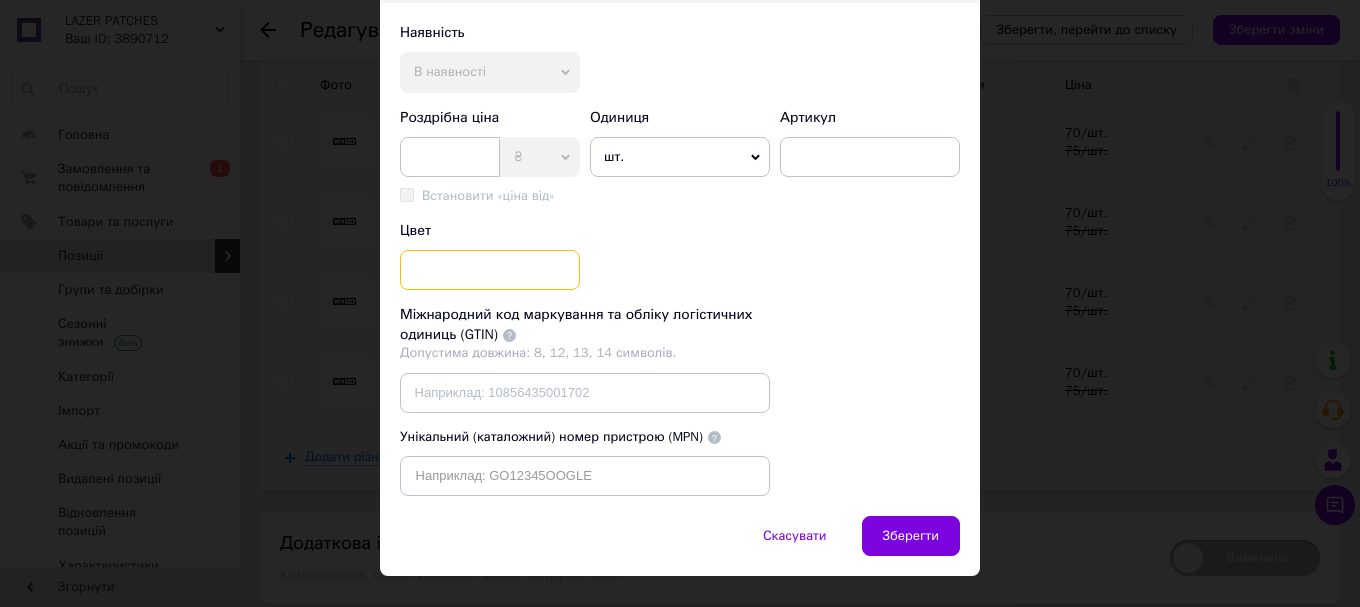 scroll, scrollTop: 583, scrollLeft: 0, axis: vertical 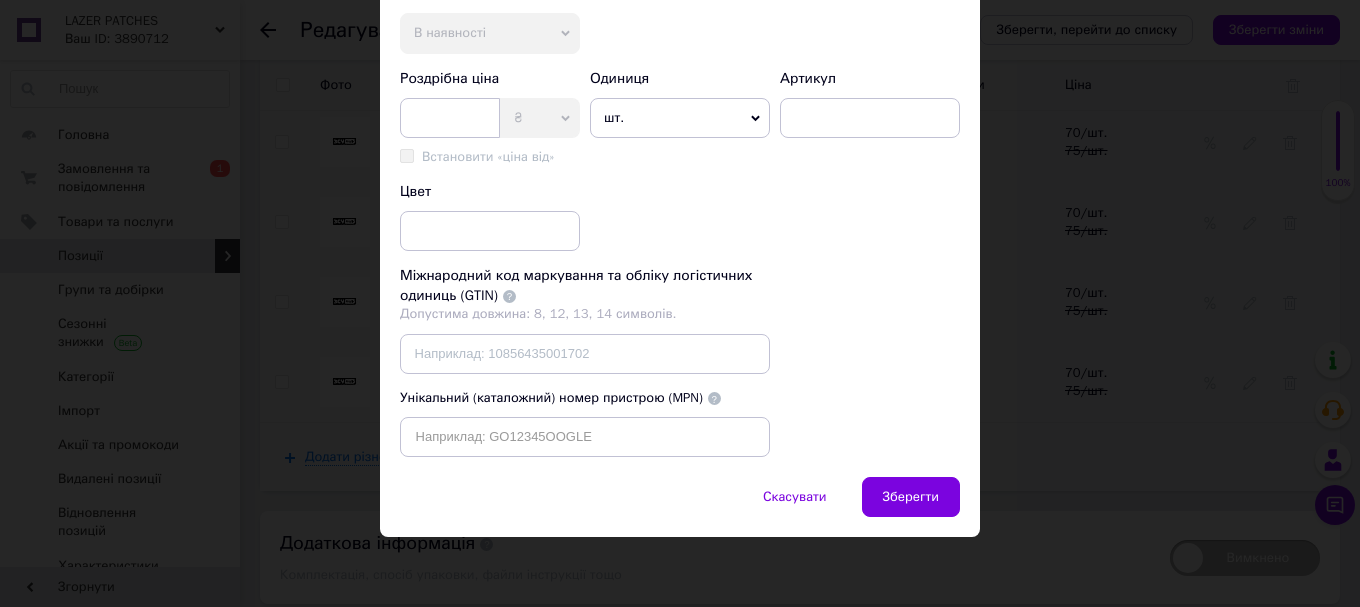 click on "× Новий різновид ЗСУhub смужка 8,5*2,5 Зображення (0 з 10) Додати фото за посиланням Завантажте файл або додайте скопійоване зображення Формати: JPG, GIF, PNG, WEBP. Максимальний розмір: 10 MB. Наявність В наявності Немає в наявності Під замовлення Наявність успадкована від основного товарузалишки не доступні Роздрібна ціна ₴ $ EUR CHF GBP ¥ PLN ₸ MDL HUF KGS CNY TRY KRW Lei Встановити «ціна від» «Ціна від» успадкована з основного товару Одиниця шт. 100 шт. 10 шт. тис. шт. т.у.шт. т кг г куб.м л кв.м кв.см кв.фут кв.дм м км дав мішок пара чол. упаковка тисяча сотка га пог.м ящик відро банка бут пач мм" at bounding box center [680, 303] 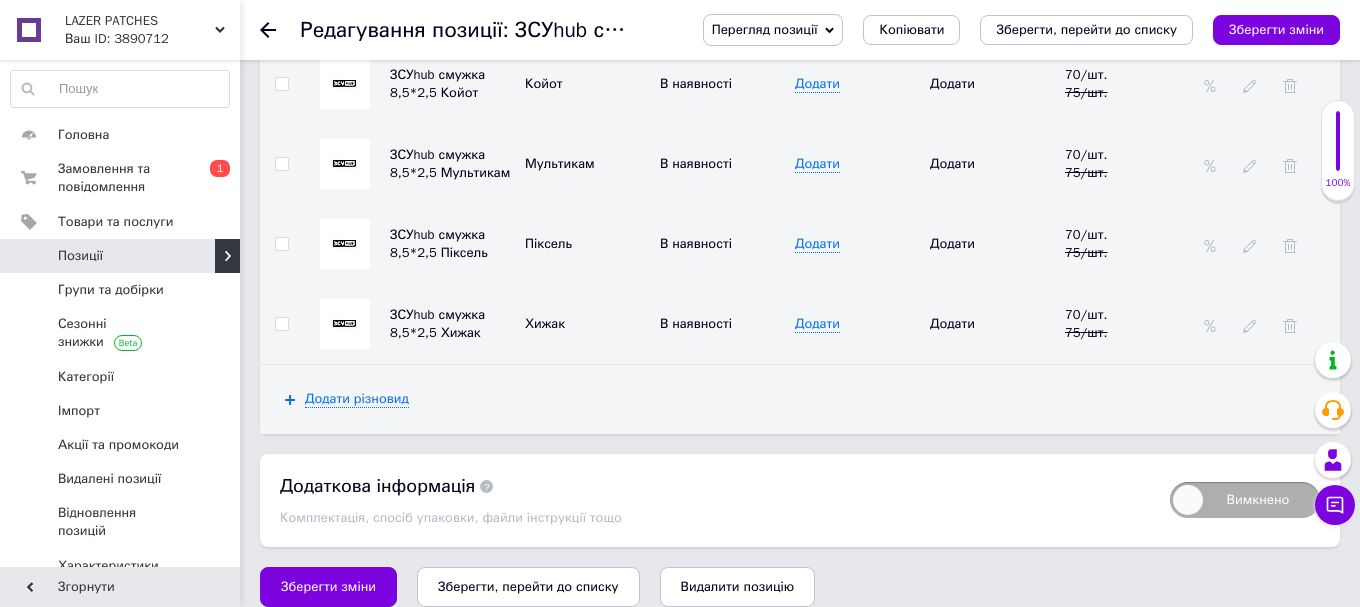 scroll, scrollTop: 3423, scrollLeft: 0, axis: vertical 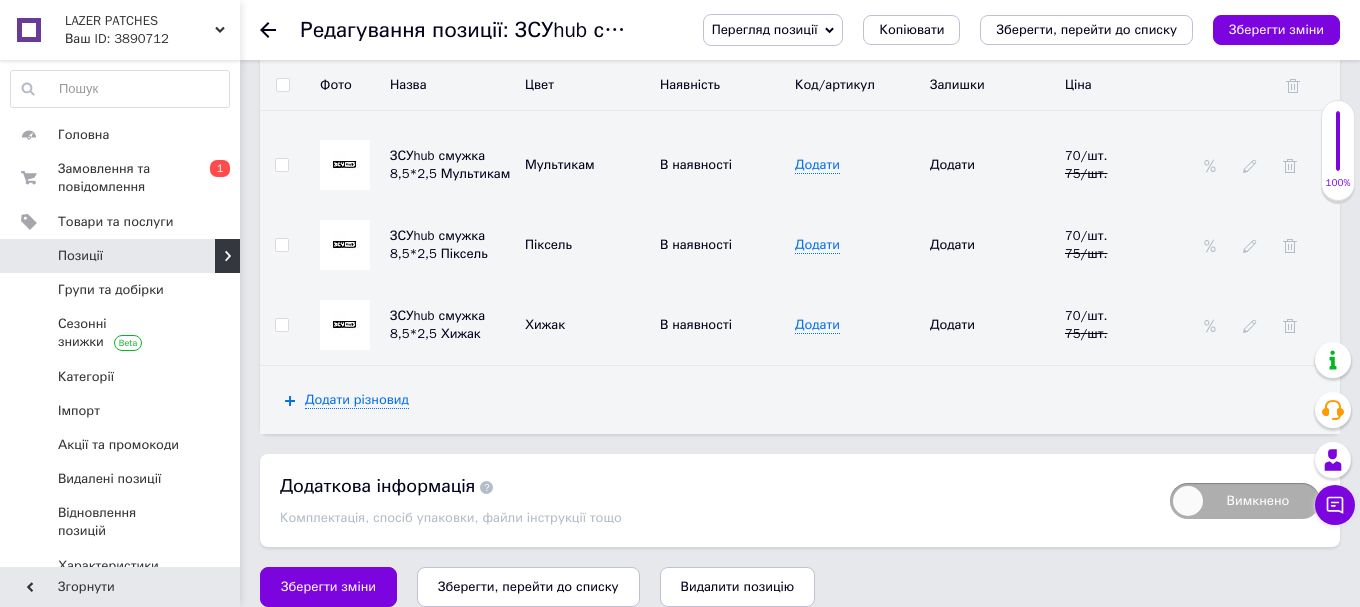 click on "Вимкнено" at bounding box center (1245, 501) 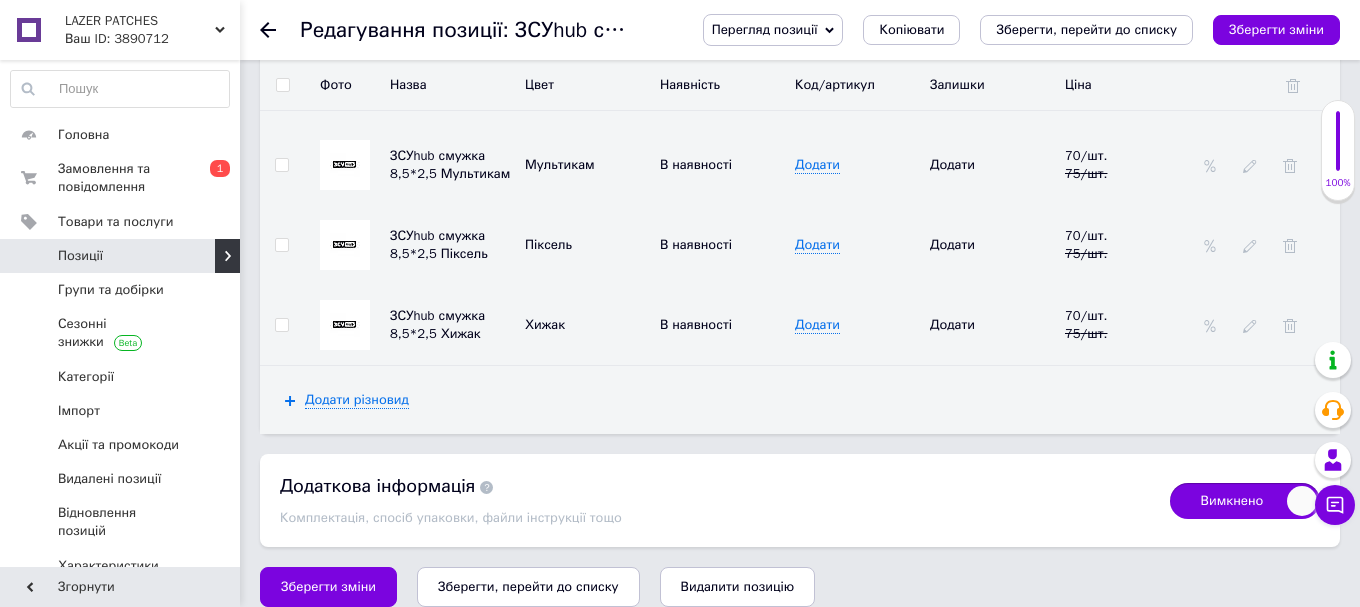 checkbox on "true" 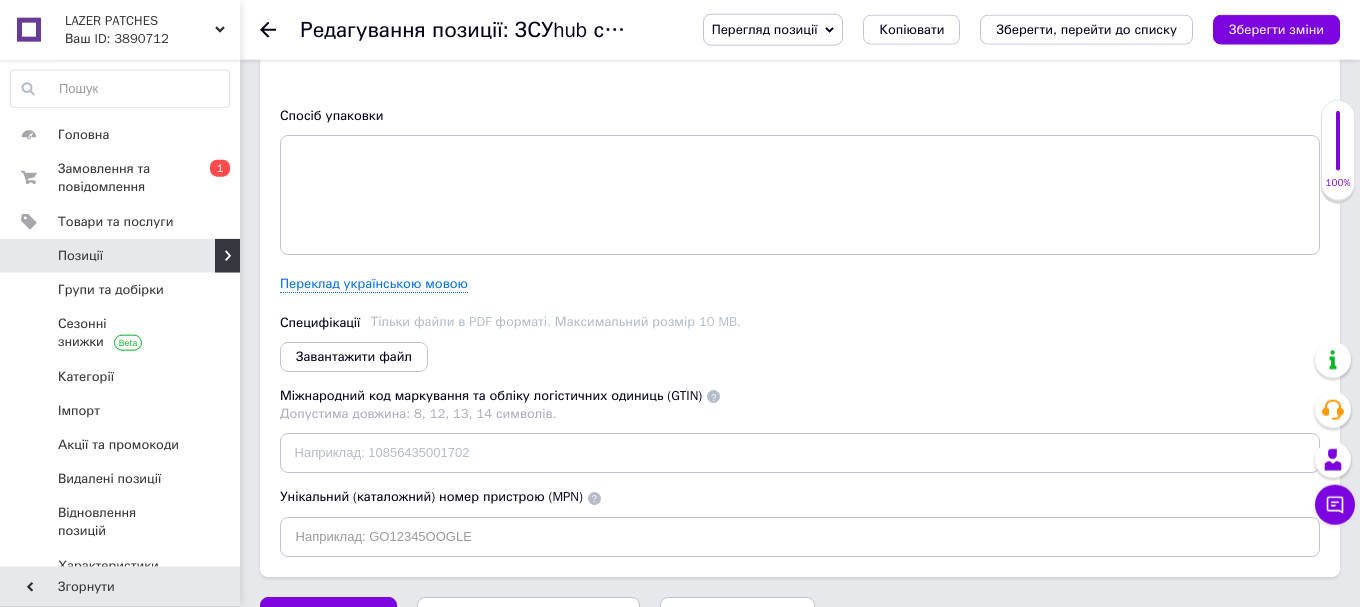scroll, scrollTop: 3971, scrollLeft: 0, axis: vertical 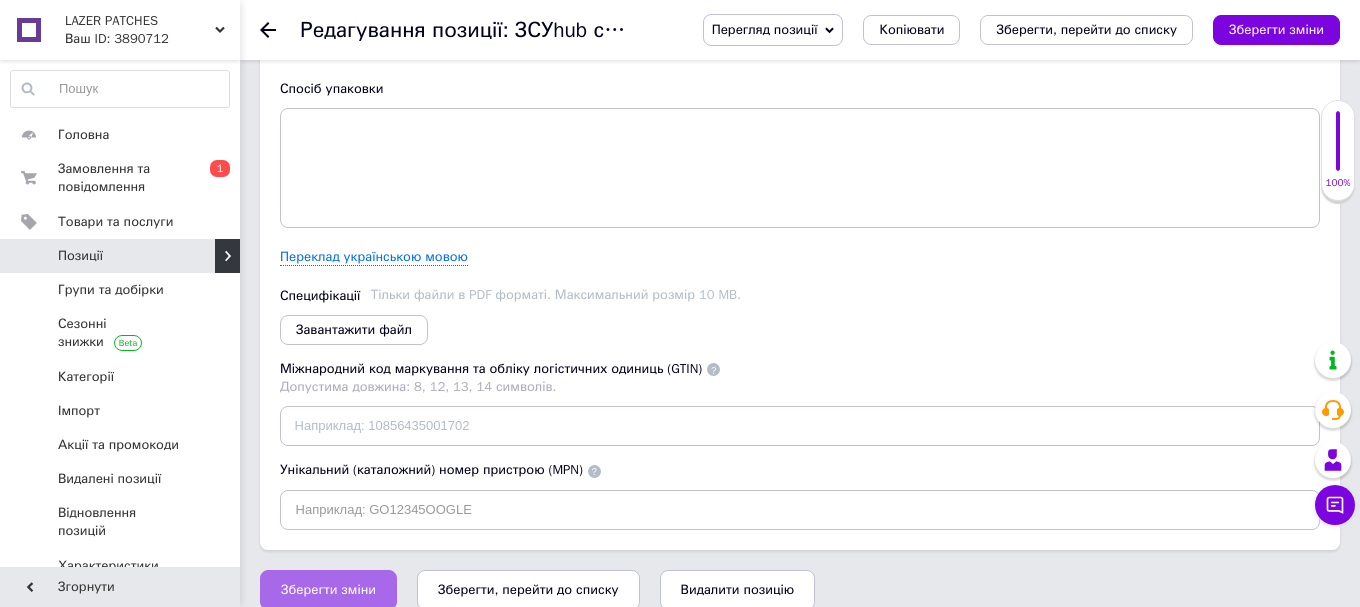 click on "Зберегти зміни" at bounding box center [328, 590] 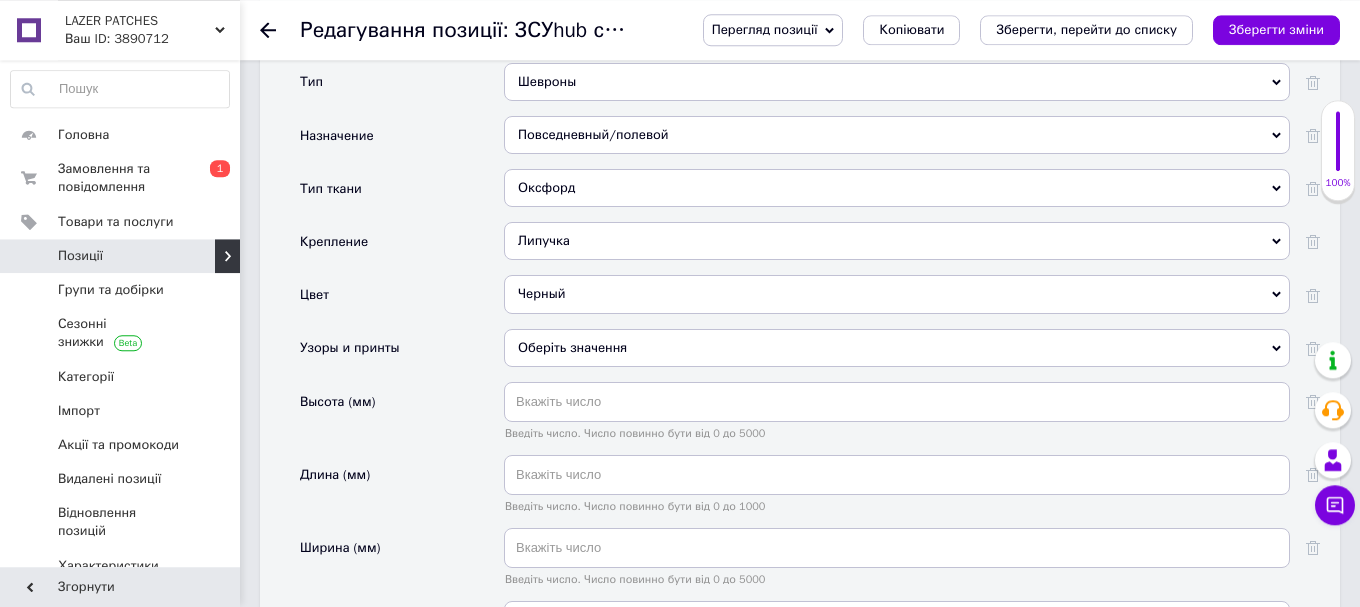 scroll, scrollTop: 1931, scrollLeft: 0, axis: vertical 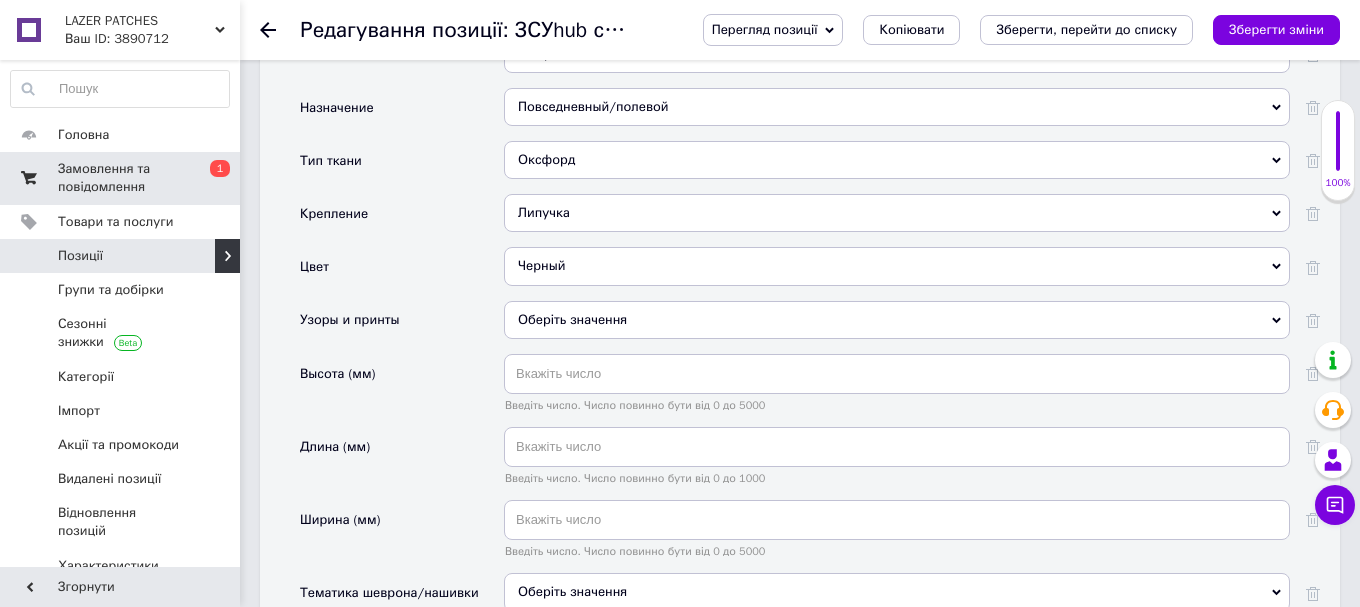 click on "Замовлення та повідомлення" at bounding box center (121, 178) 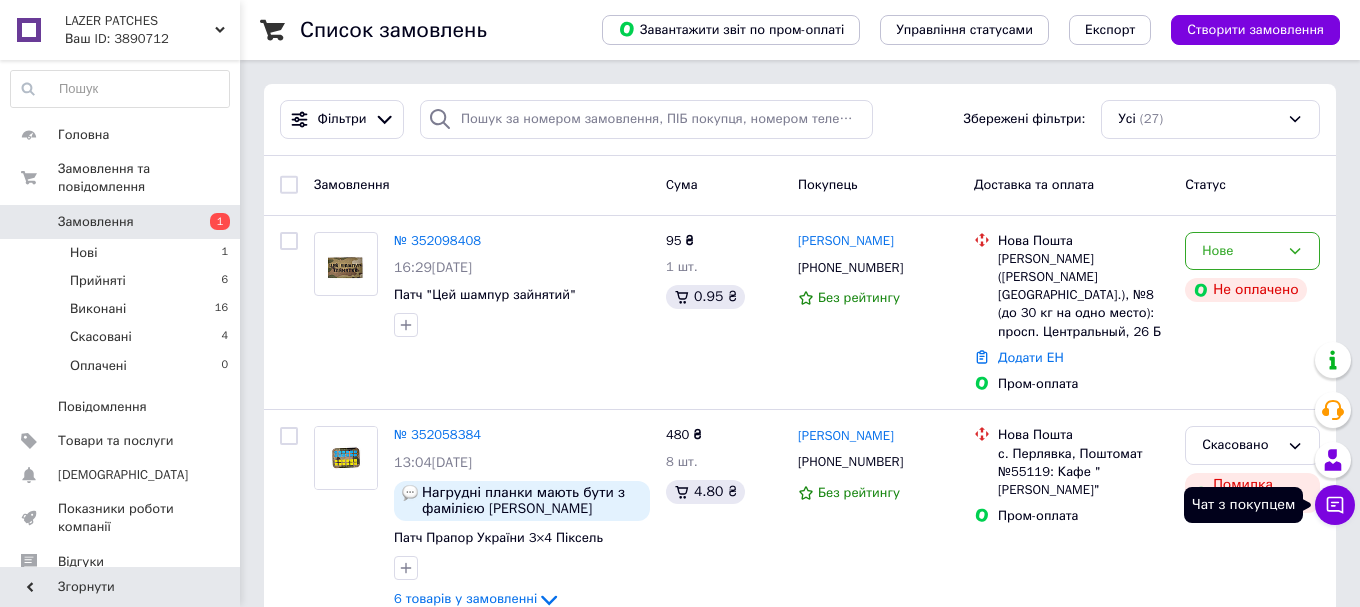 click on "Чат з покупцем" at bounding box center (1335, 505) 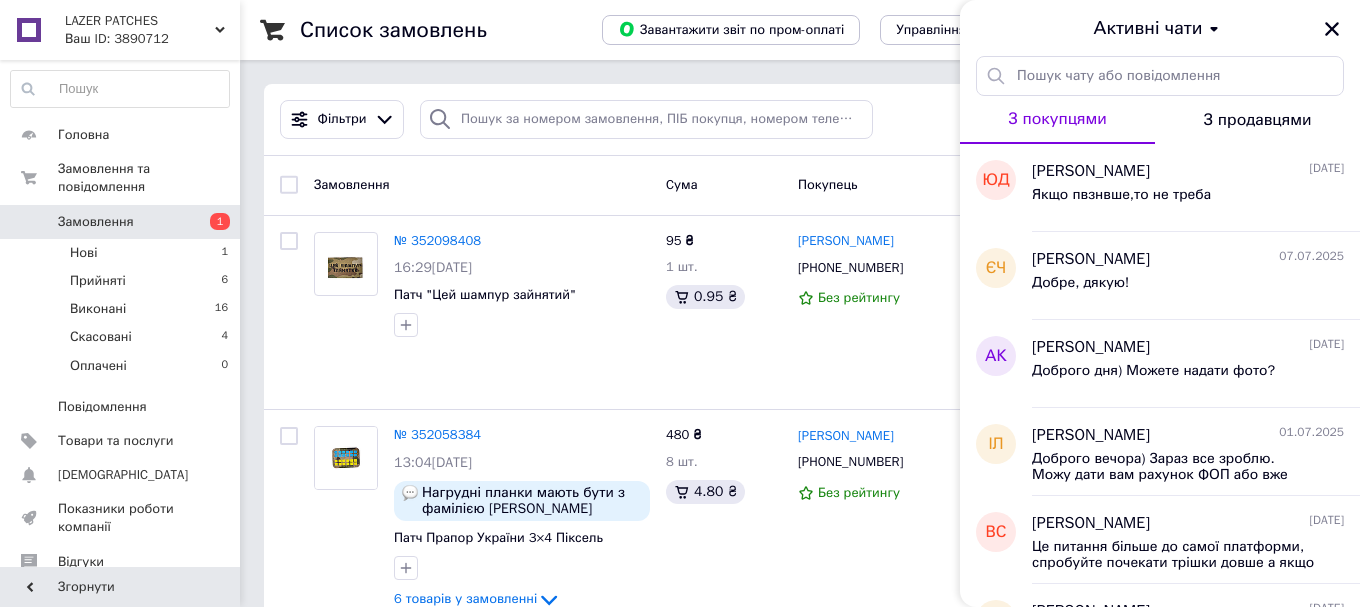 click on "З продавцями" at bounding box center [1258, 120] 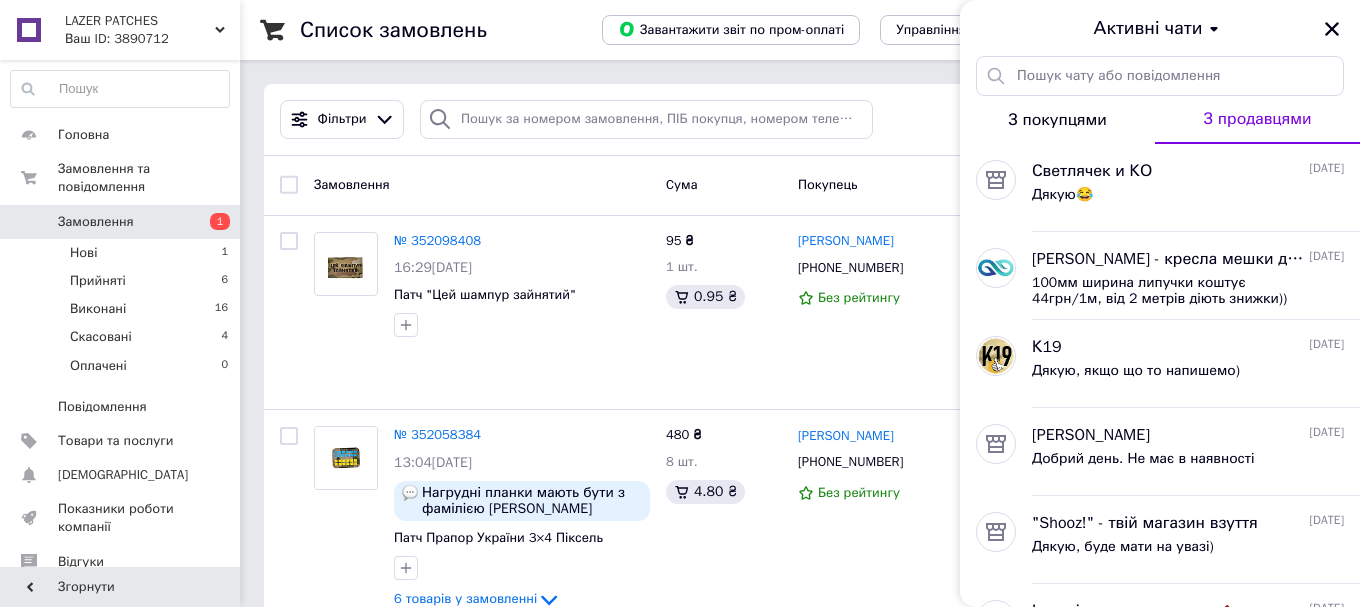 click on "З покупцями" at bounding box center (1057, 120) 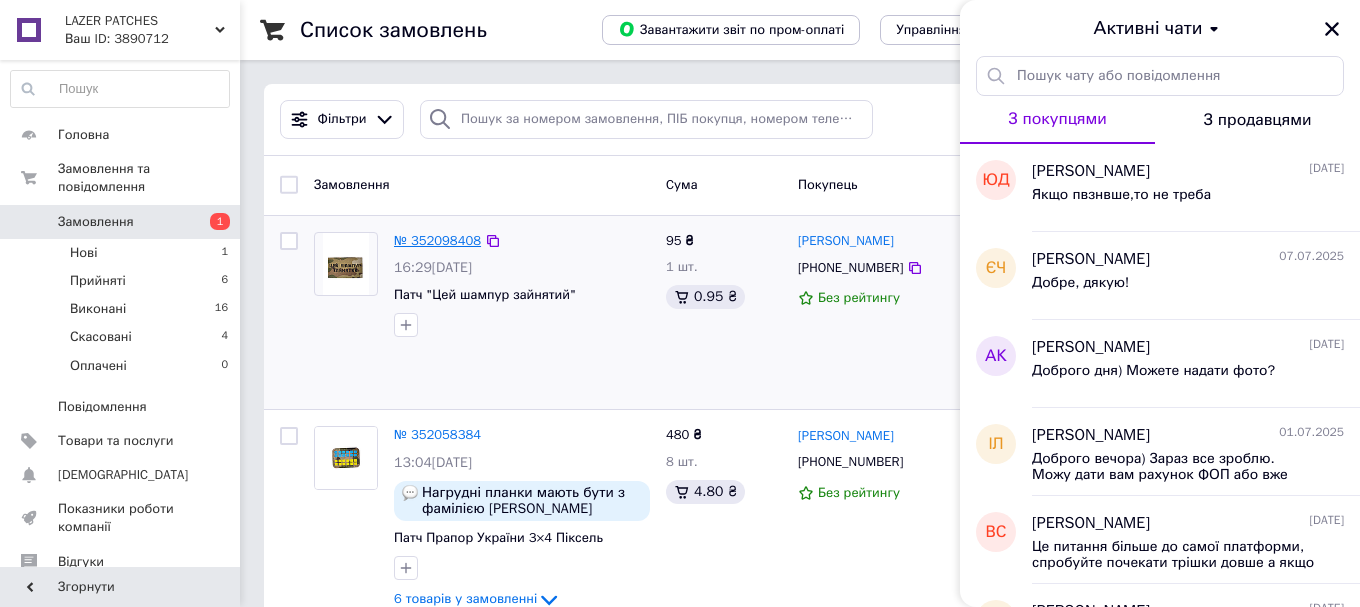click on "№ 352098408" at bounding box center (437, 240) 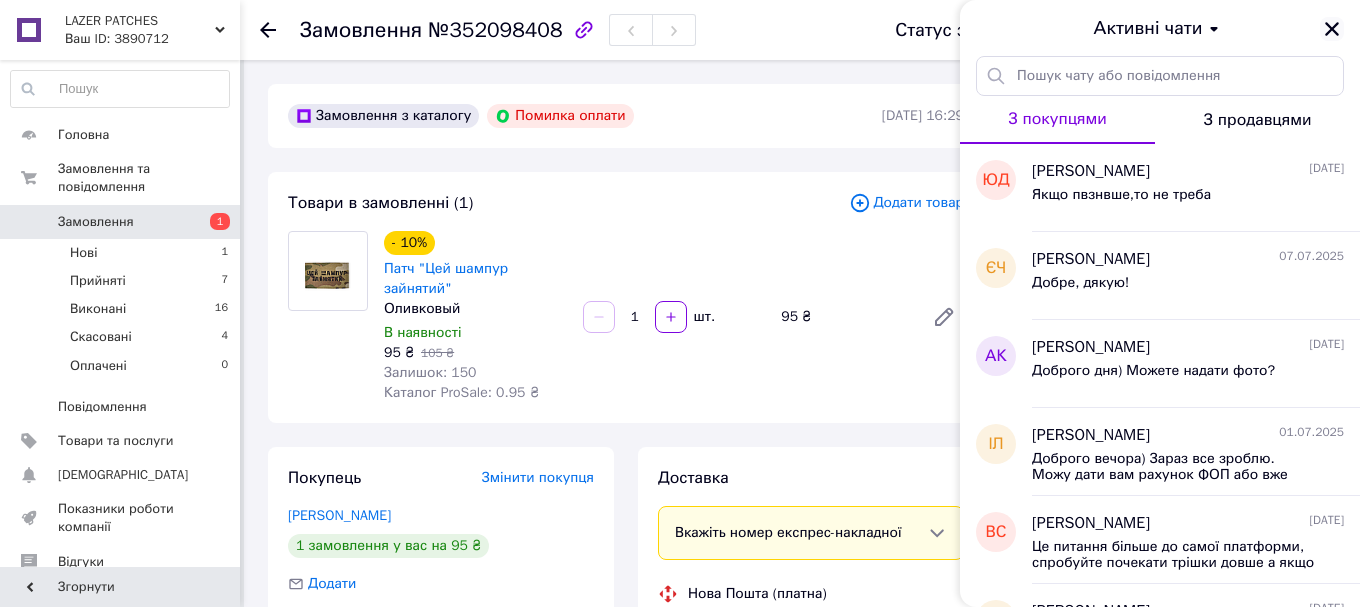 click 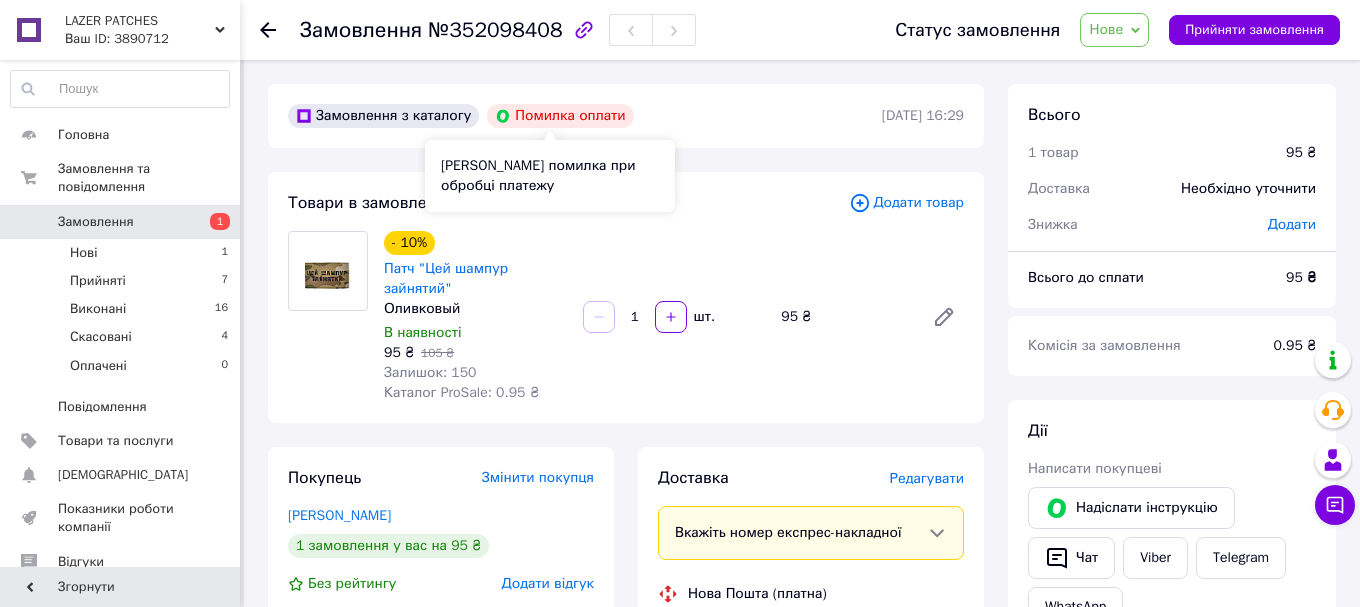 click on "Помилка оплати" at bounding box center (560, 116) 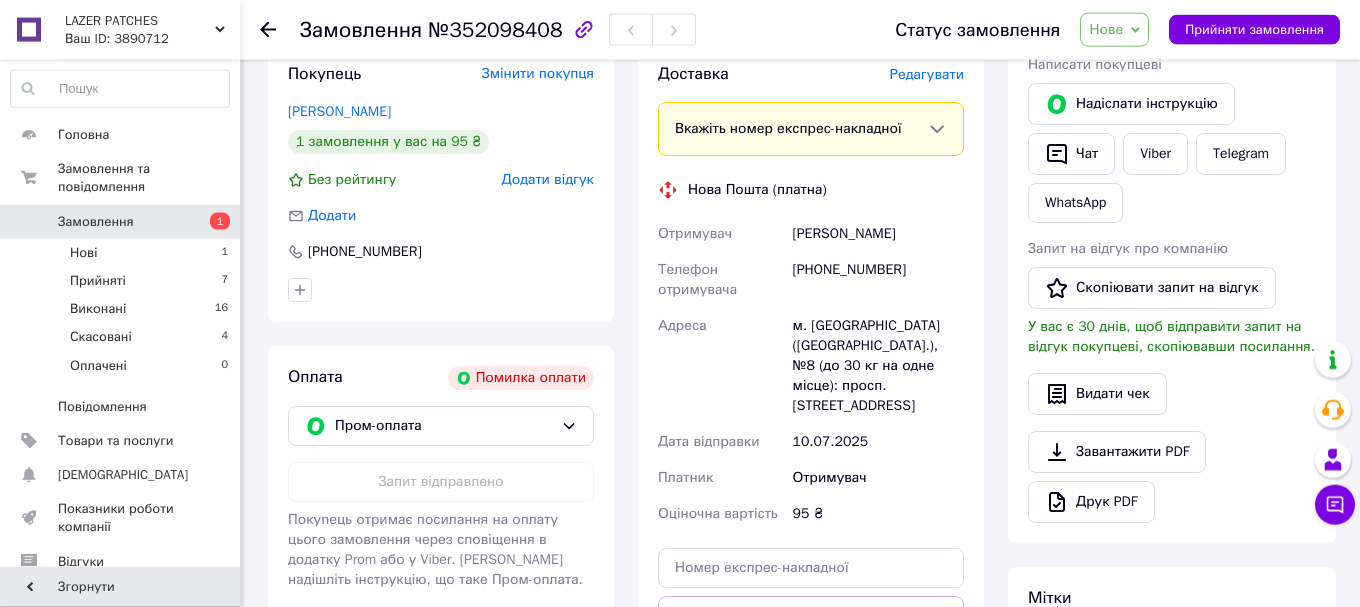 scroll, scrollTop: 408, scrollLeft: 0, axis: vertical 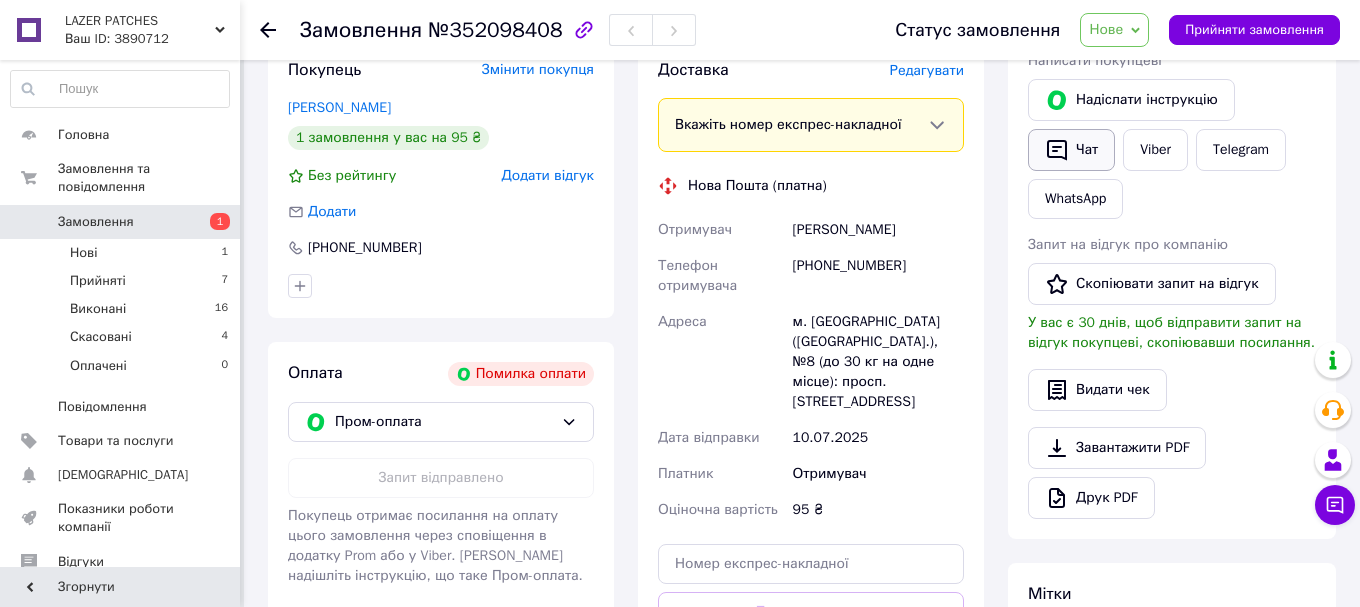 click on "Чат" at bounding box center (1071, 150) 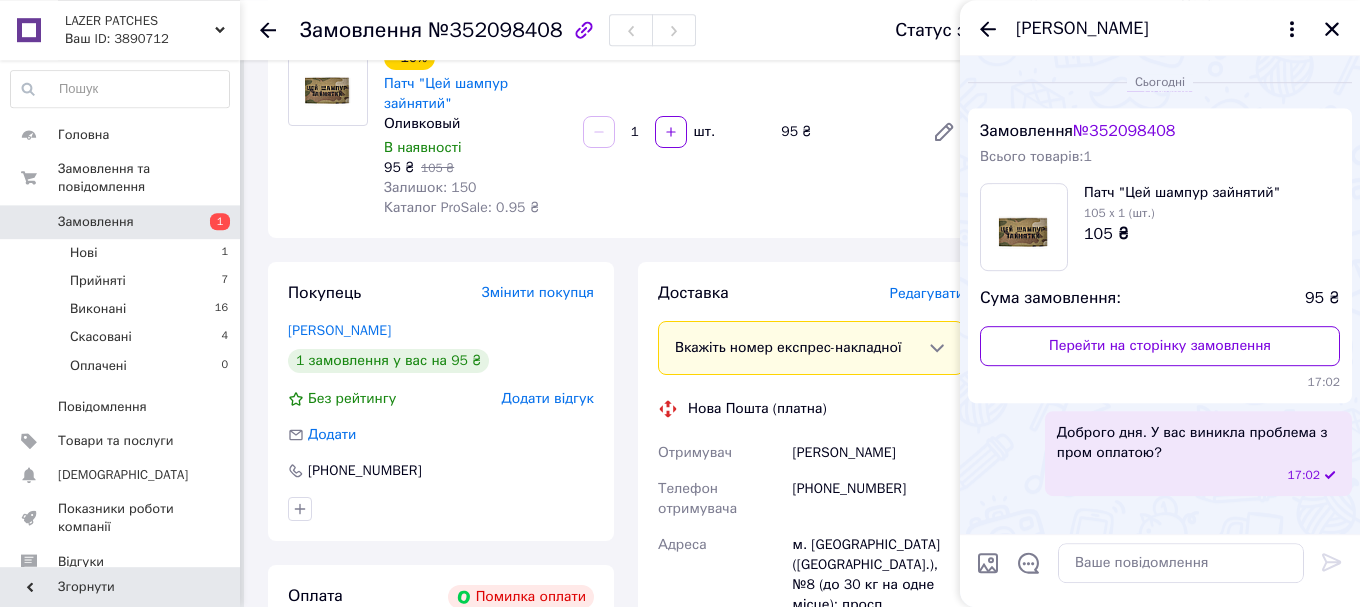 scroll, scrollTop: 0, scrollLeft: 0, axis: both 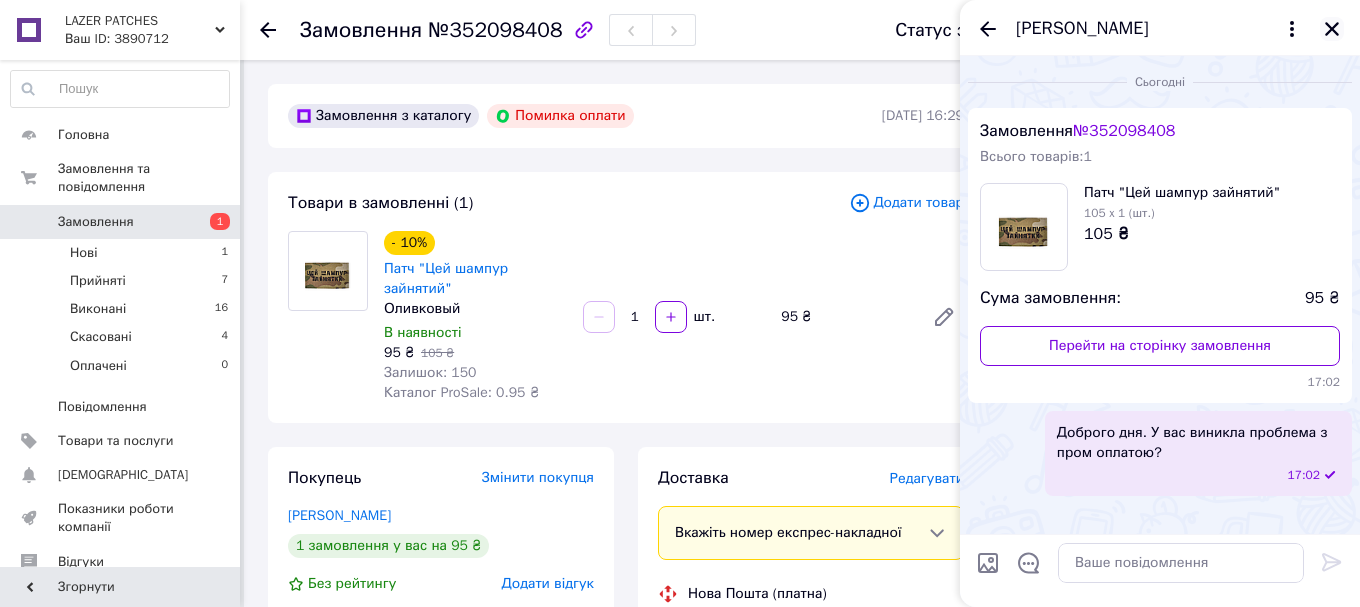 click 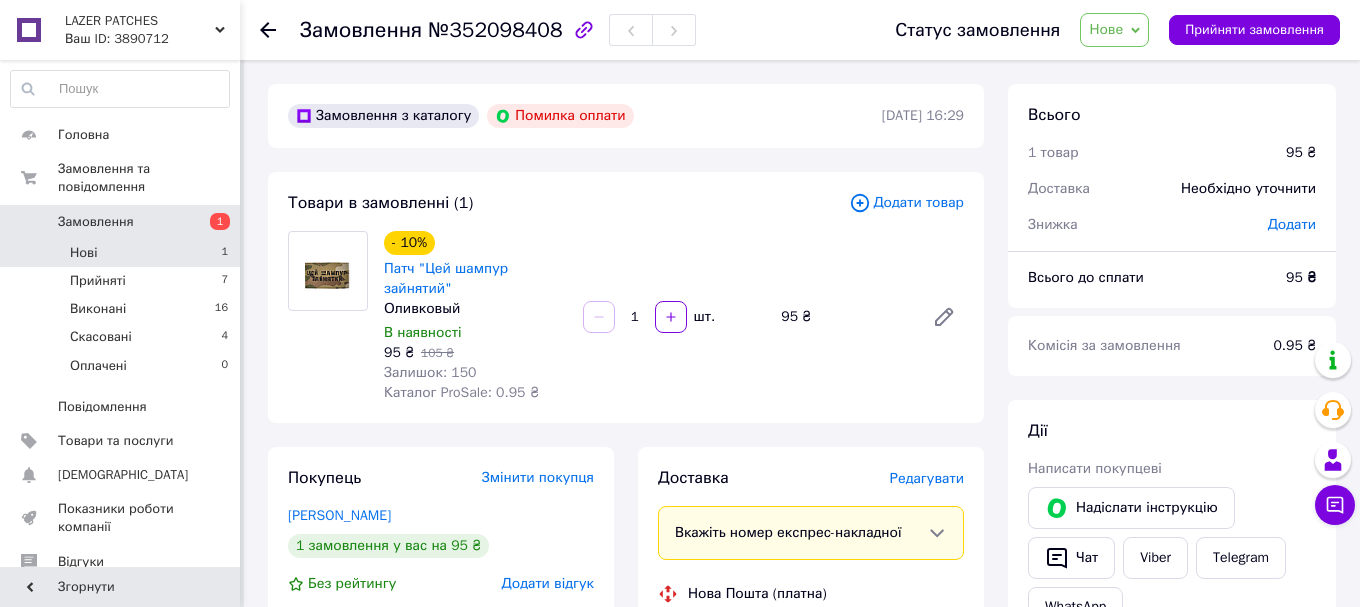 click on "Нові 1" at bounding box center (120, 253) 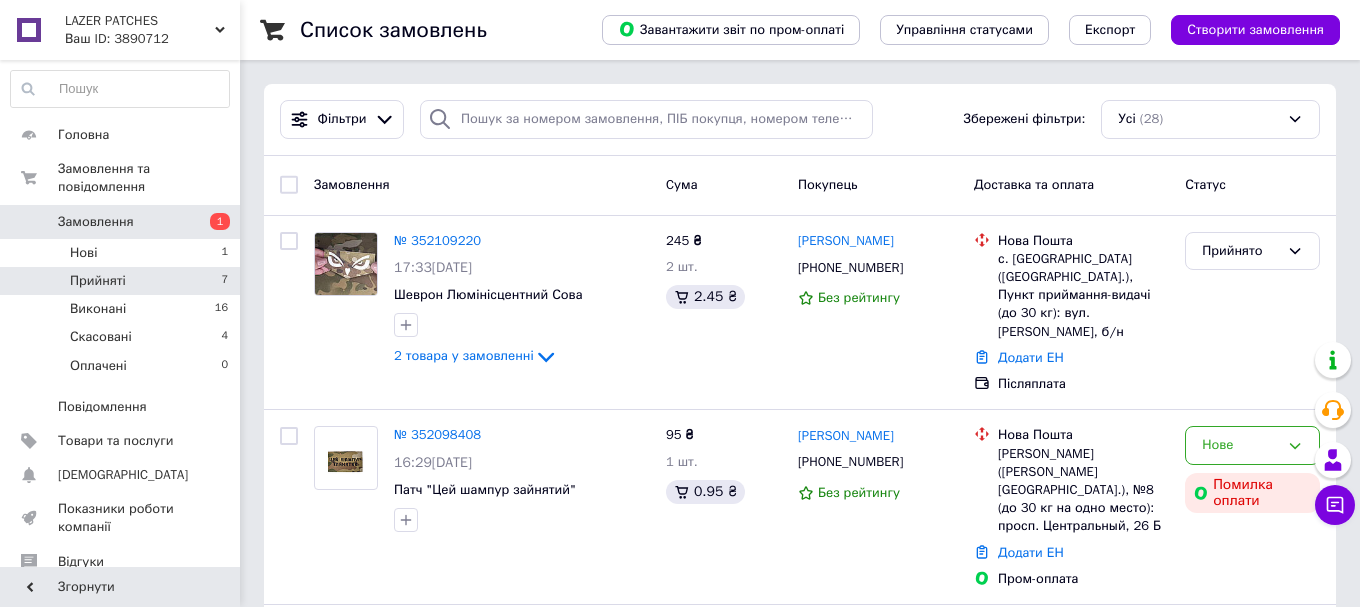 click on "Прийняті 7" at bounding box center (120, 281) 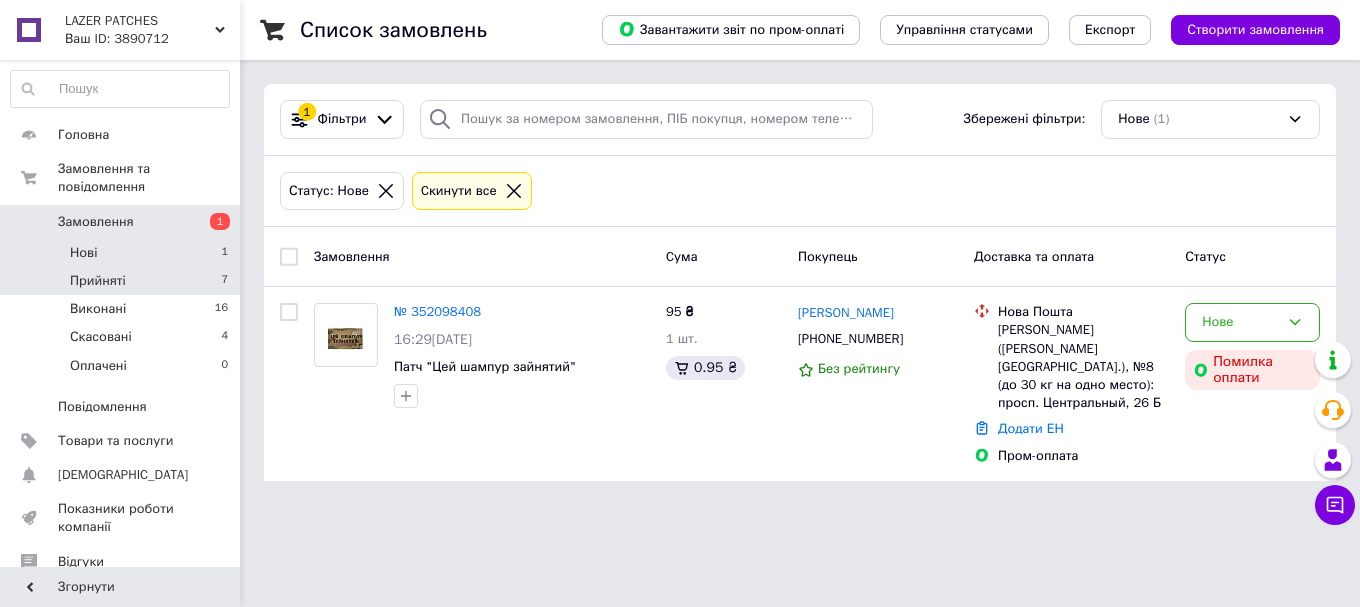 click on "Прийняті 7" at bounding box center [120, 281] 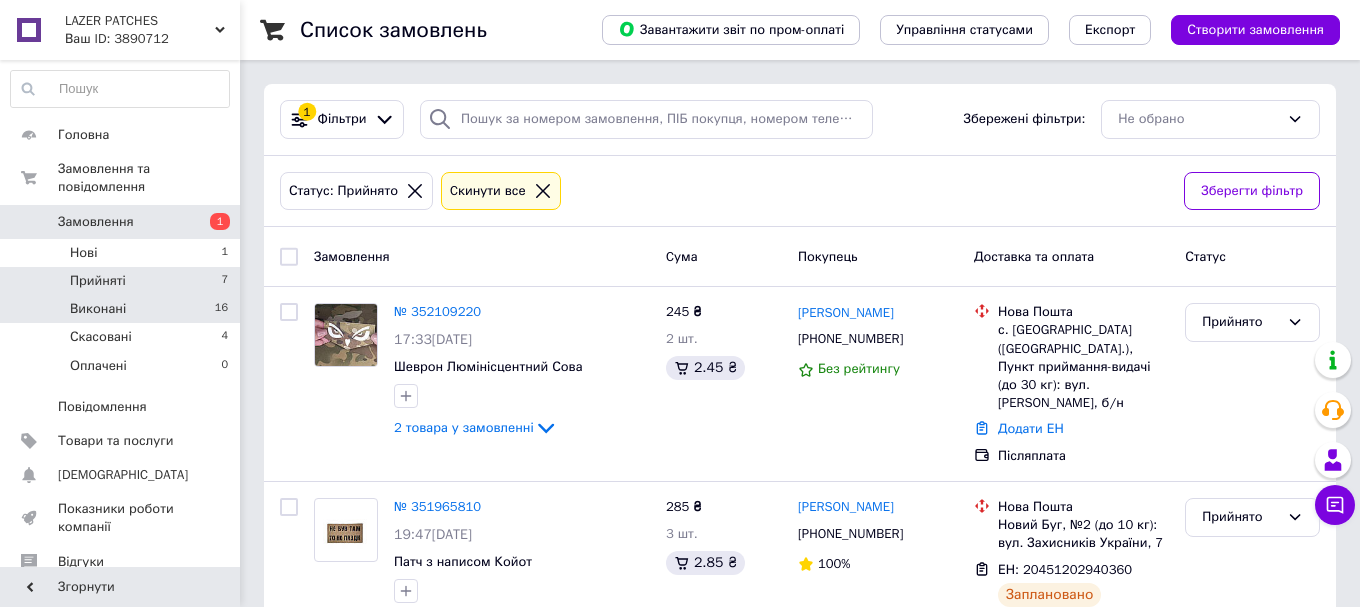 scroll, scrollTop: 102, scrollLeft: 0, axis: vertical 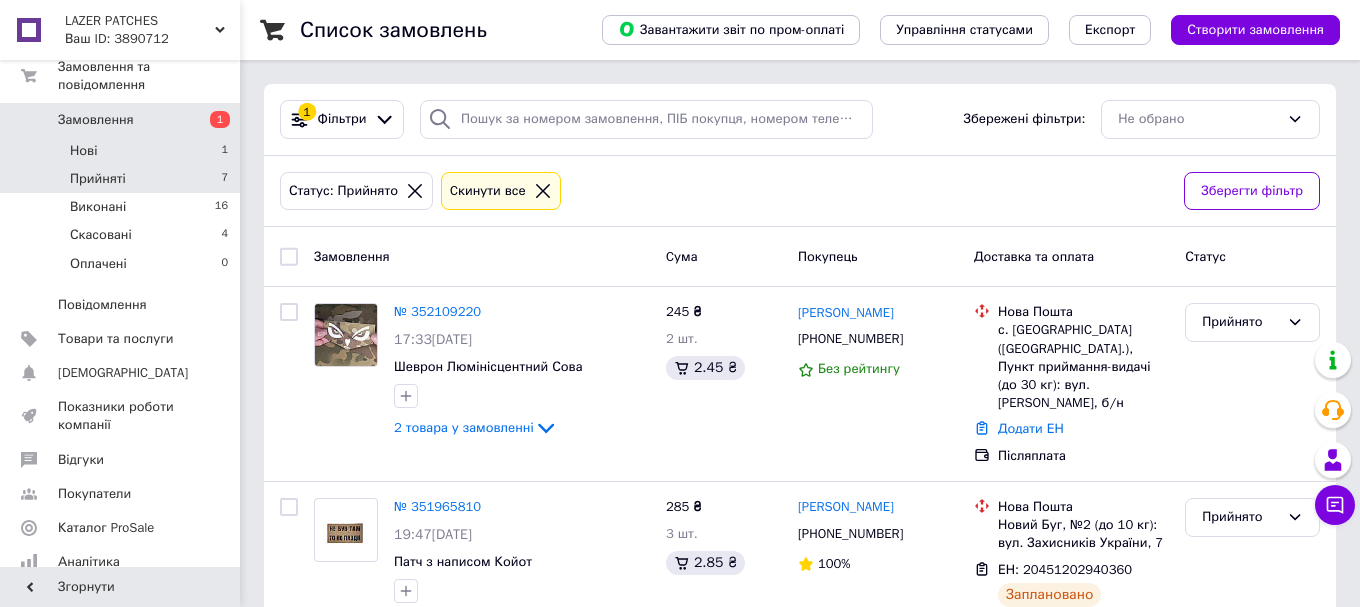click on "Нові 1" at bounding box center (120, 151) 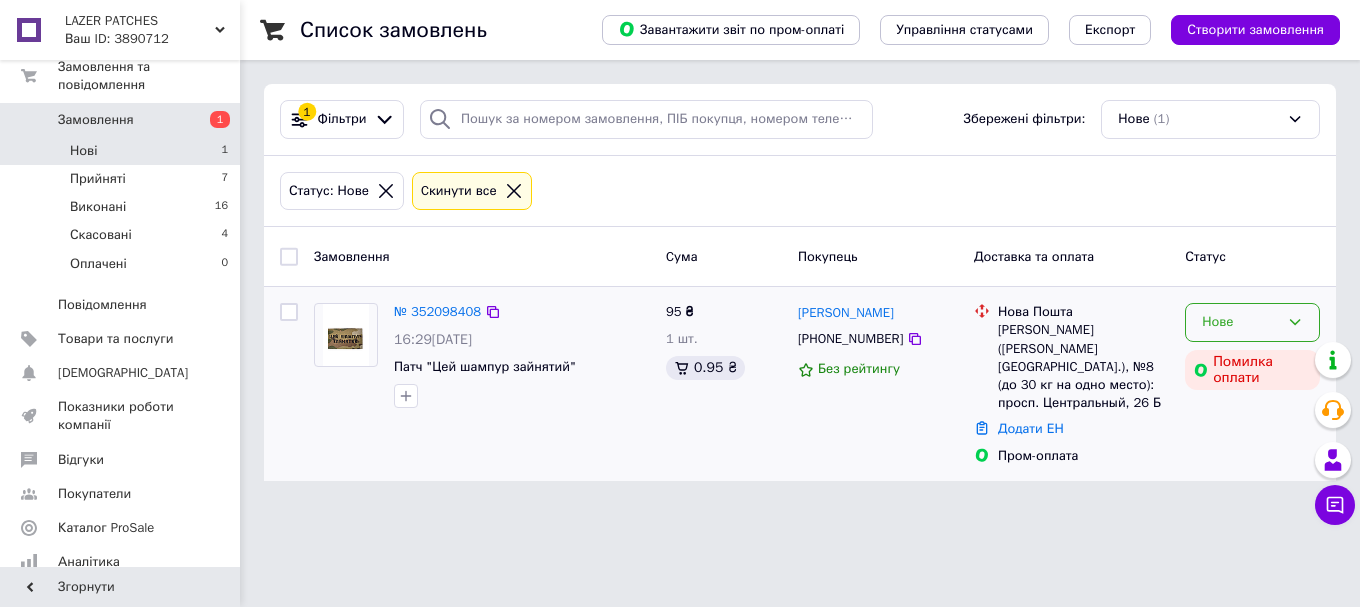 click on "Нове" at bounding box center [1240, 322] 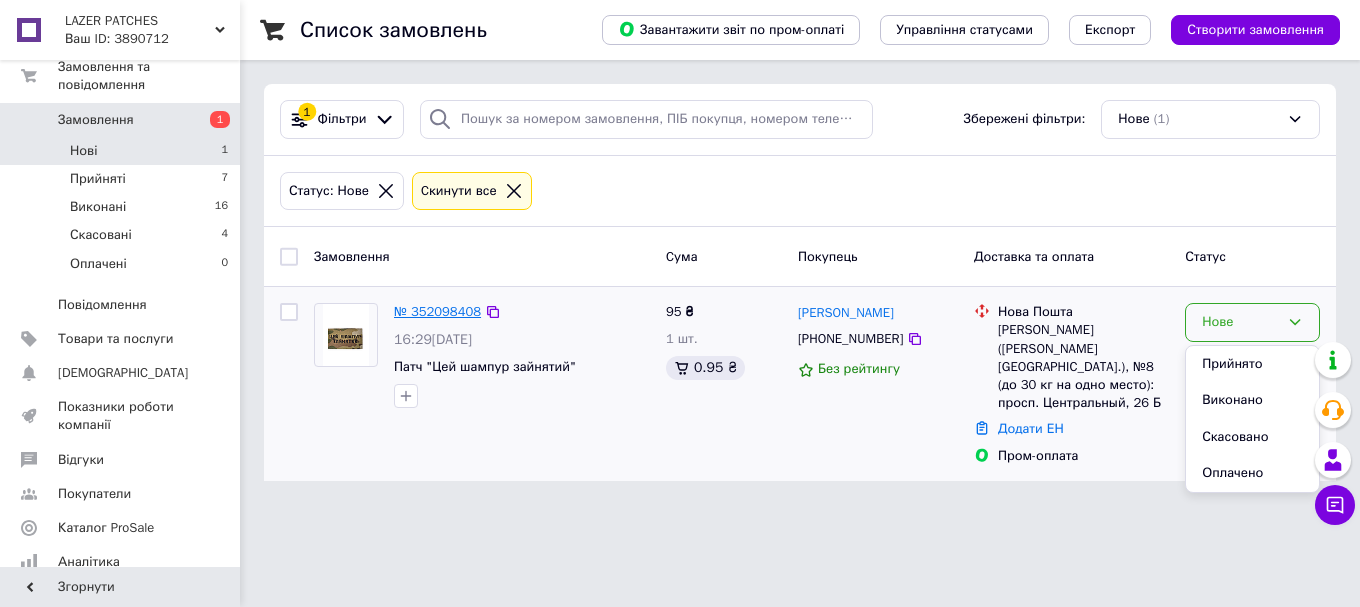 click on "№ 352098408" at bounding box center [437, 311] 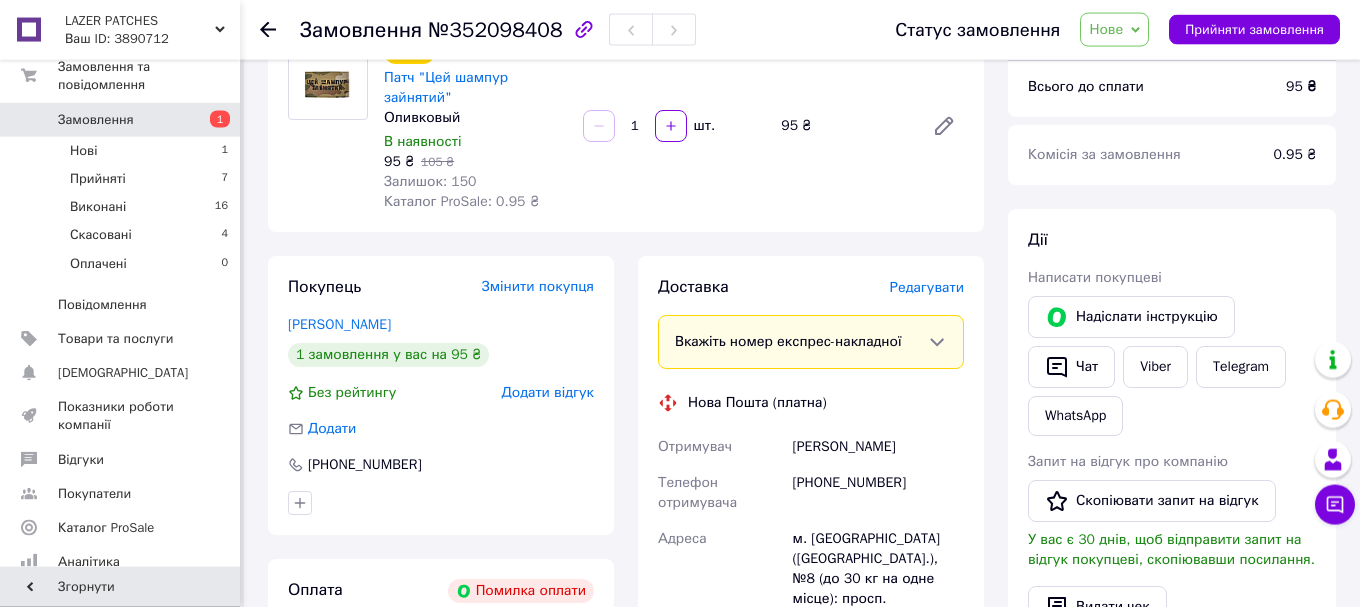 scroll, scrollTop: 204, scrollLeft: 0, axis: vertical 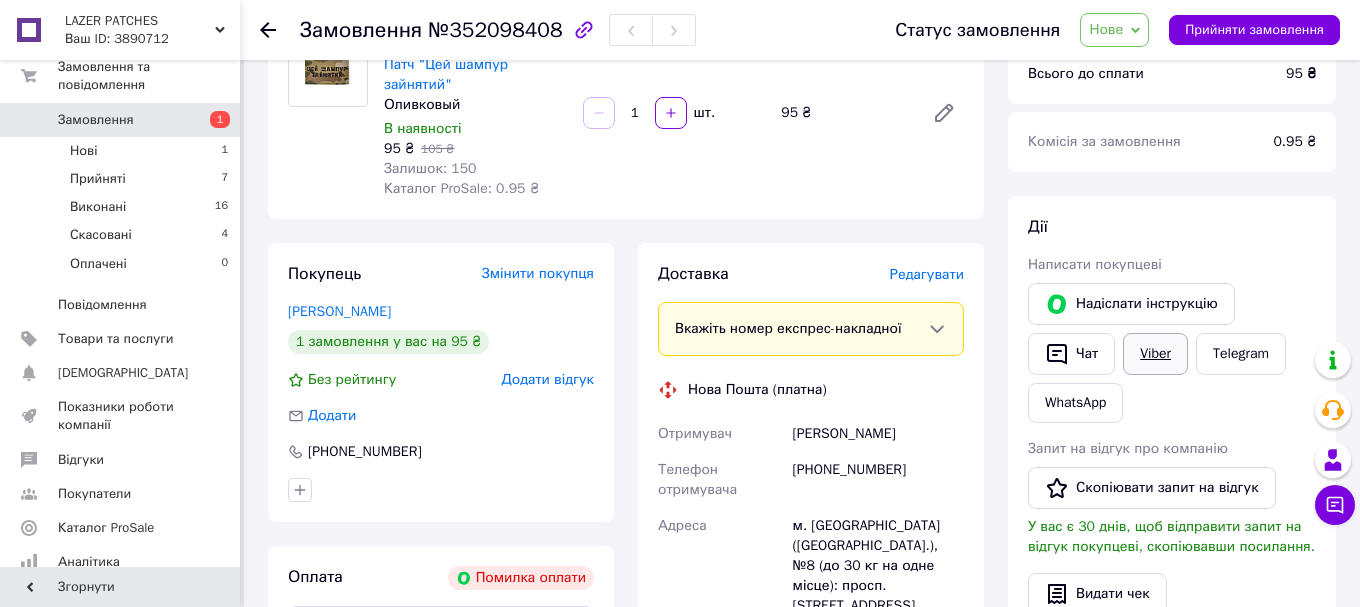 click on "Viber" at bounding box center (1155, 354) 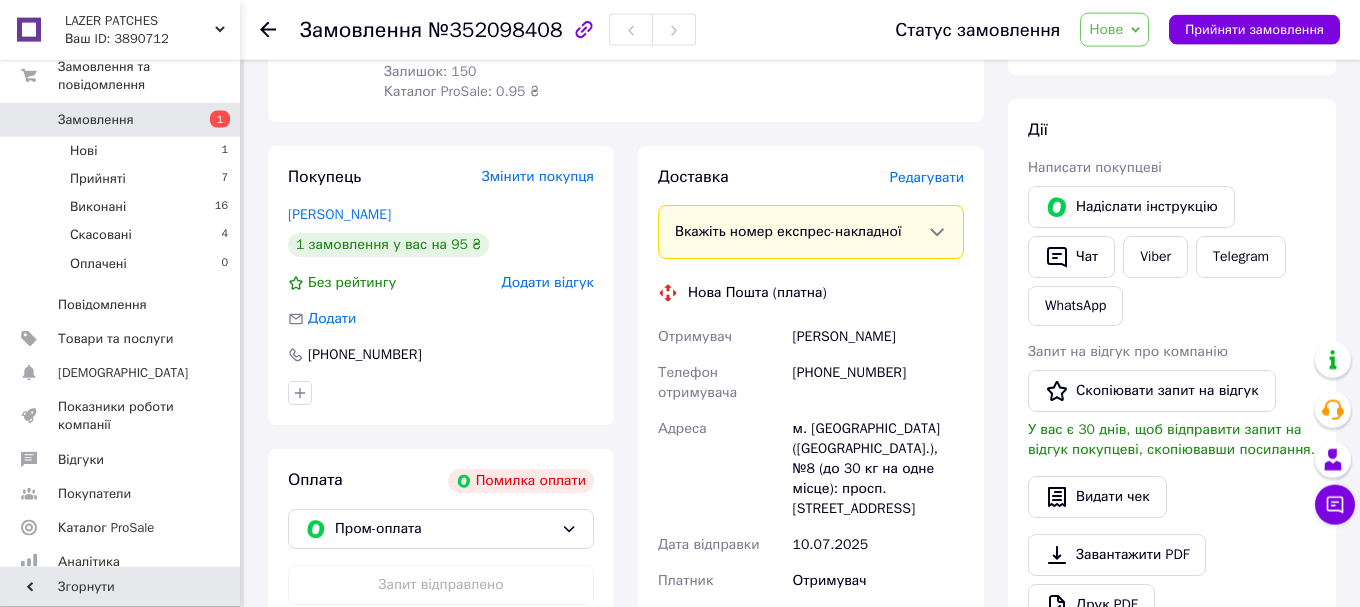 scroll, scrollTop: 306, scrollLeft: 0, axis: vertical 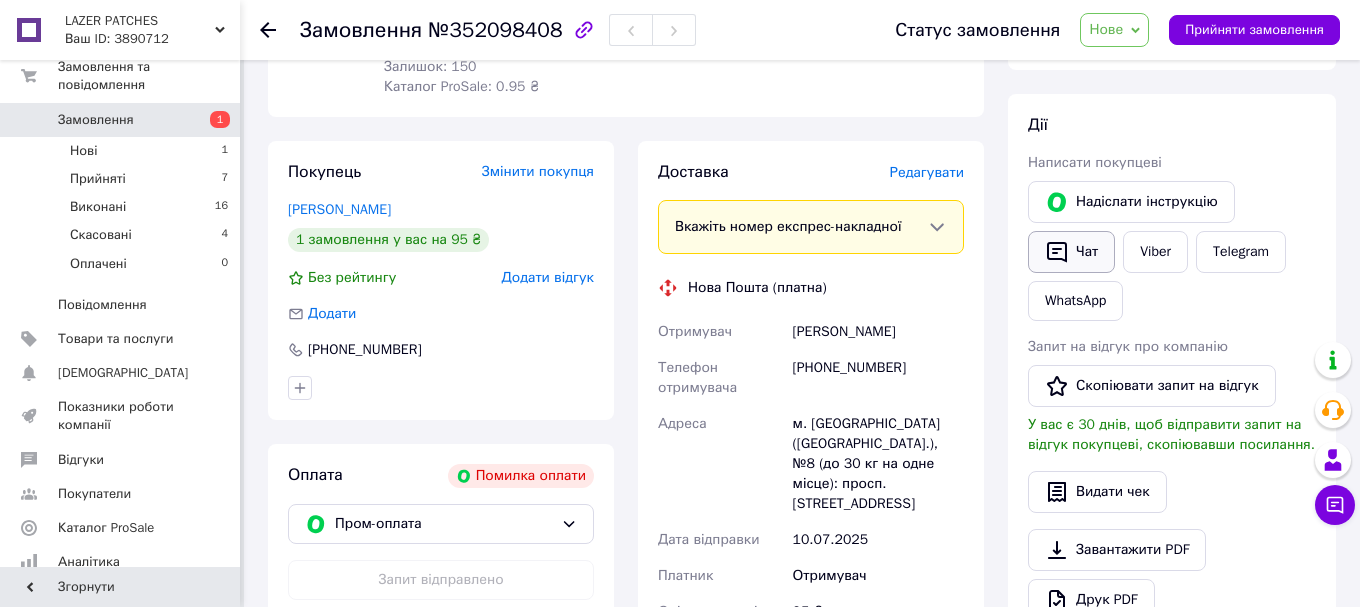 click on "Чат" at bounding box center (1071, 252) 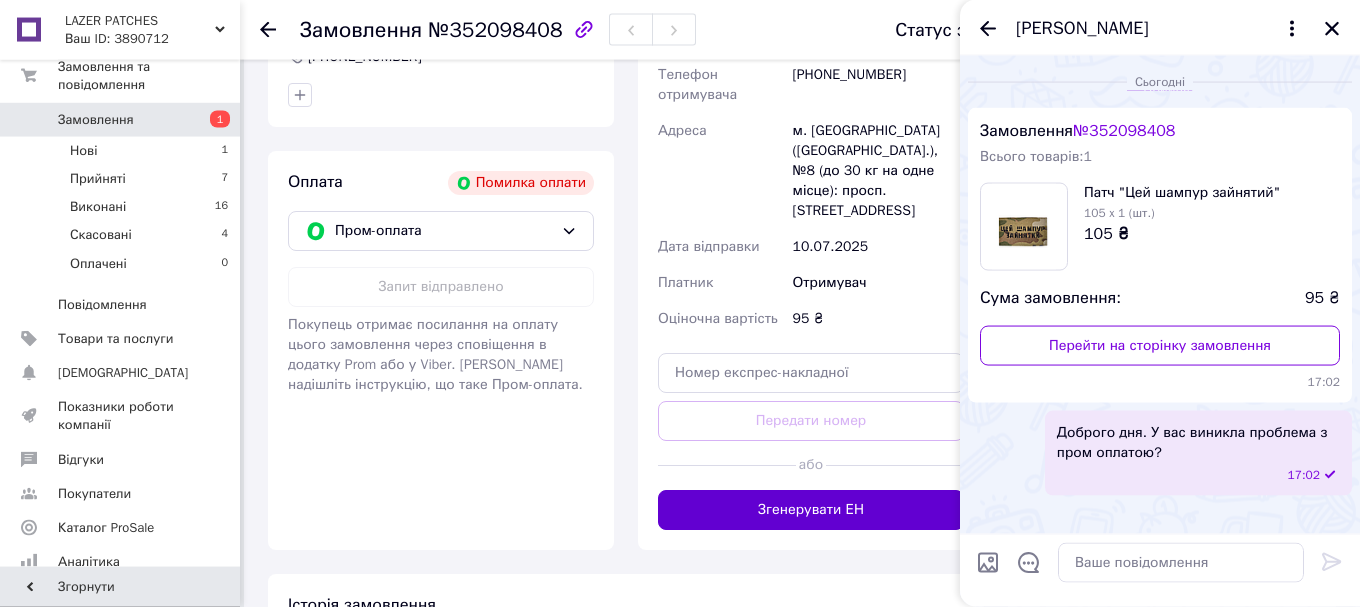 scroll, scrollTop: 612, scrollLeft: 0, axis: vertical 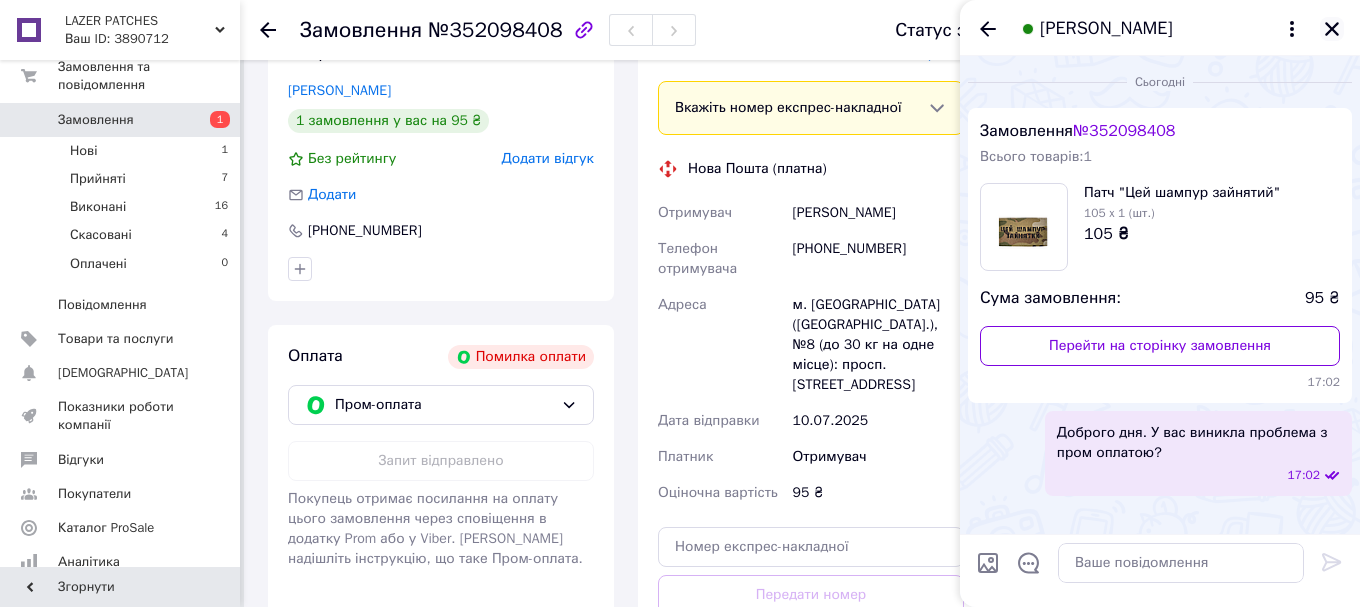 click 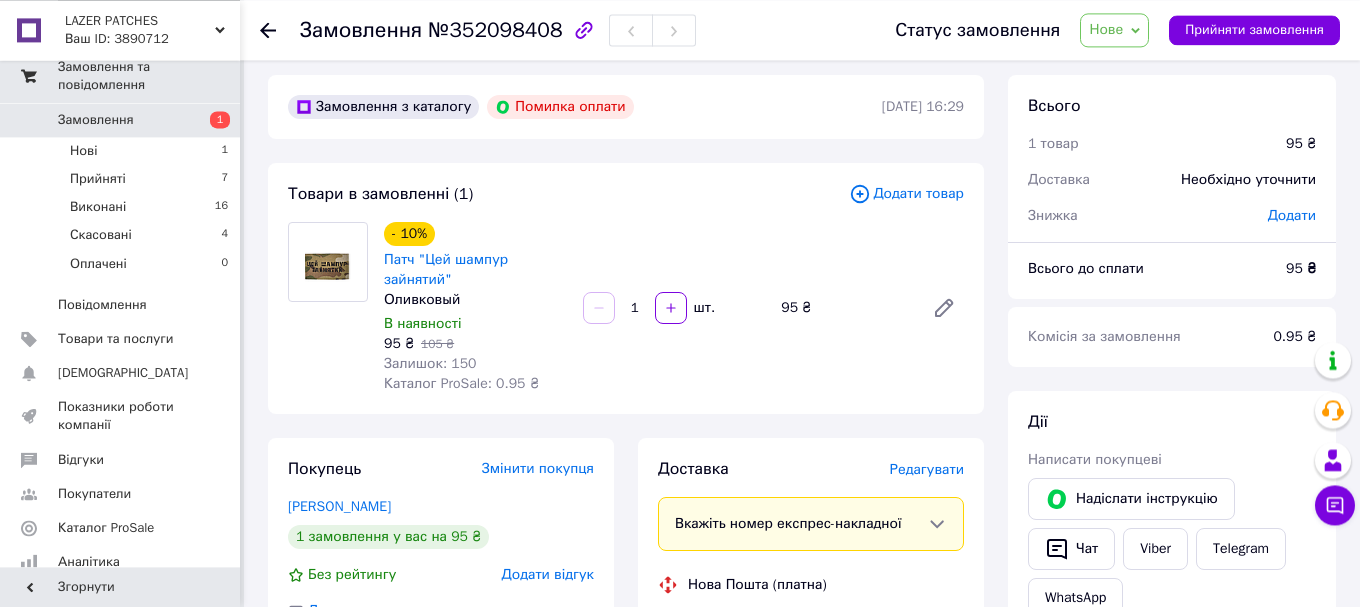 scroll, scrollTop: 0, scrollLeft: 0, axis: both 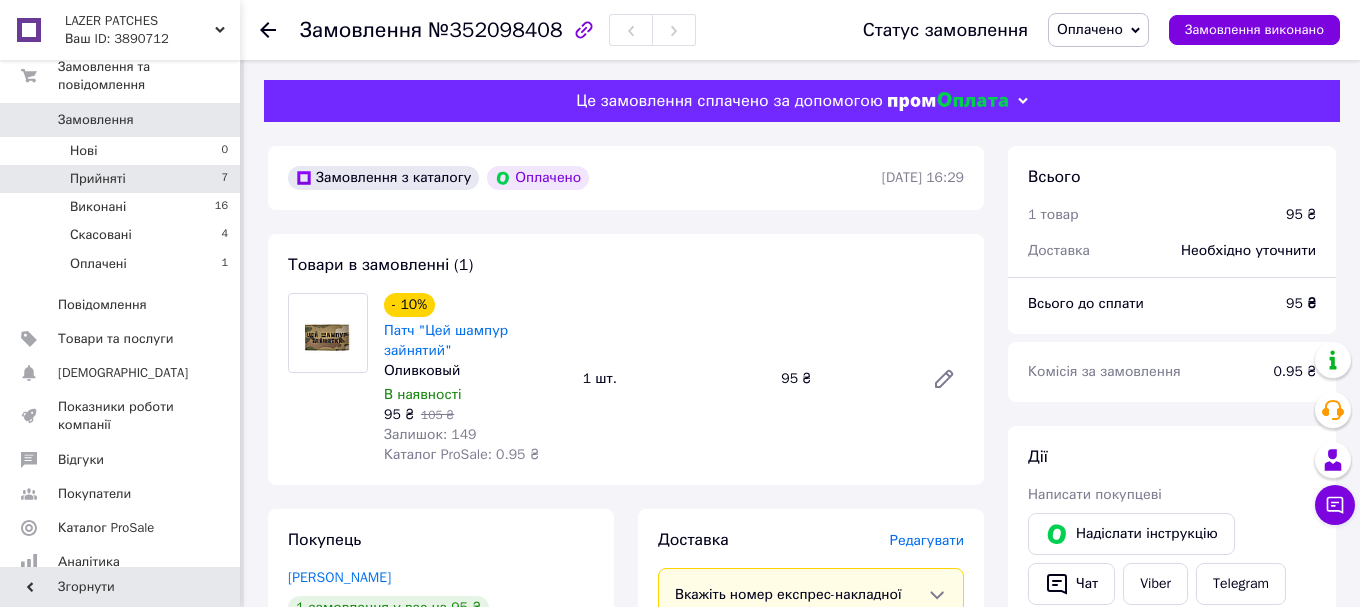 click on "Прийняті 7" at bounding box center (120, 179) 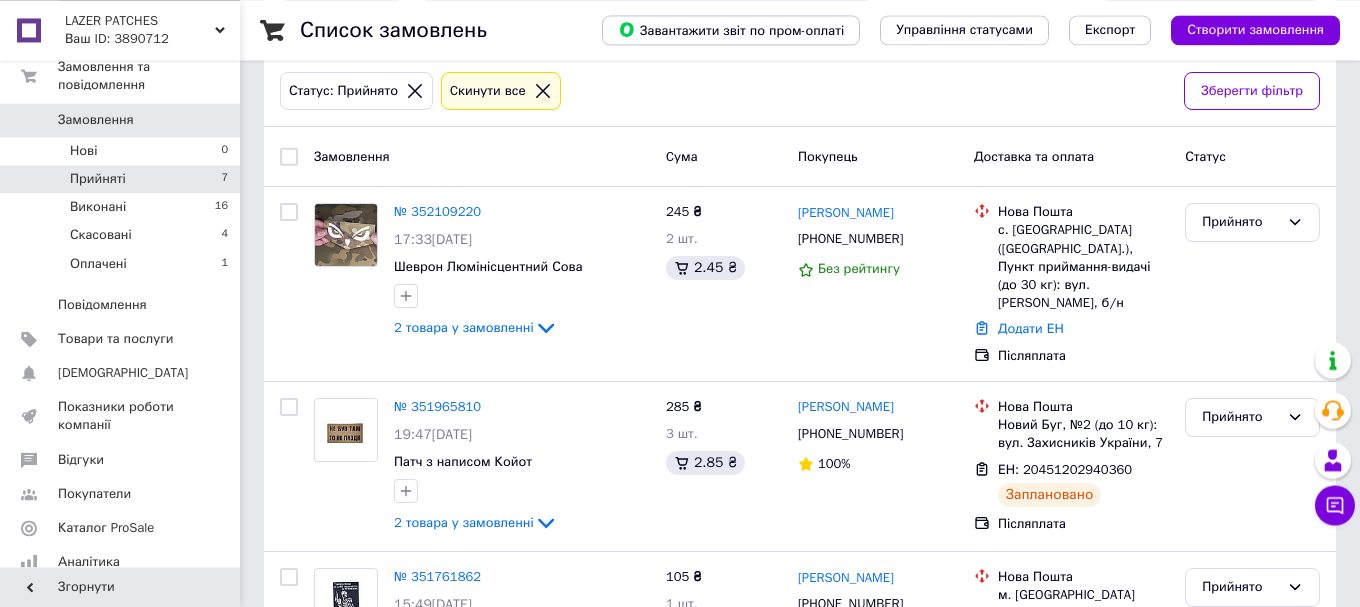 scroll, scrollTop: 102, scrollLeft: 0, axis: vertical 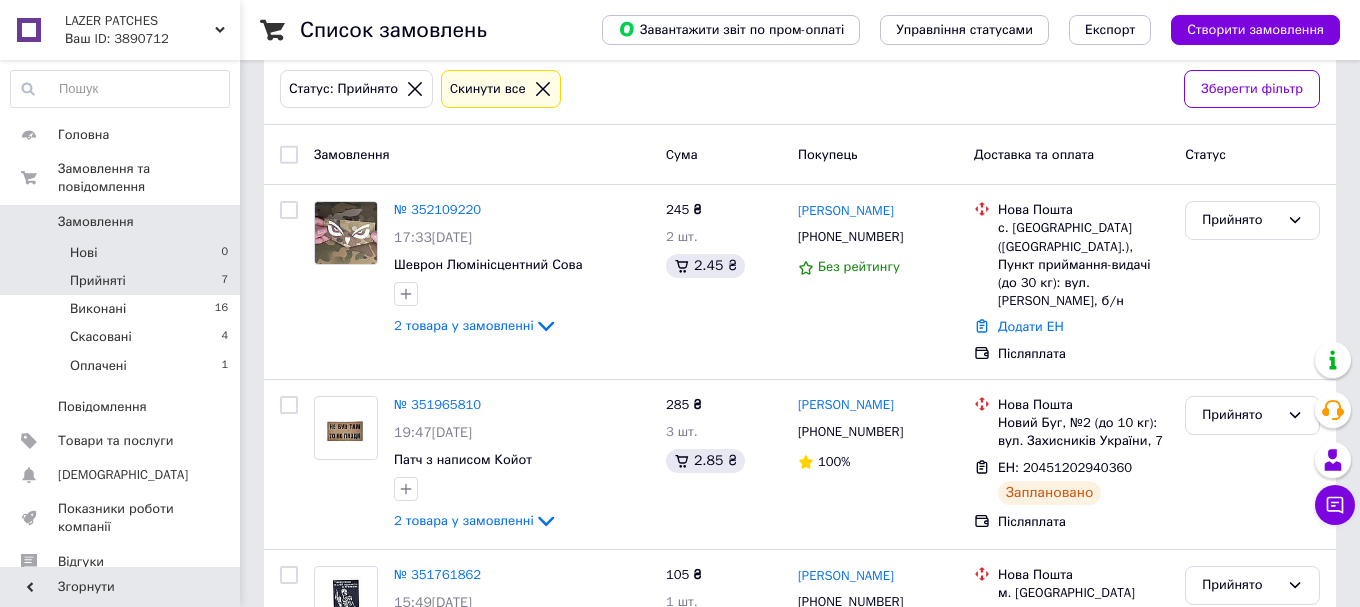 click on "Нові 0" at bounding box center [120, 253] 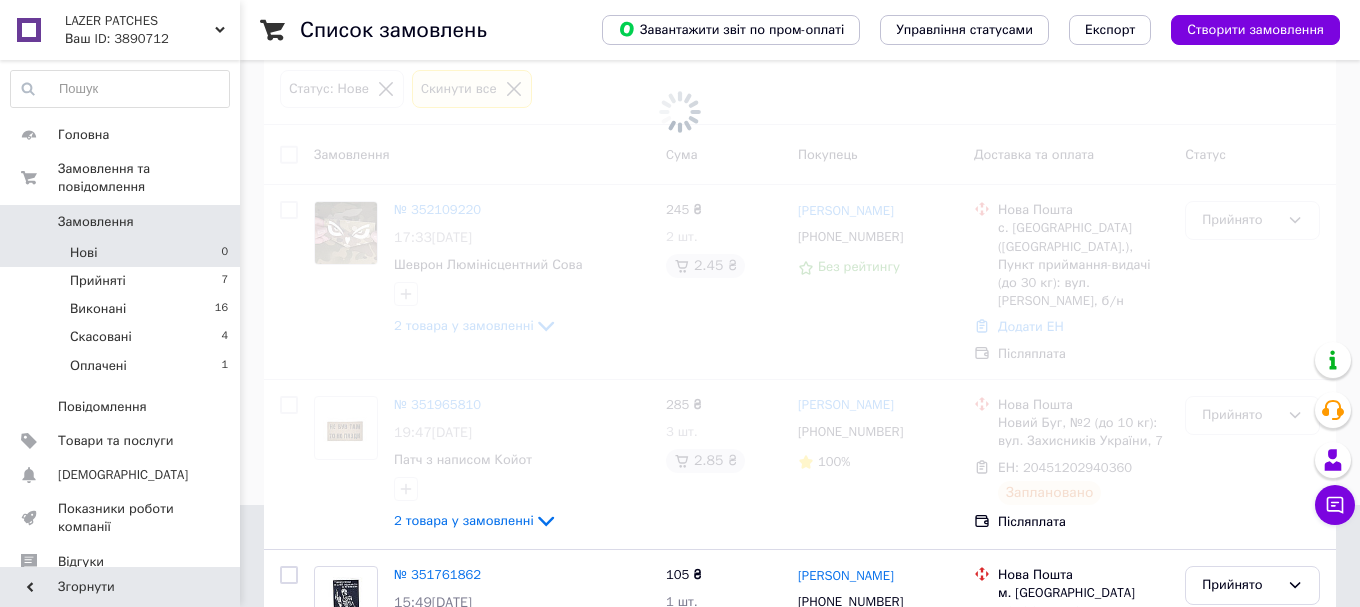 scroll, scrollTop: 0, scrollLeft: 0, axis: both 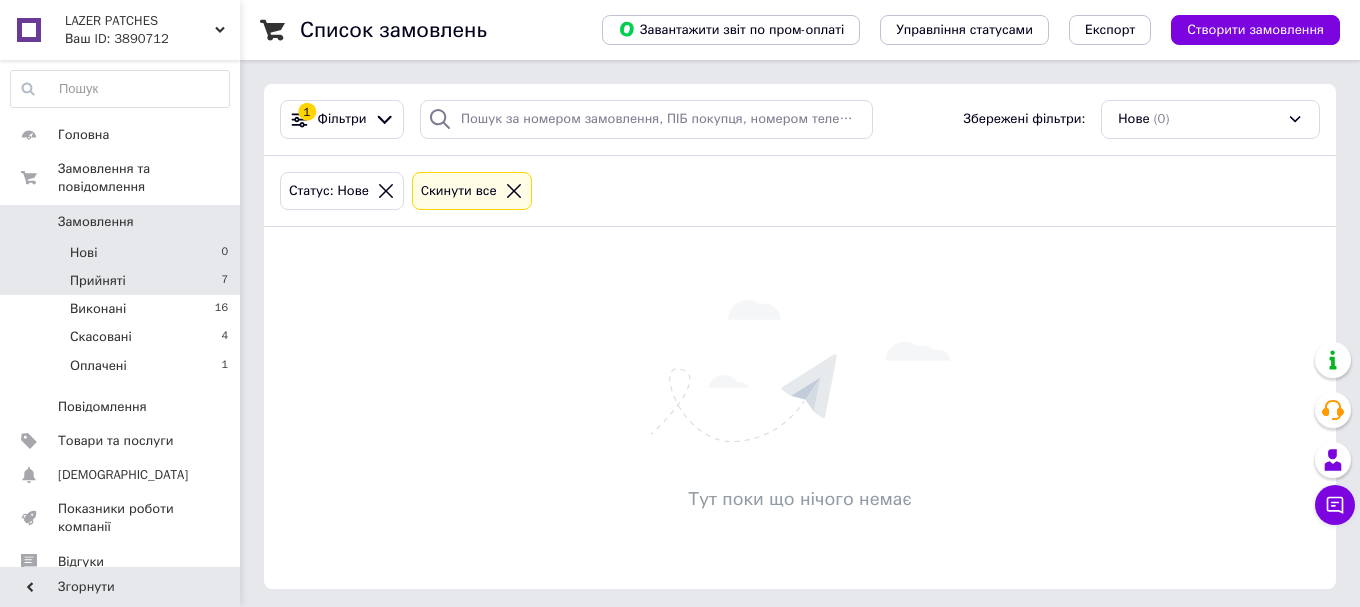 click on "Прийняті 7" at bounding box center (120, 281) 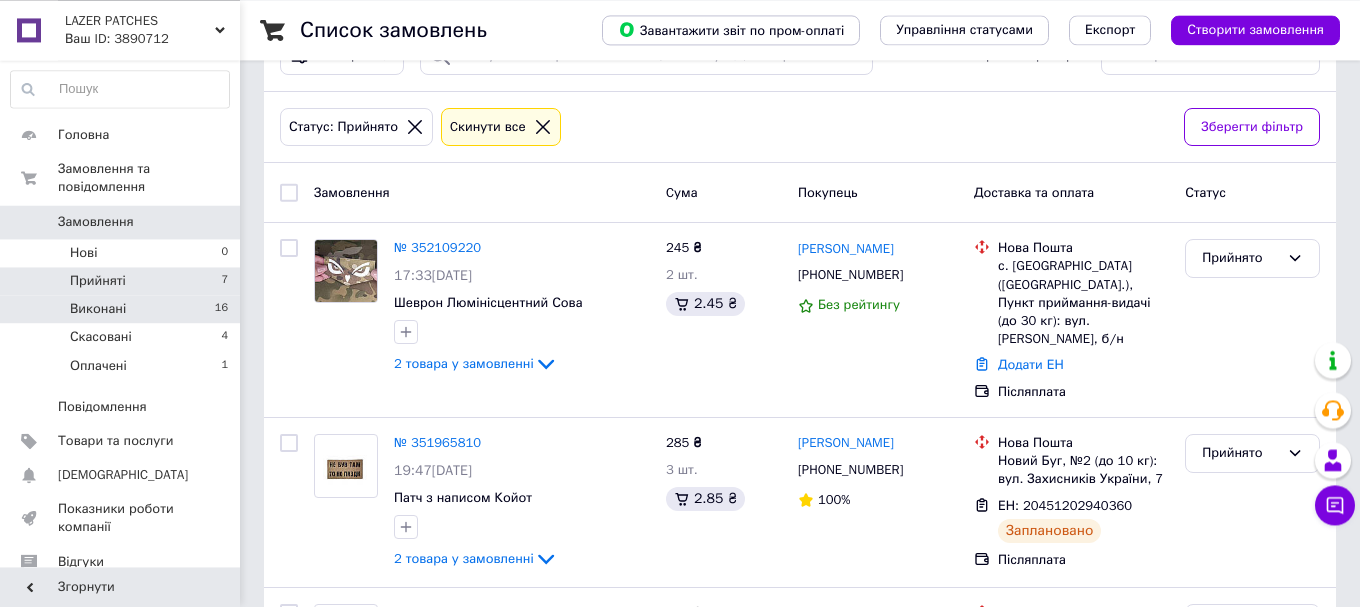 scroll, scrollTop: 0, scrollLeft: 0, axis: both 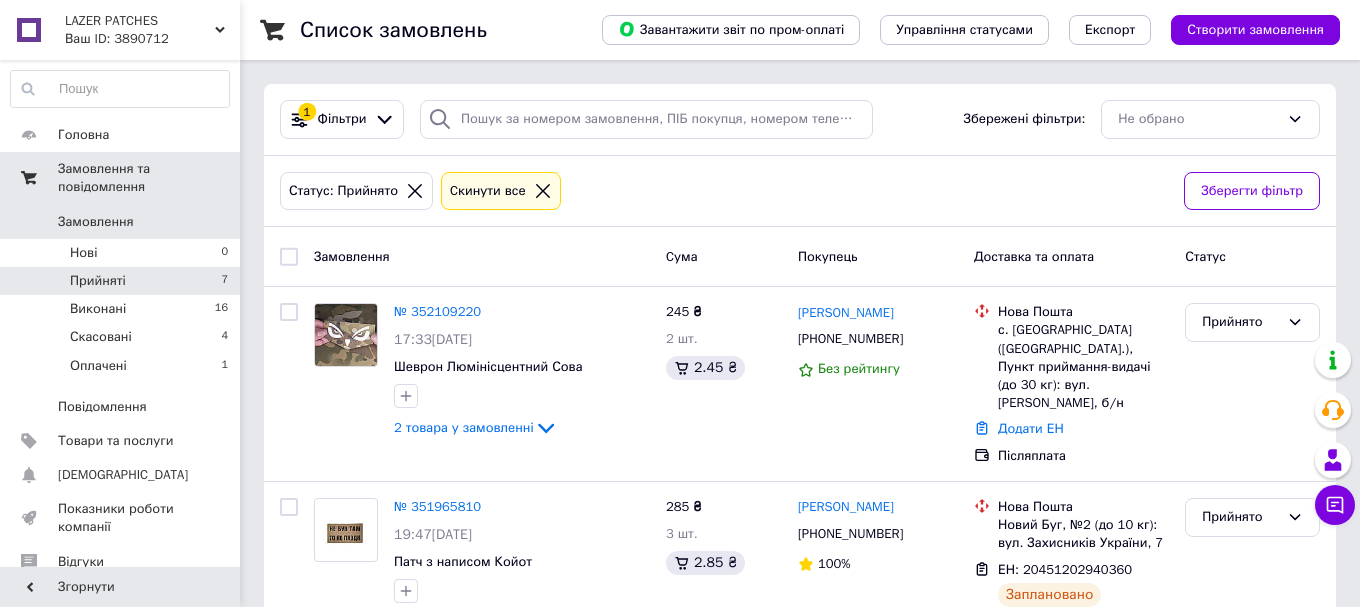 click on "Замовлення та повідомлення" at bounding box center (149, 178) 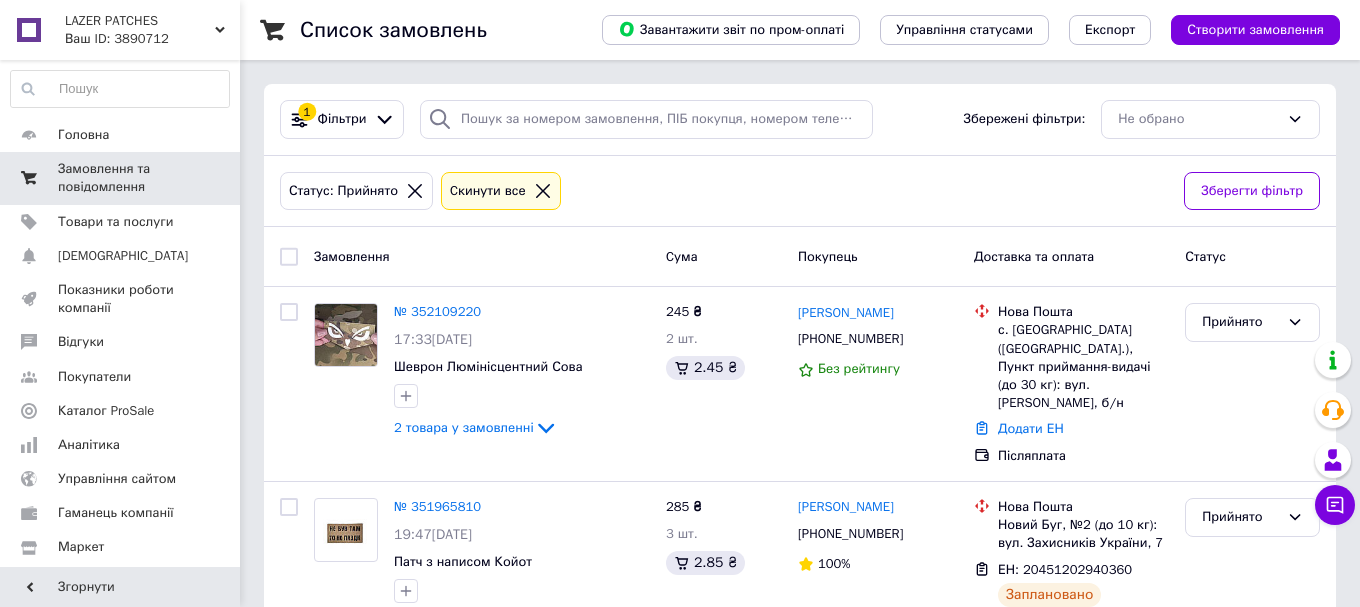 click on "Замовлення та повідомлення" at bounding box center (121, 178) 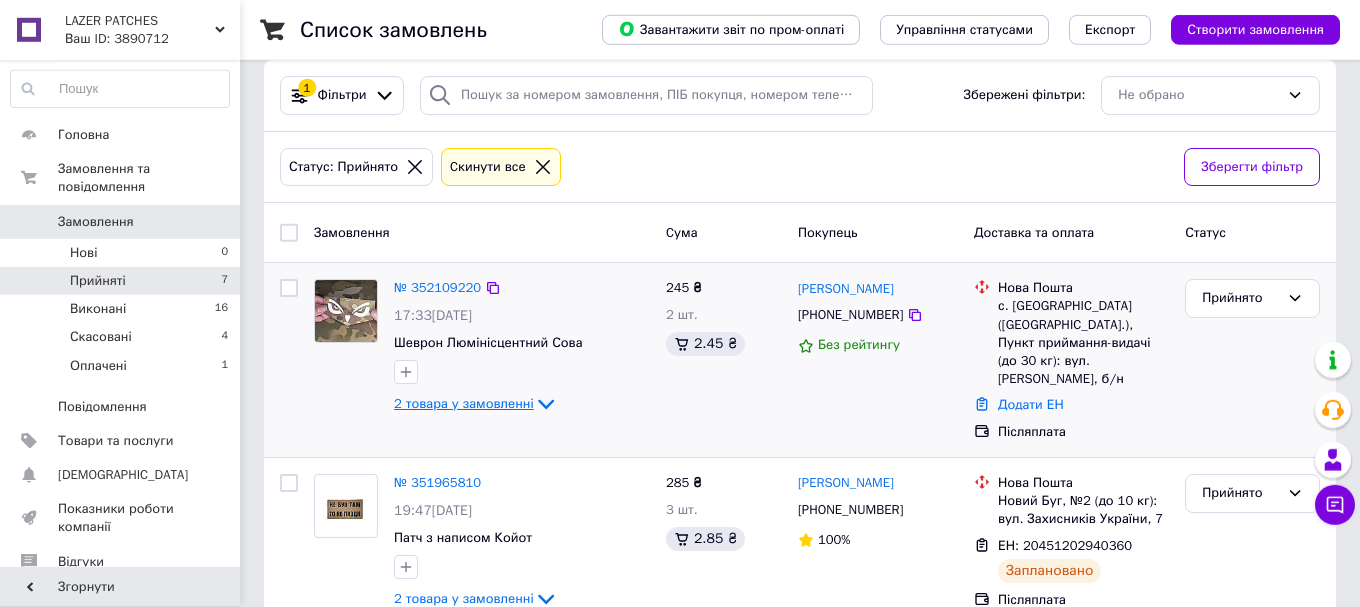 scroll, scrollTop: 0, scrollLeft: 0, axis: both 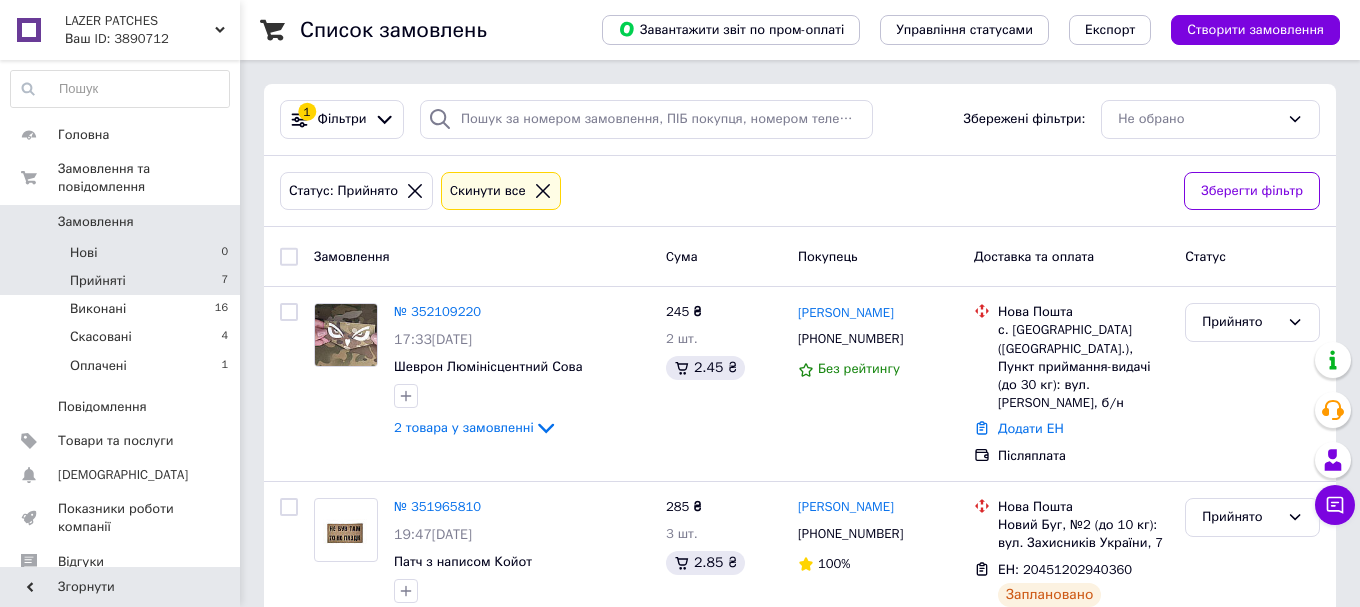 click on "Нові 0" at bounding box center (120, 253) 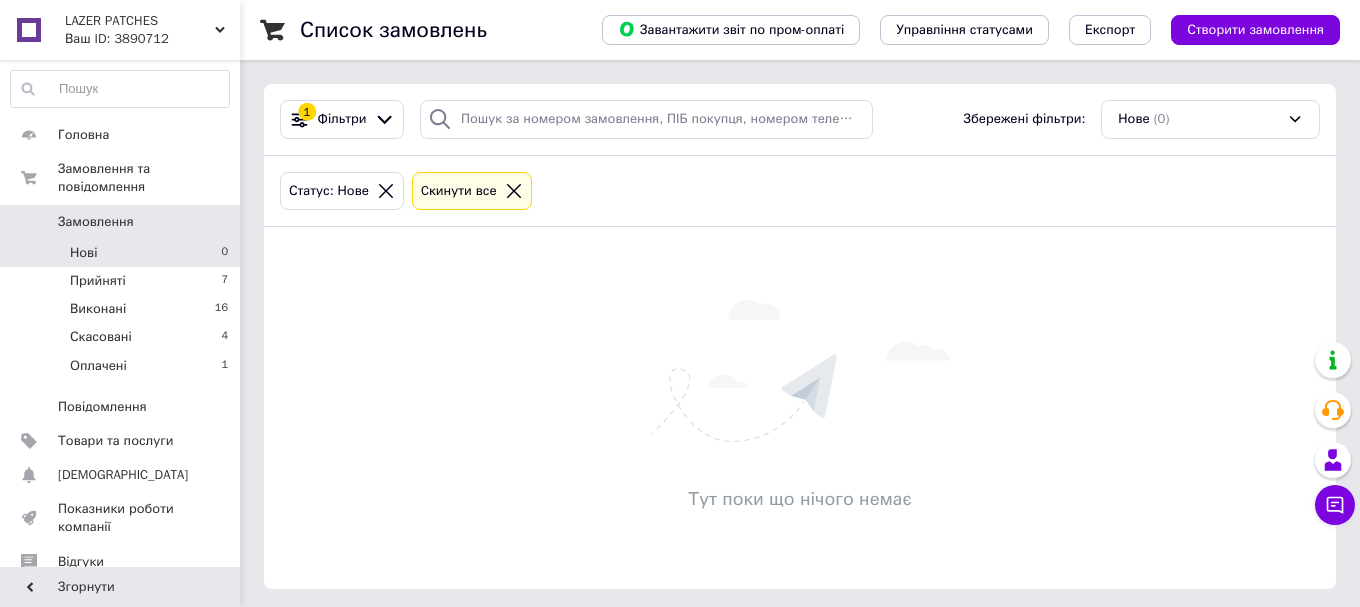 click 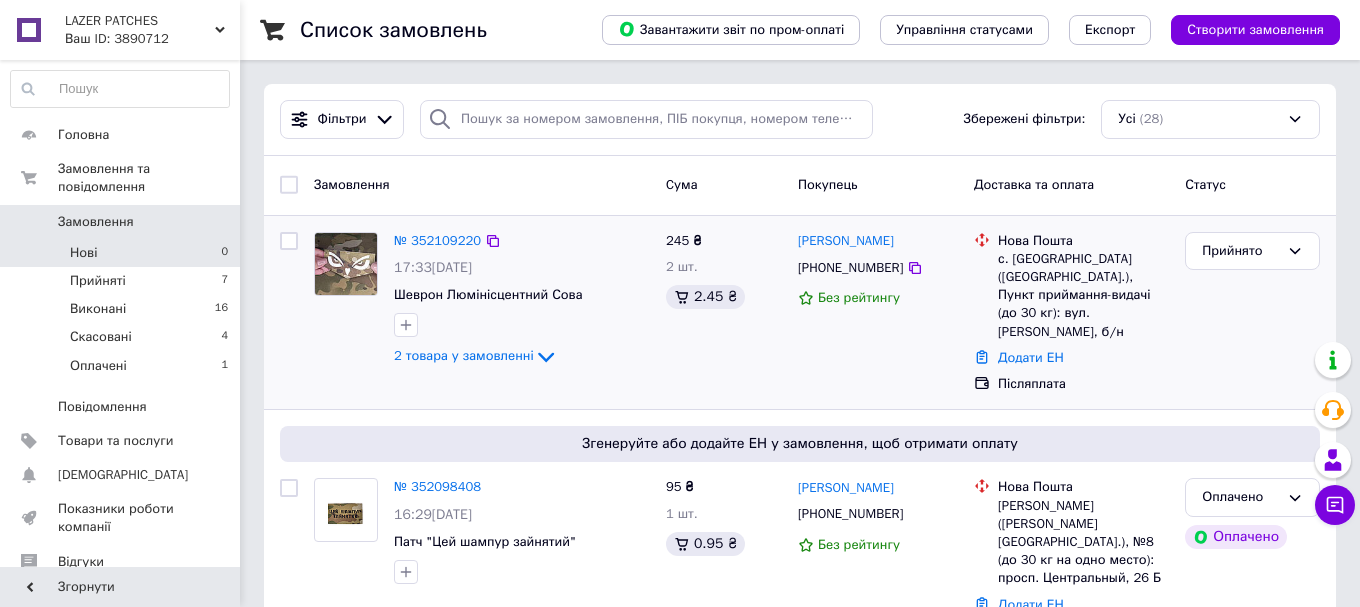 scroll, scrollTop: 102, scrollLeft: 0, axis: vertical 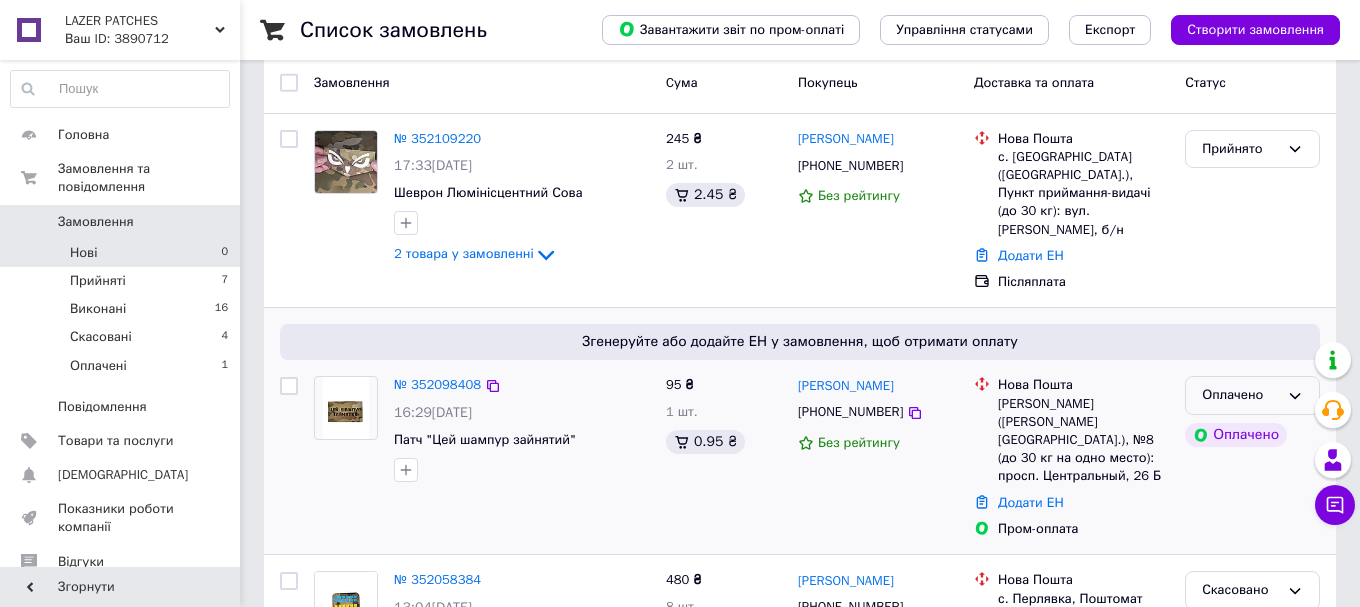 click on "Оплачено" at bounding box center [1240, 395] 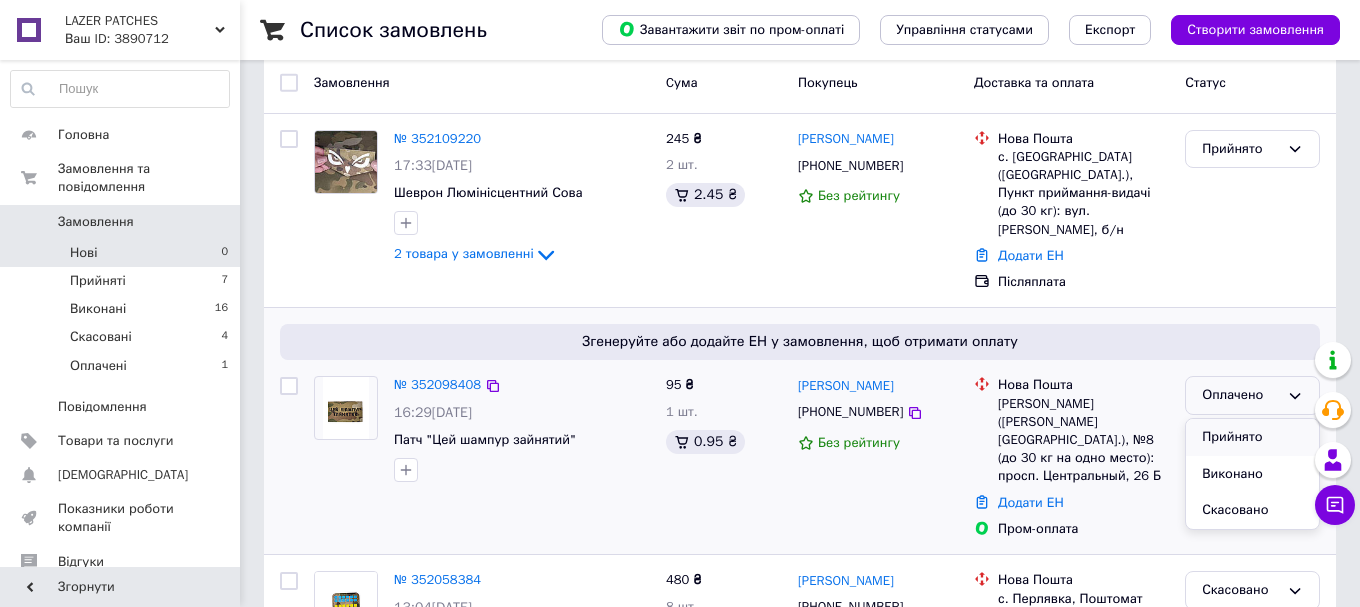 click on "Прийнято" at bounding box center [1252, 437] 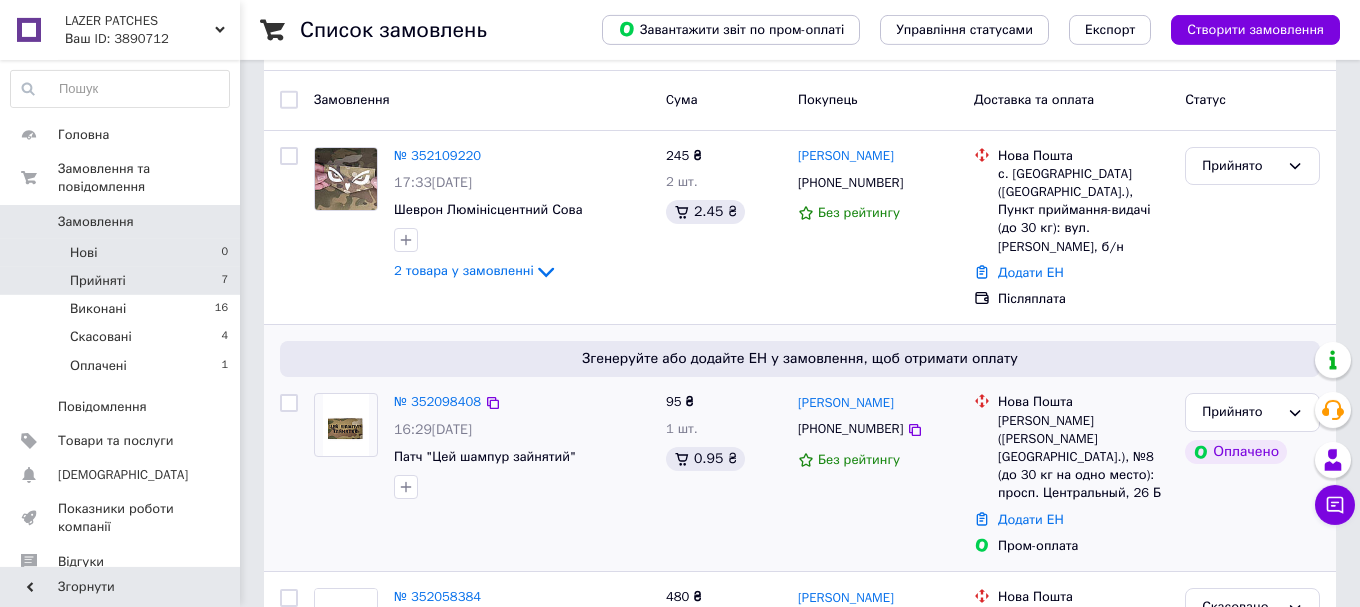 scroll, scrollTop: 0, scrollLeft: 0, axis: both 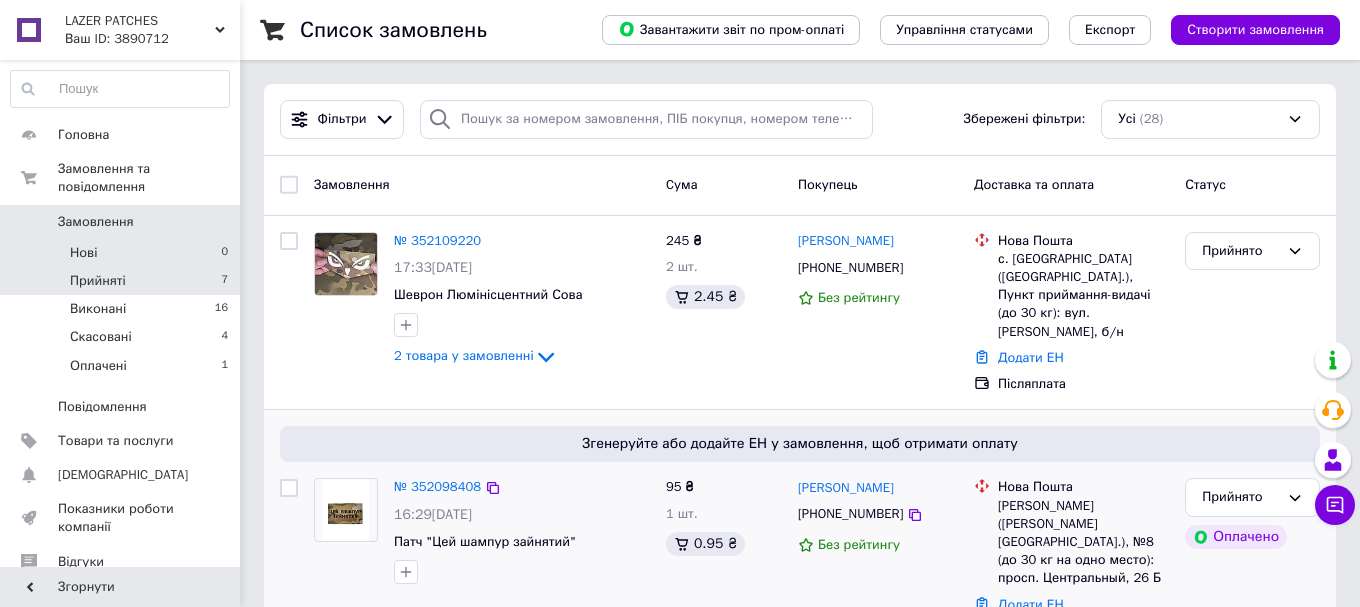 click on "Прийняті 7" at bounding box center (120, 281) 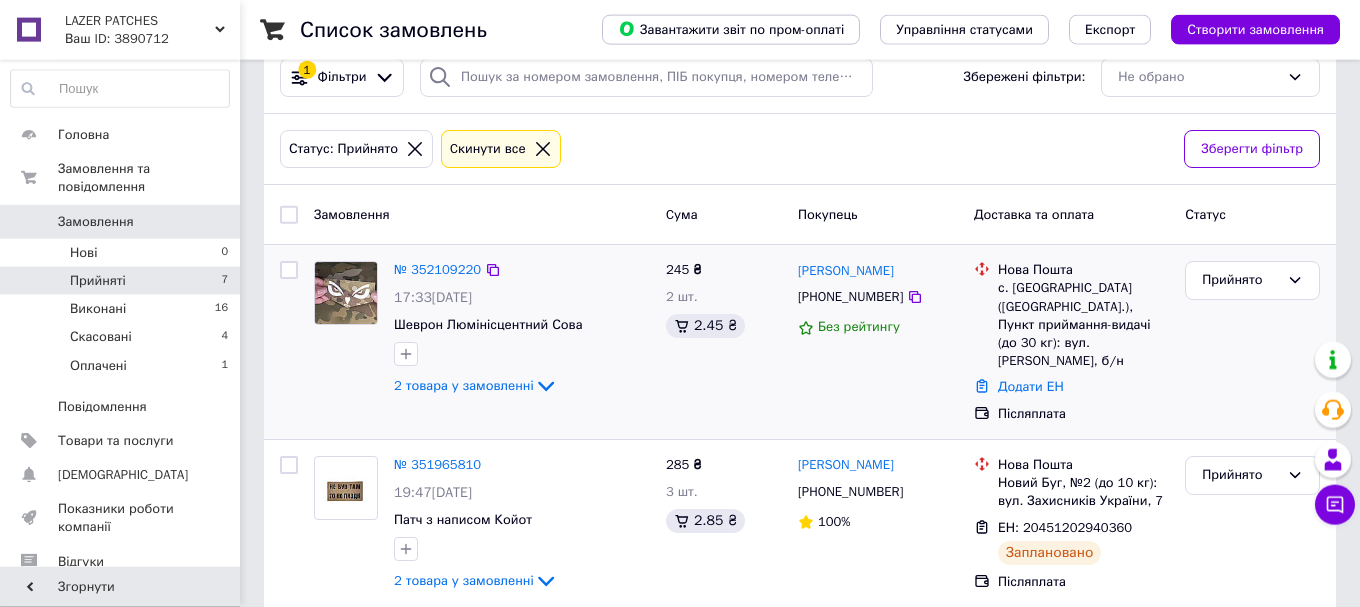 scroll, scrollTop: 102, scrollLeft: 0, axis: vertical 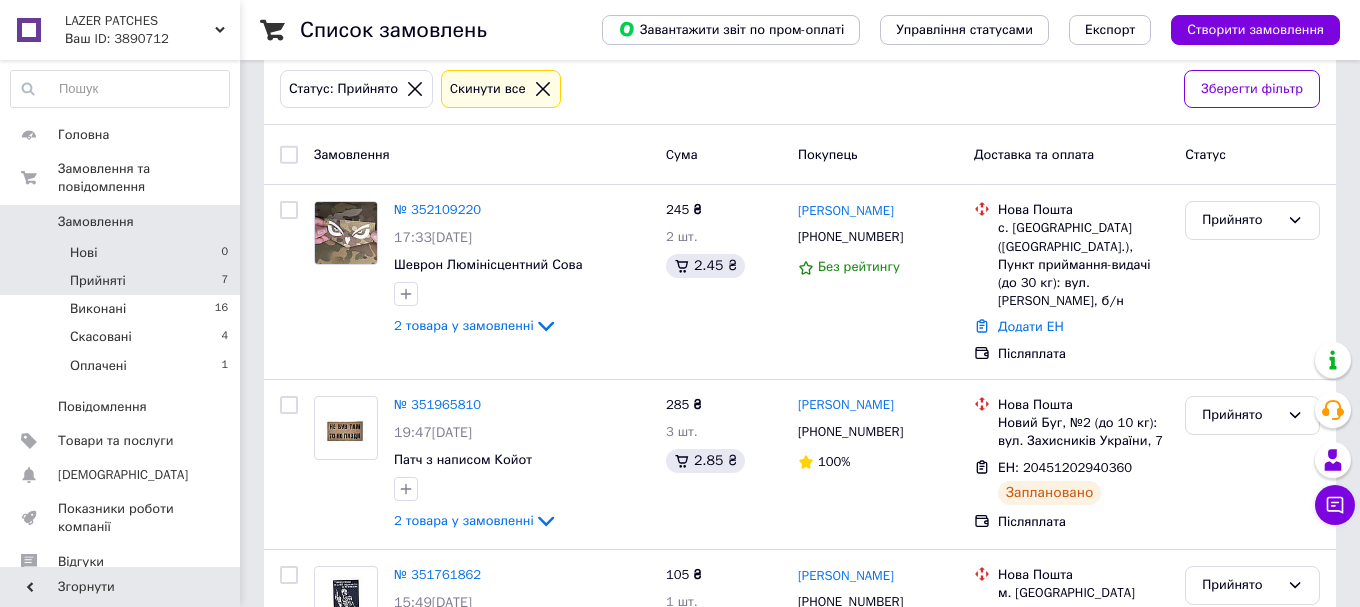 click on "Нові 0" at bounding box center (120, 253) 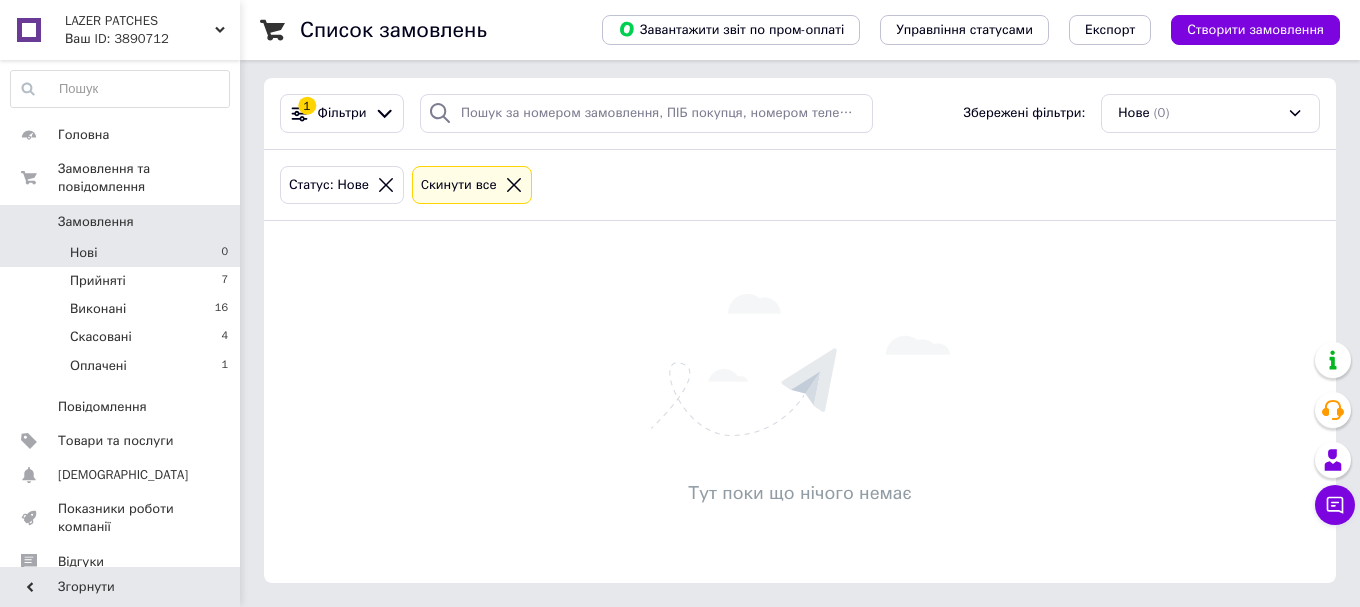 scroll, scrollTop: 0, scrollLeft: 0, axis: both 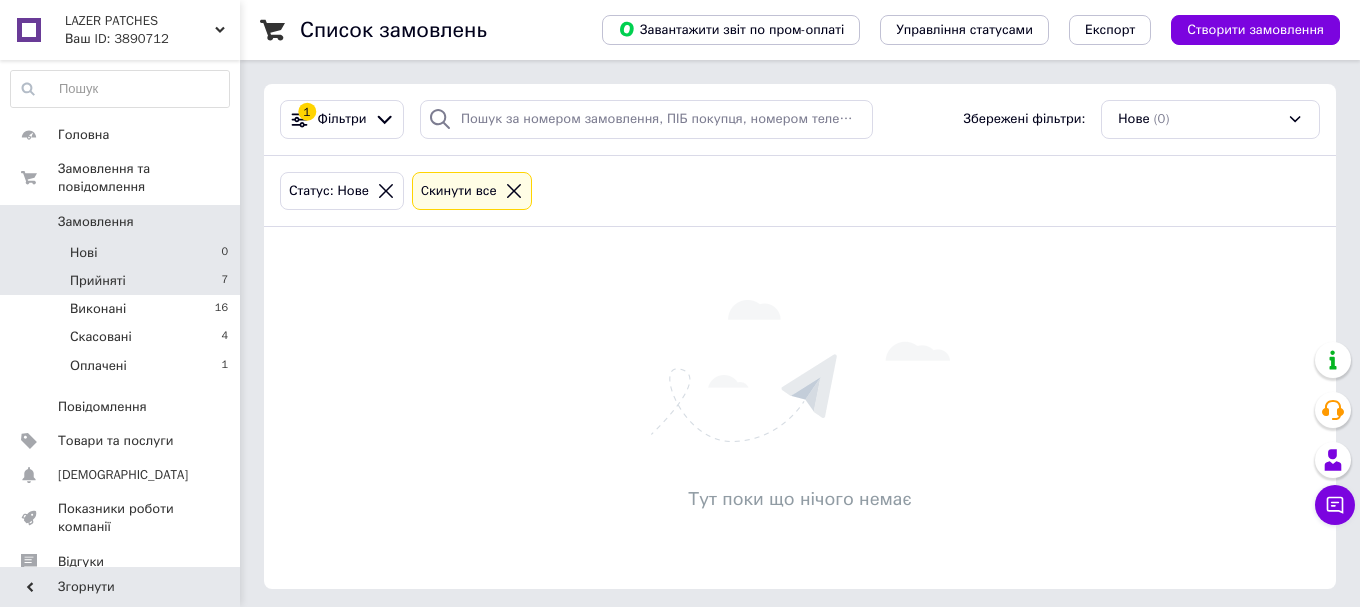 click on "Прийняті 7" at bounding box center [120, 281] 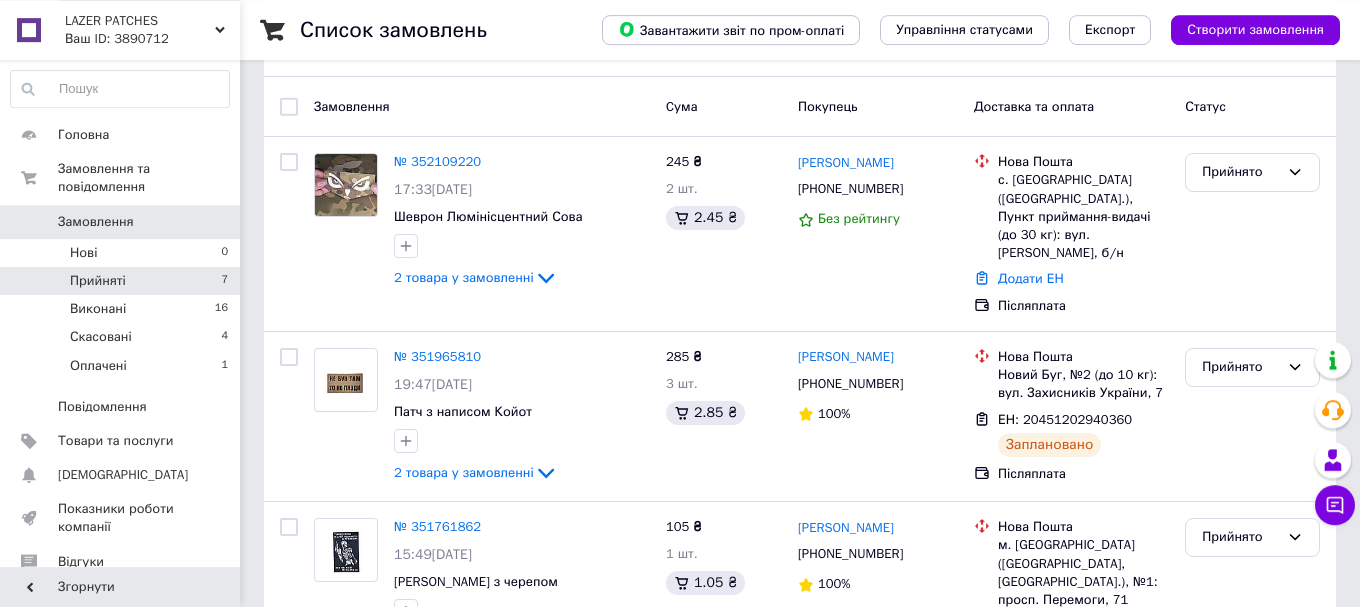 scroll, scrollTop: 204, scrollLeft: 0, axis: vertical 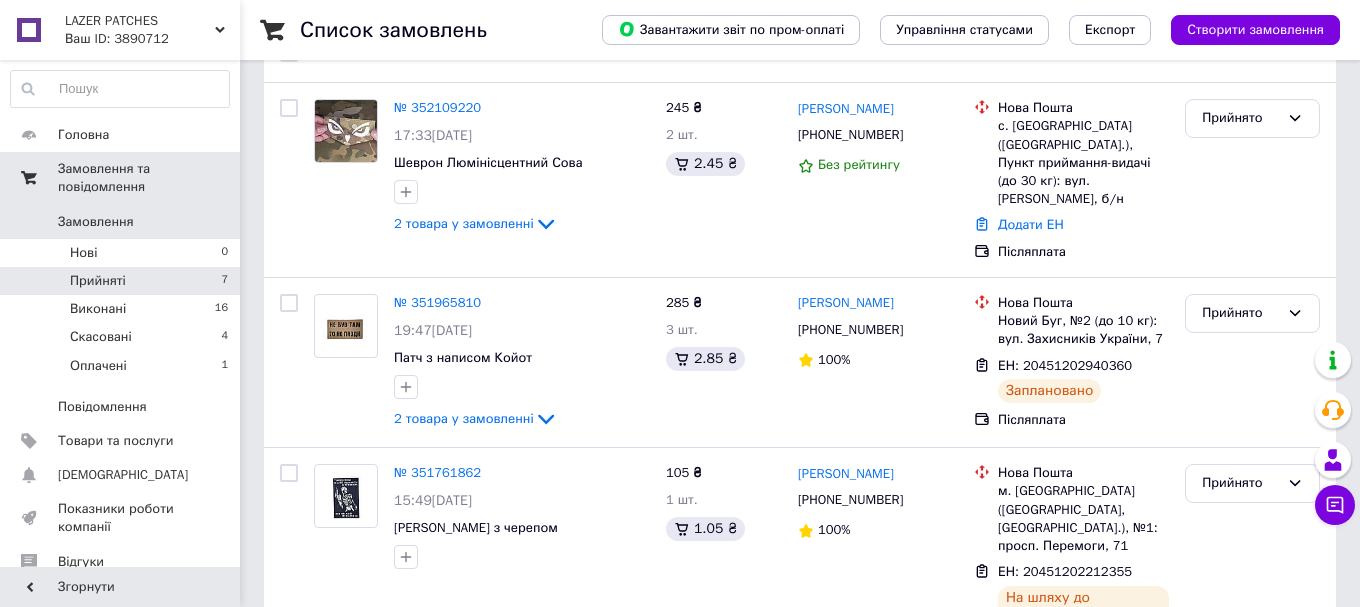 click on "Замовлення та повідомлення" at bounding box center (149, 178) 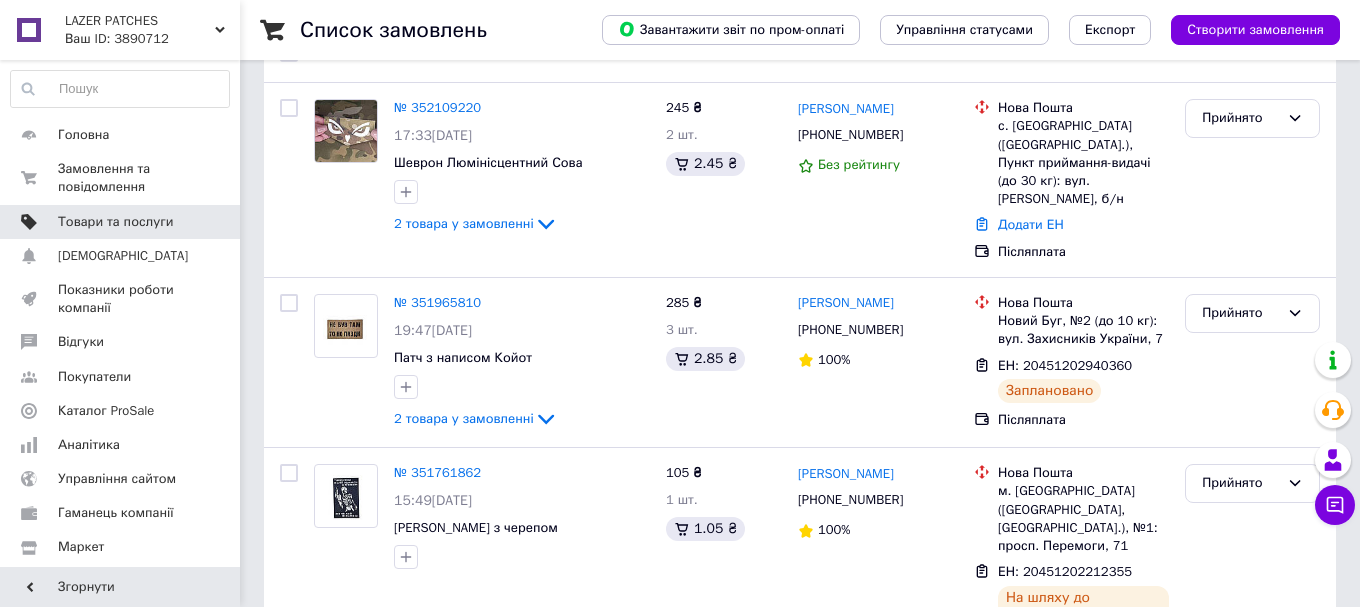 click on "Товари та послуги" at bounding box center (115, 222) 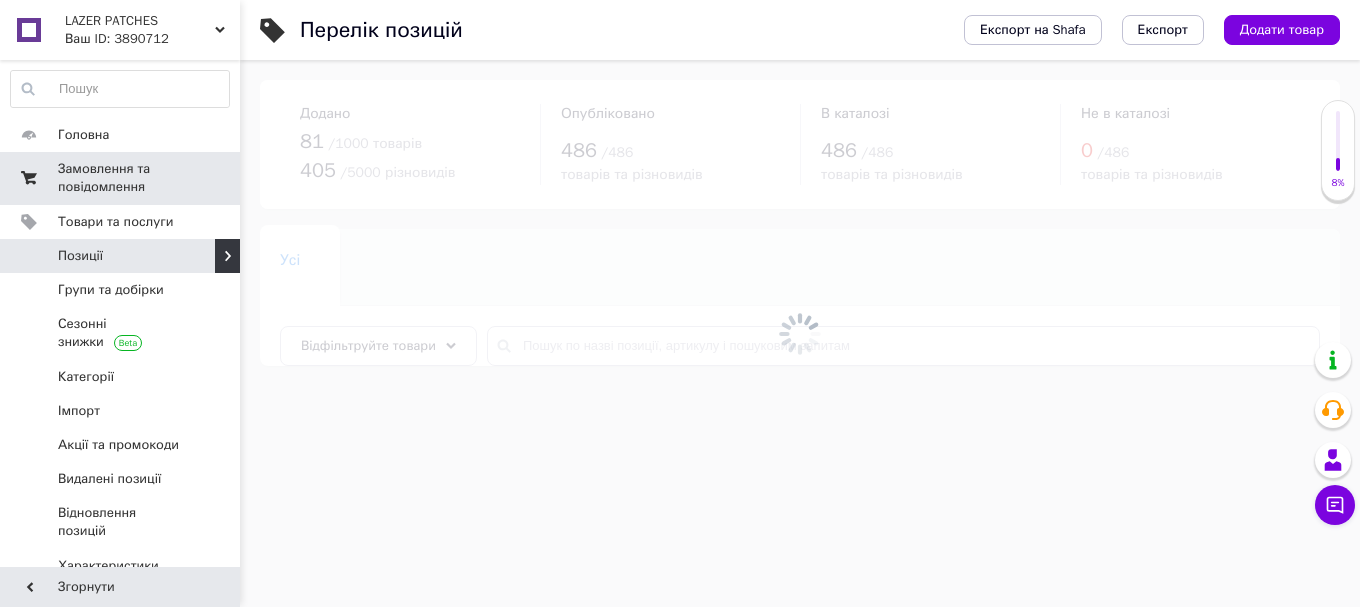 click on "Замовлення та повідомлення" at bounding box center (121, 178) 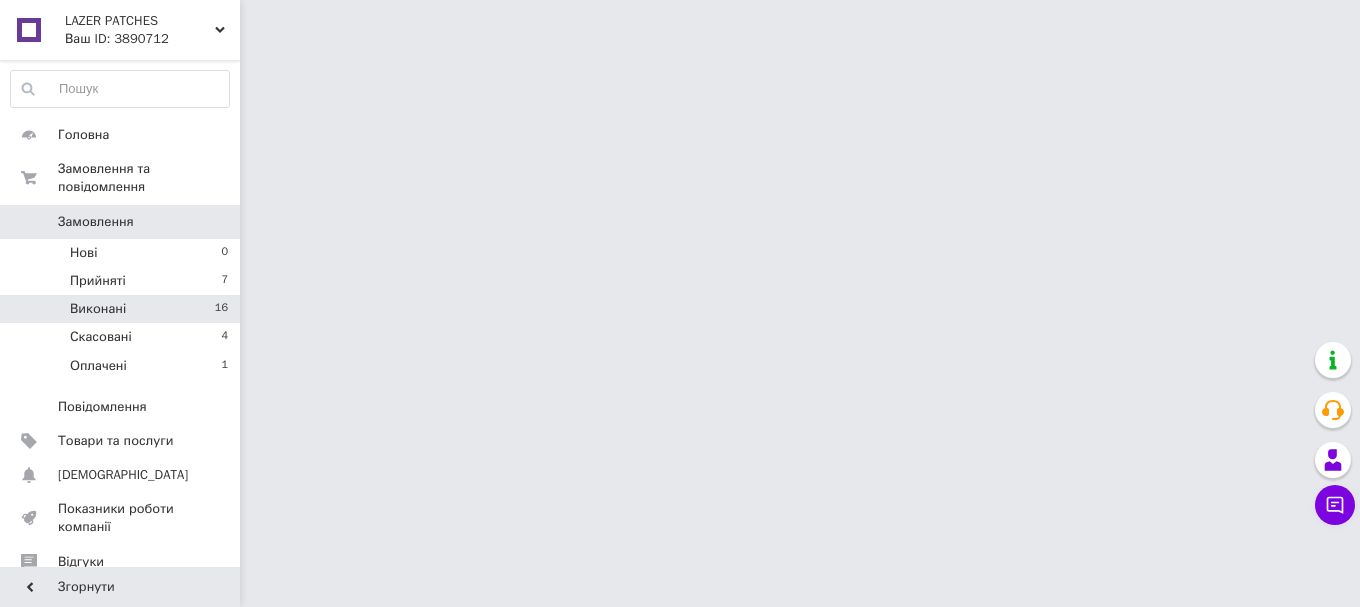 click on "Виконані 16" at bounding box center (120, 309) 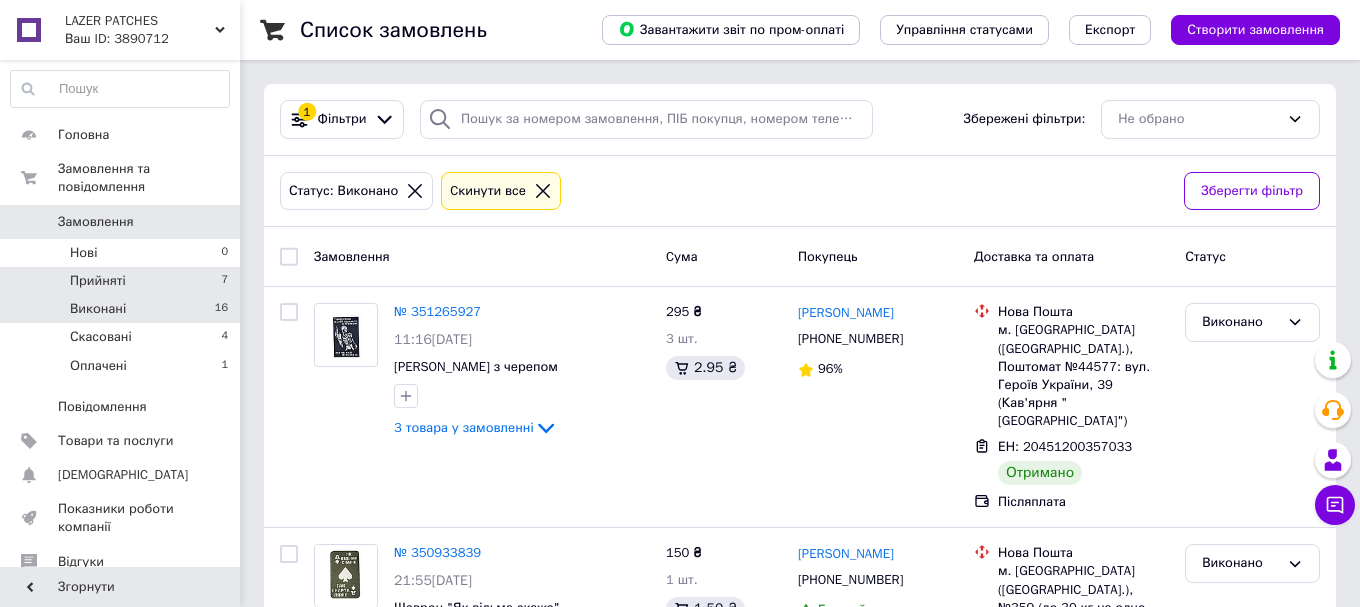 click on "Прийняті 7" at bounding box center [120, 281] 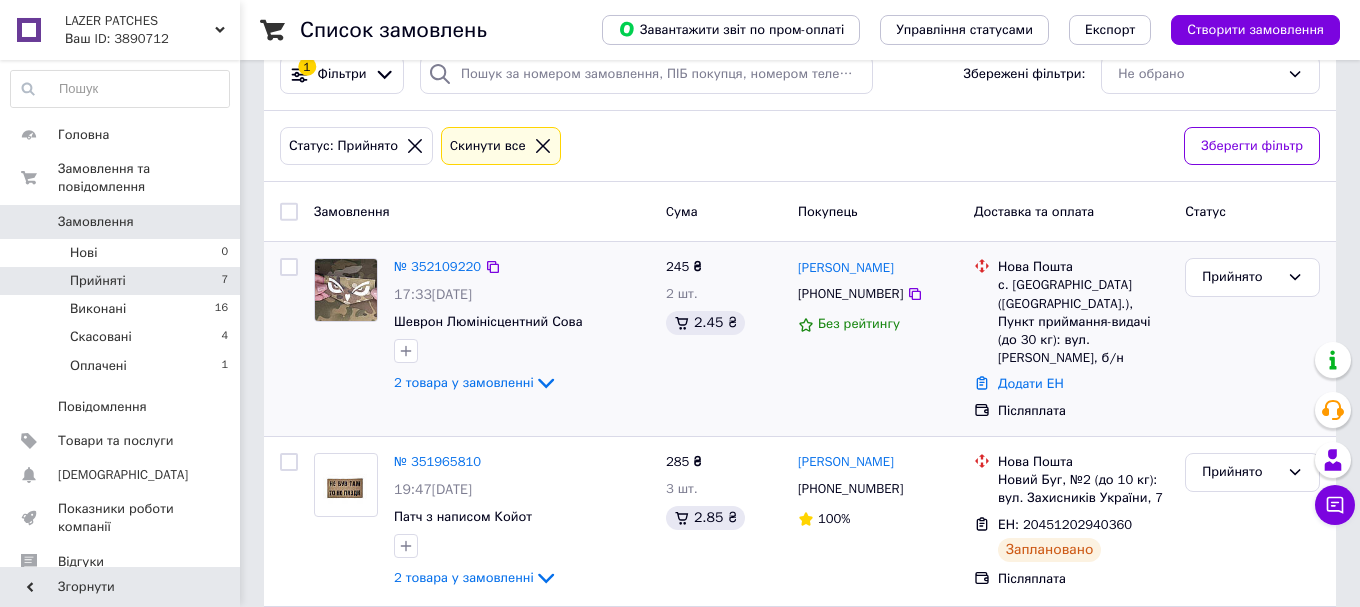 scroll, scrollTop: 0, scrollLeft: 0, axis: both 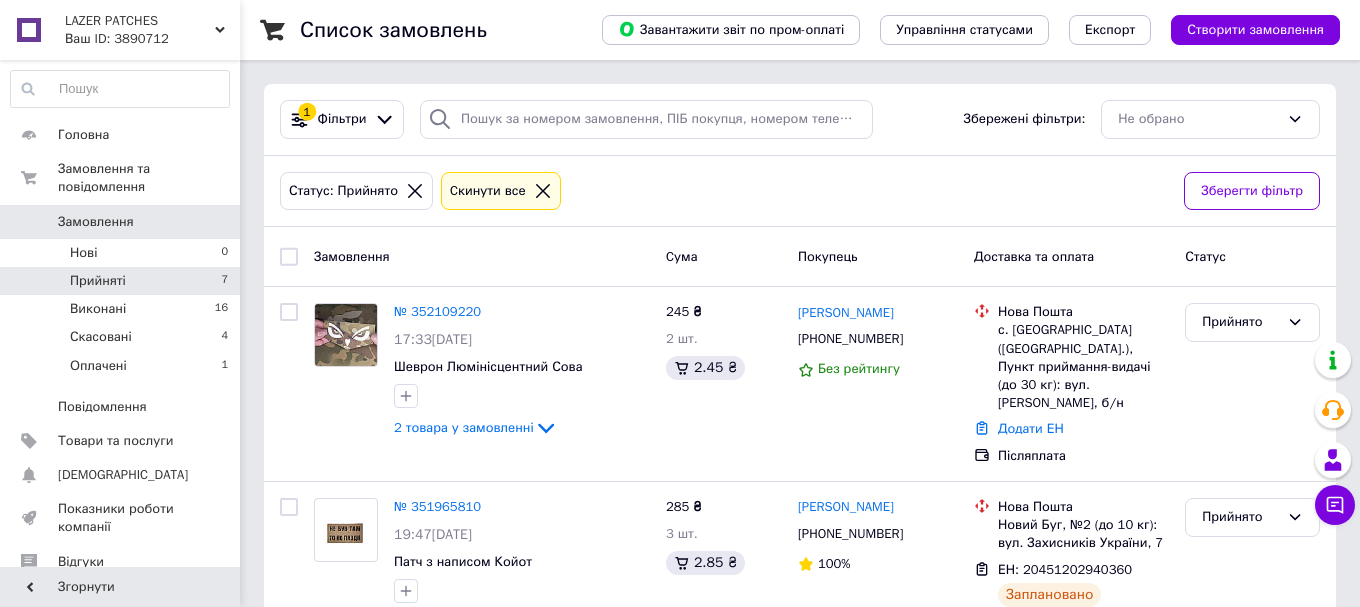 click 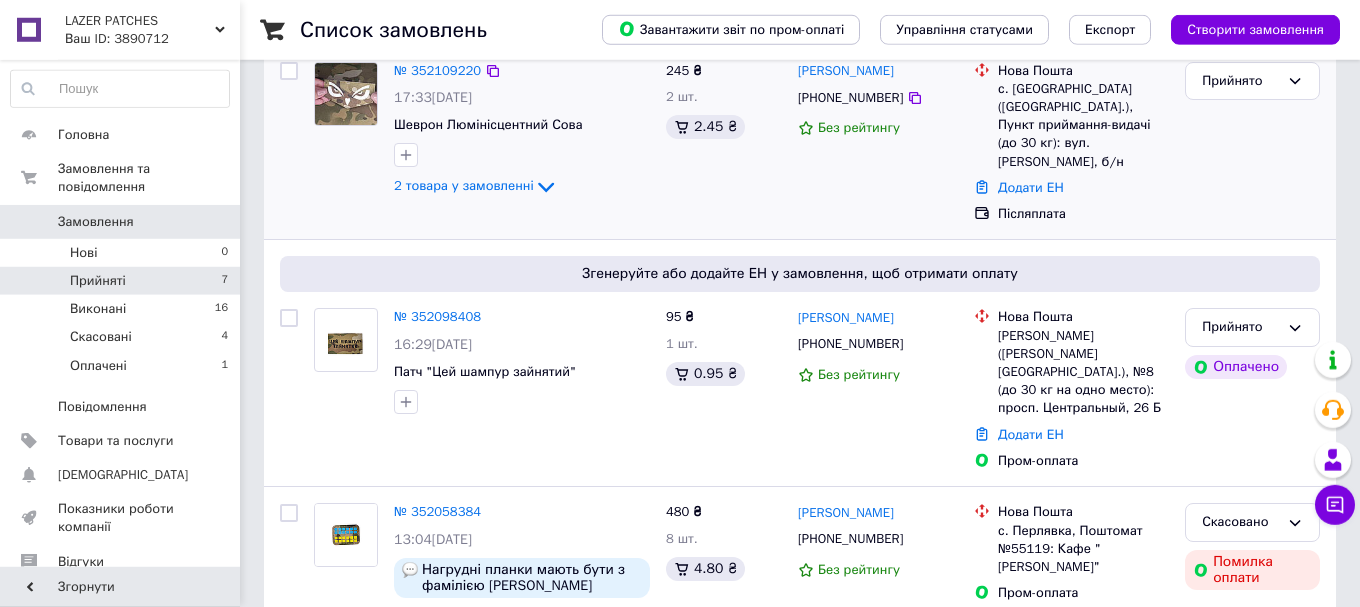 scroll, scrollTop: 204, scrollLeft: 0, axis: vertical 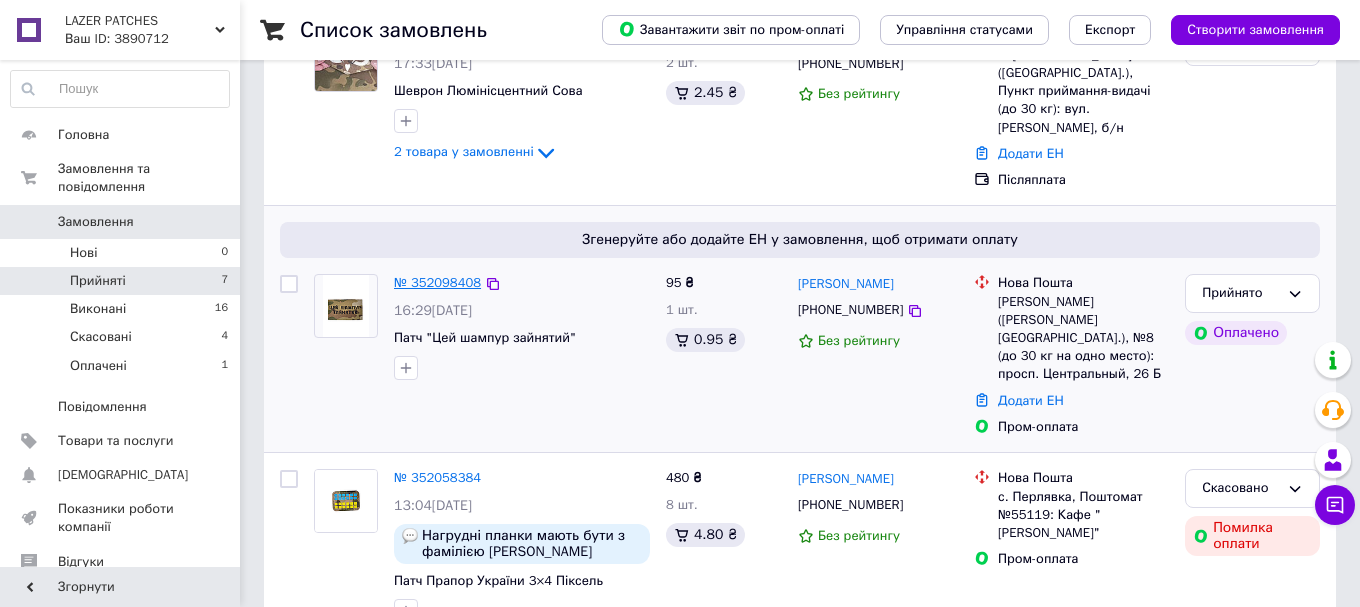 click on "№ 352098408" at bounding box center [437, 282] 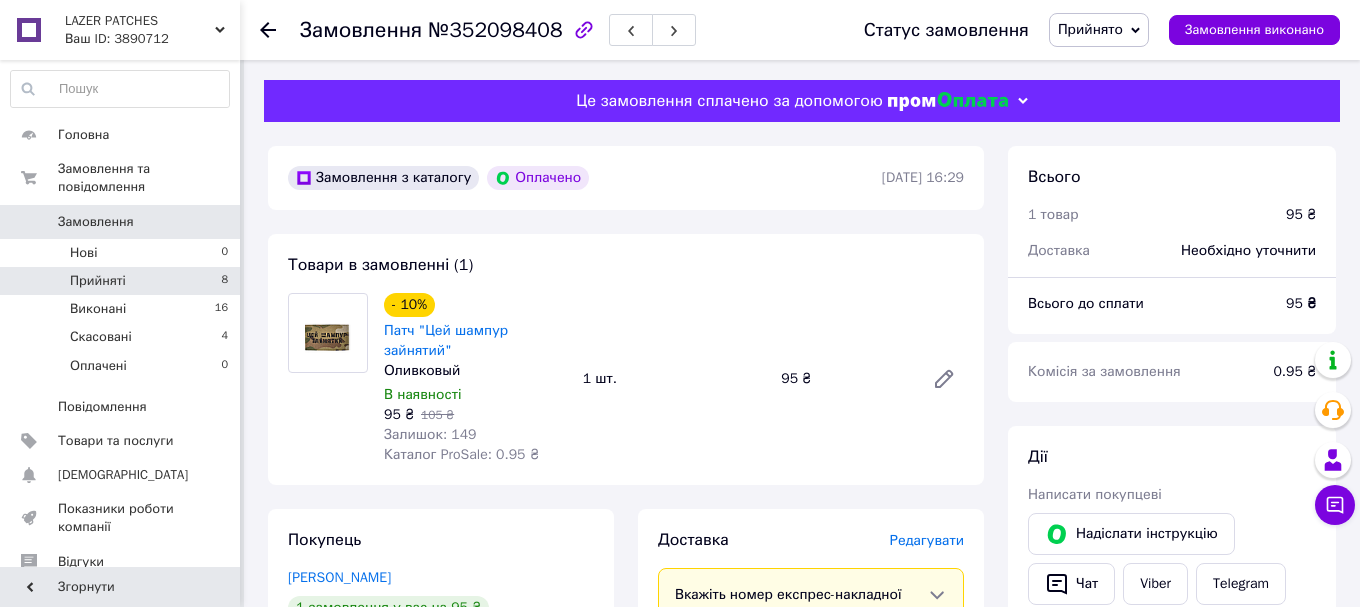 click on "Прийняті 8" at bounding box center (120, 281) 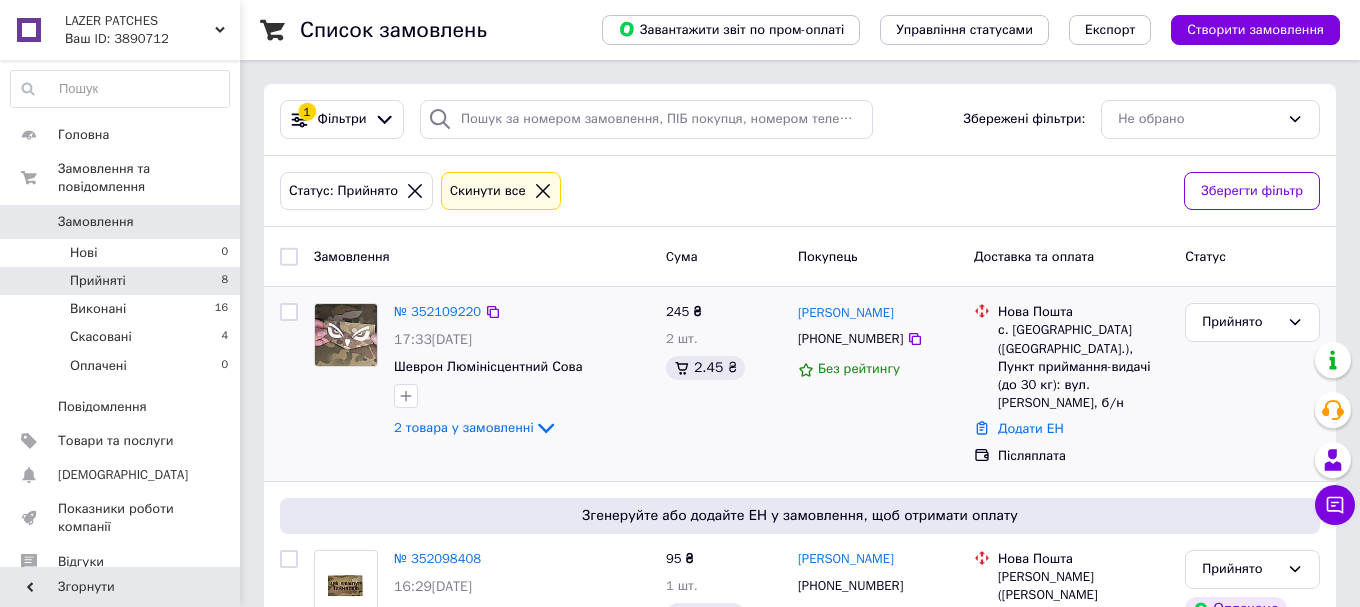 scroll, scrollTop: 102, scrollLeft: 0, axis: vertical 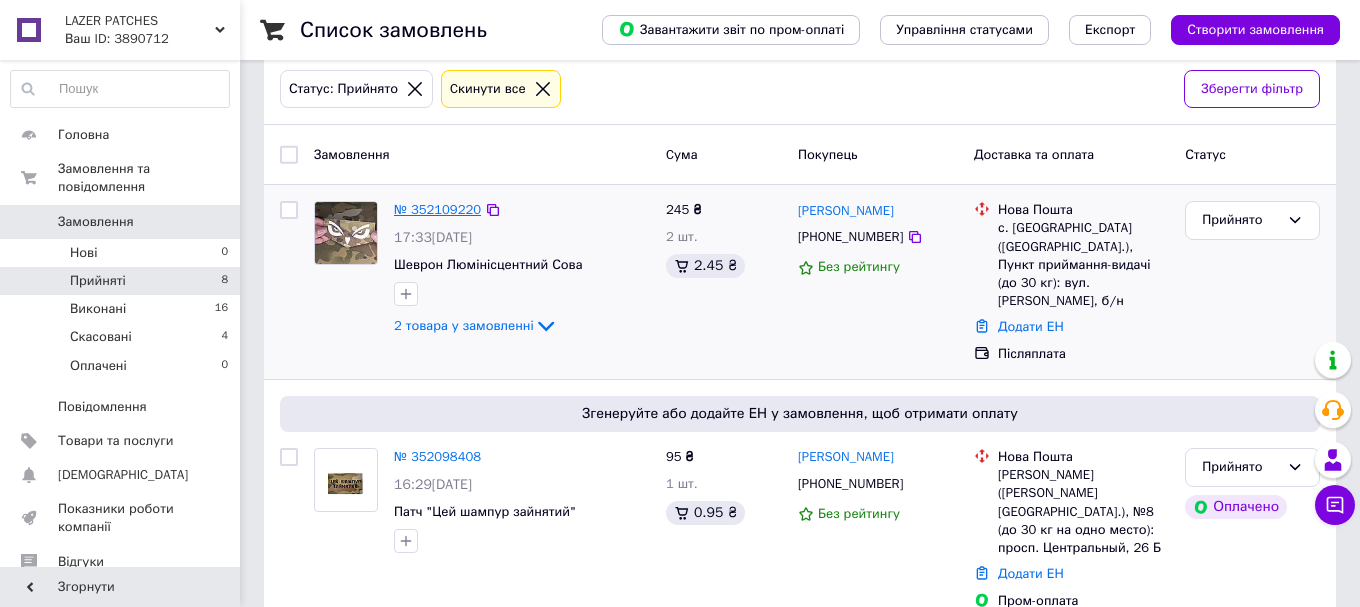 click on "№ 352109220" at bounding box center [437, 209] 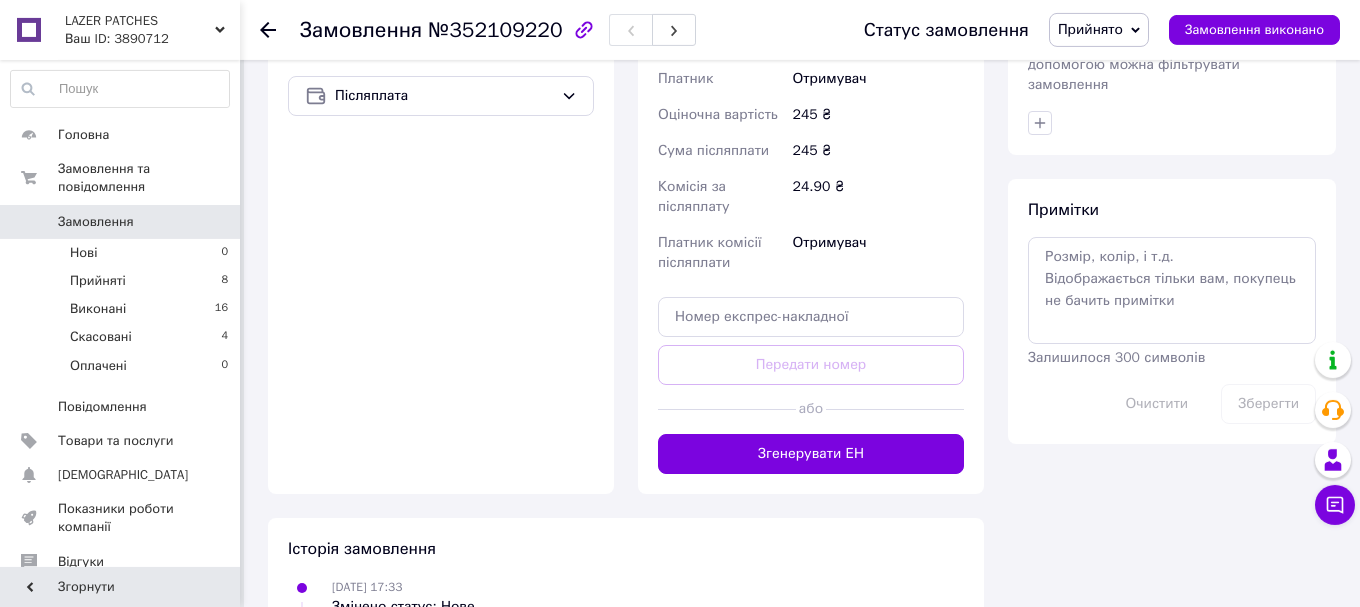 scroll, scrollTop: 1019, scrollLeft: 0, axis: vertical 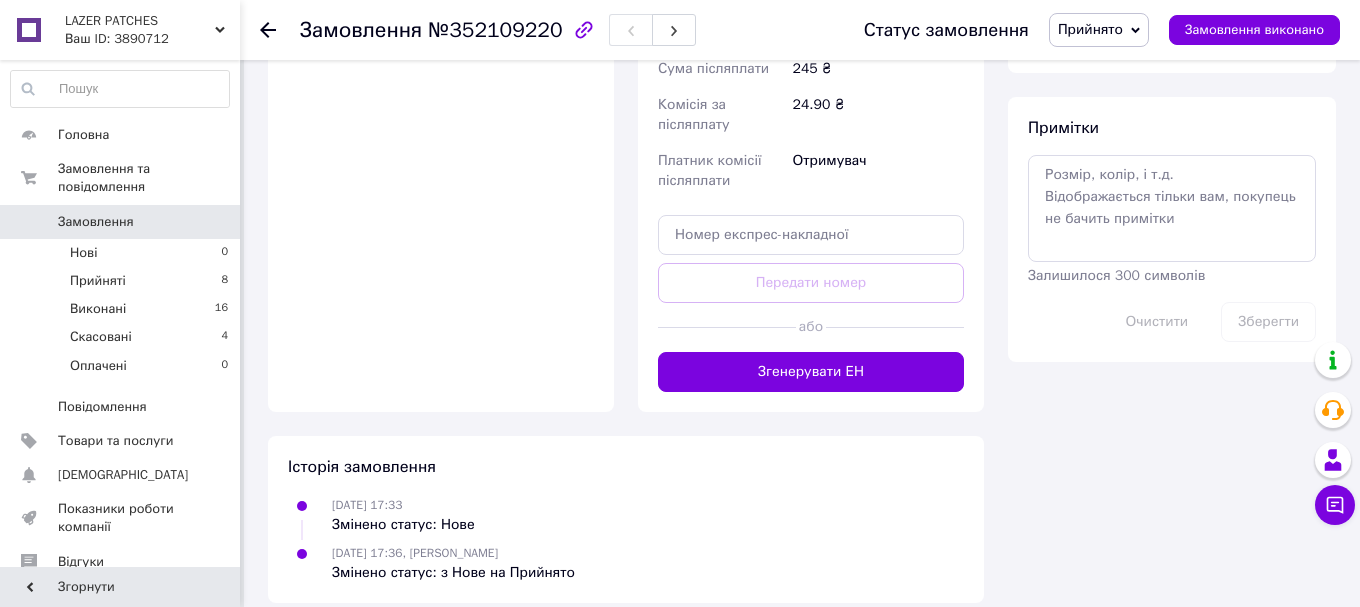 click on "Замовлення" at bounding box center (96, 222) 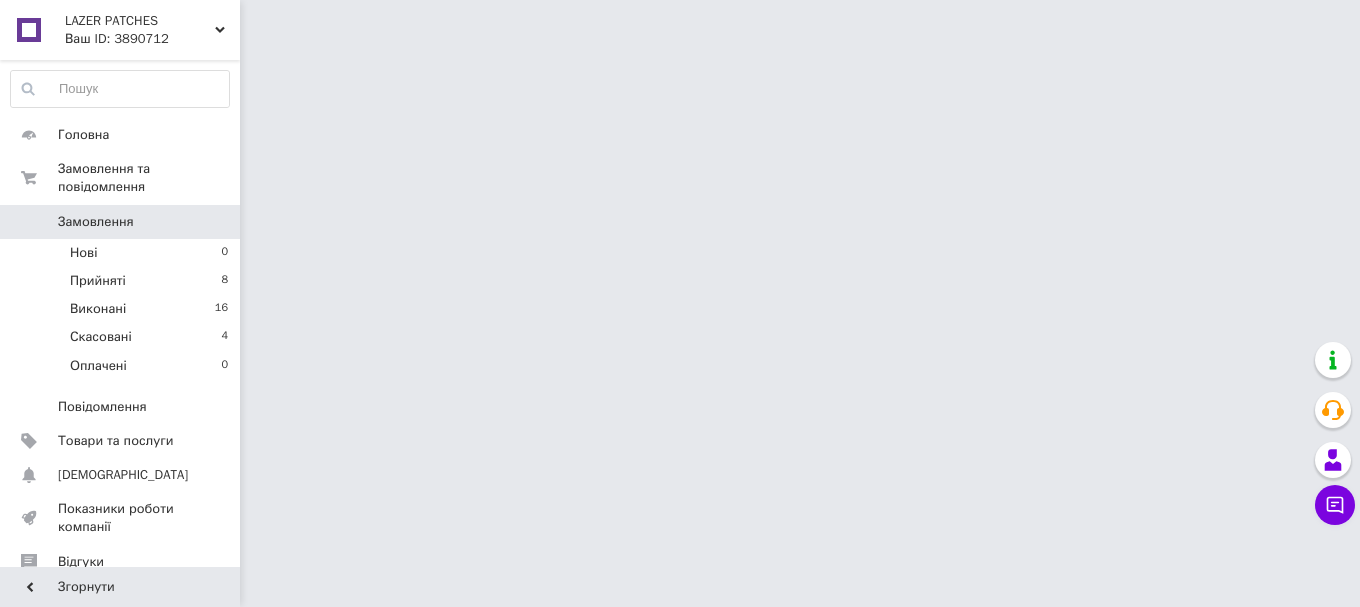 scroll, scrollTop: 0, scrollLeft: 0, axis: both 